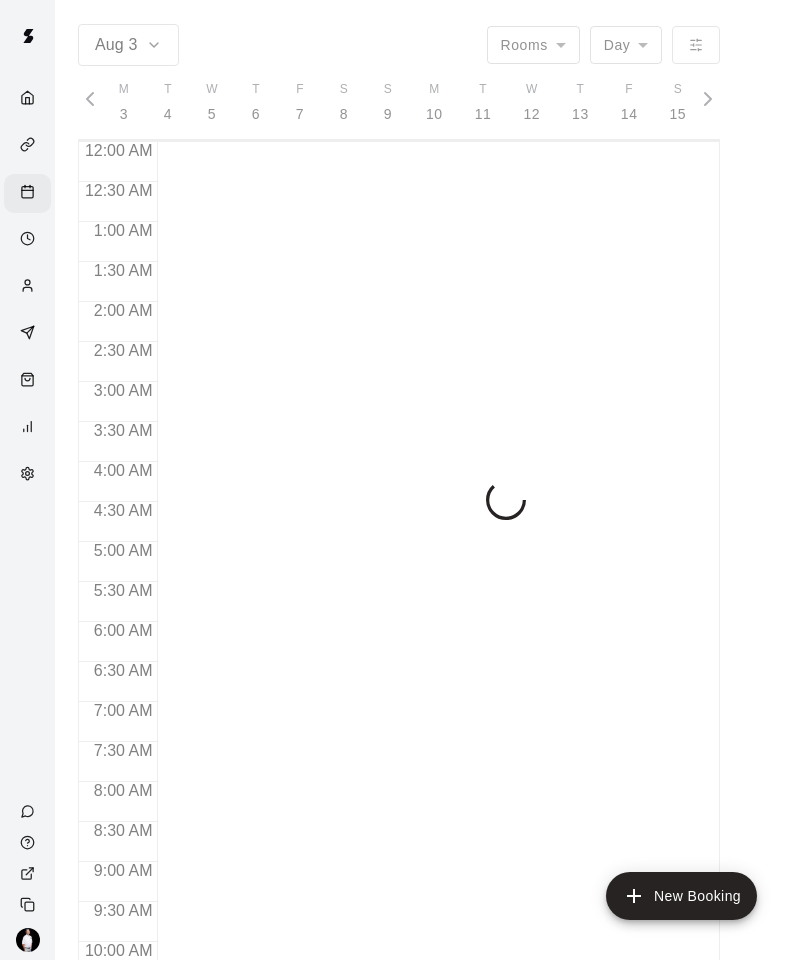 scroll, scrollTop: 0, scrollLeft: 0, axis: both 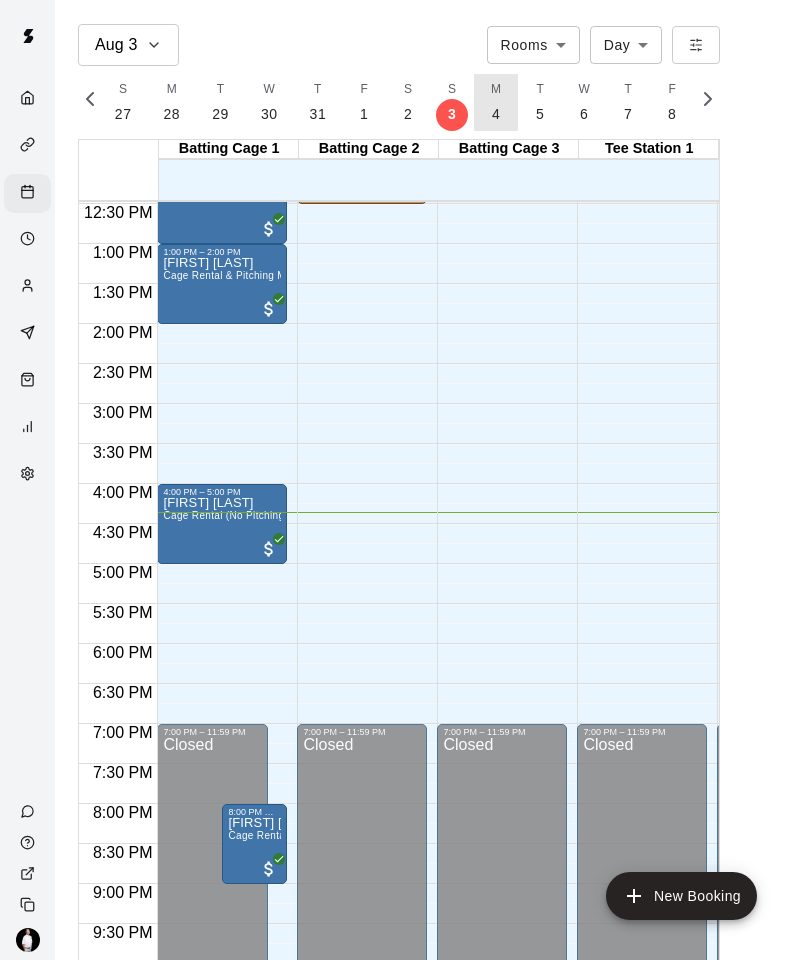 click on "M [NUMBER]" at bounding box center [496, 102] 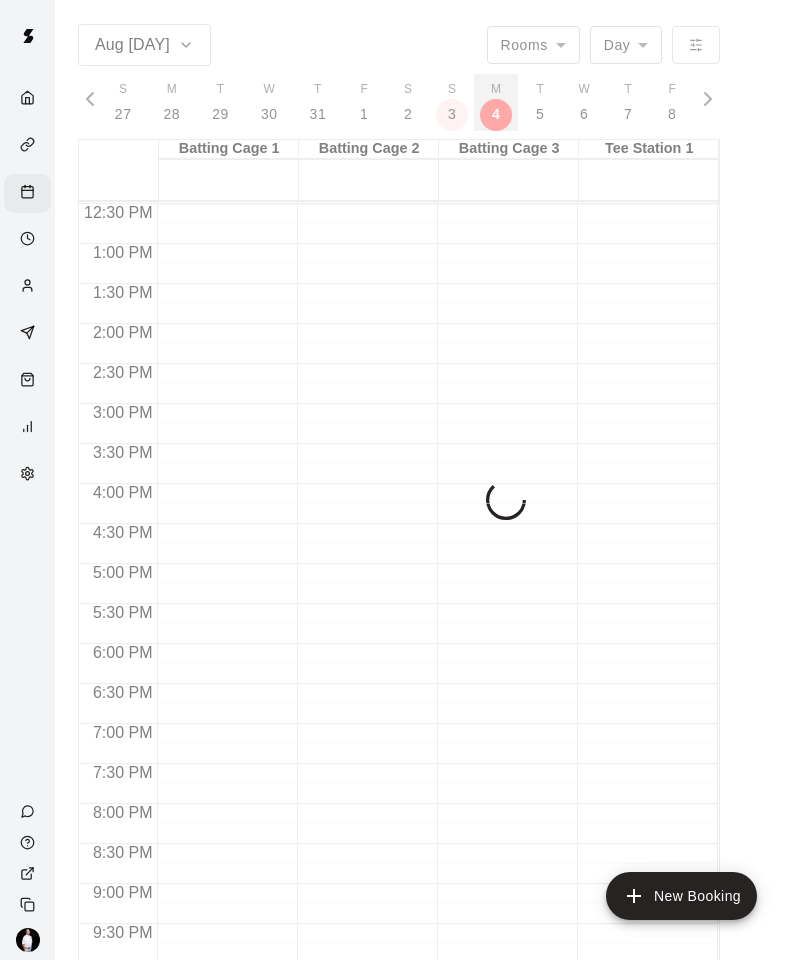 scroll, scrollTop: 0, scrollLeft: 8280, axis: horizontal 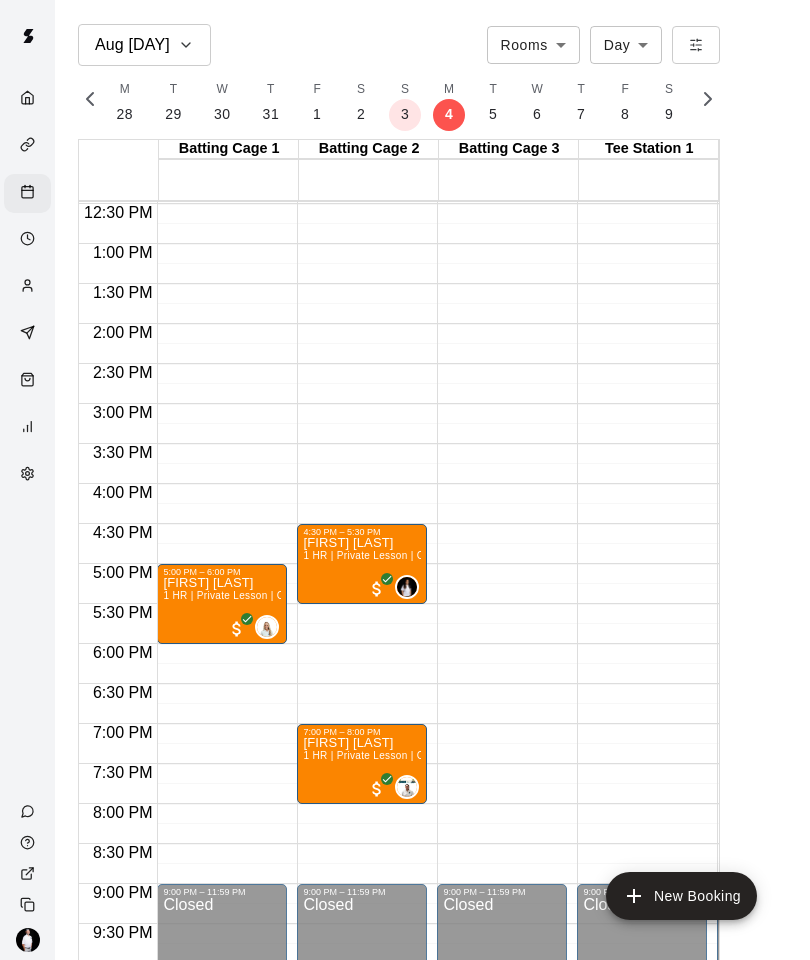 click at bounding box center [27, 240] 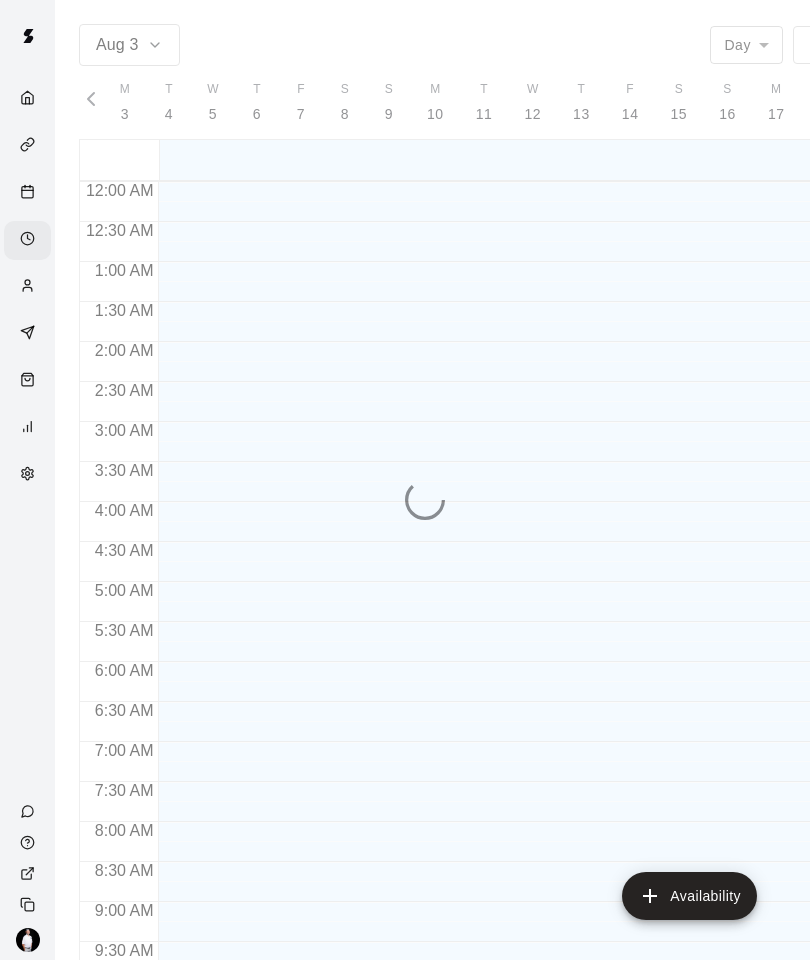 scroll, scrollTop: 1038, scrollLeft: 0, axis: vertical 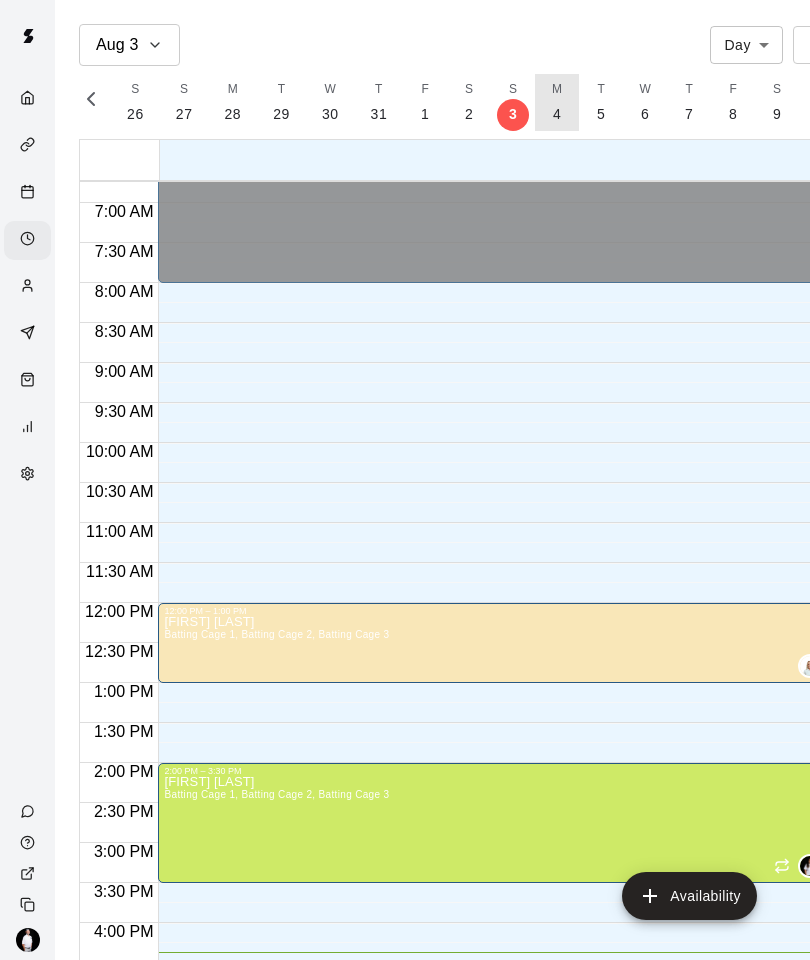 click on "4" at bounding box center (557, 114) 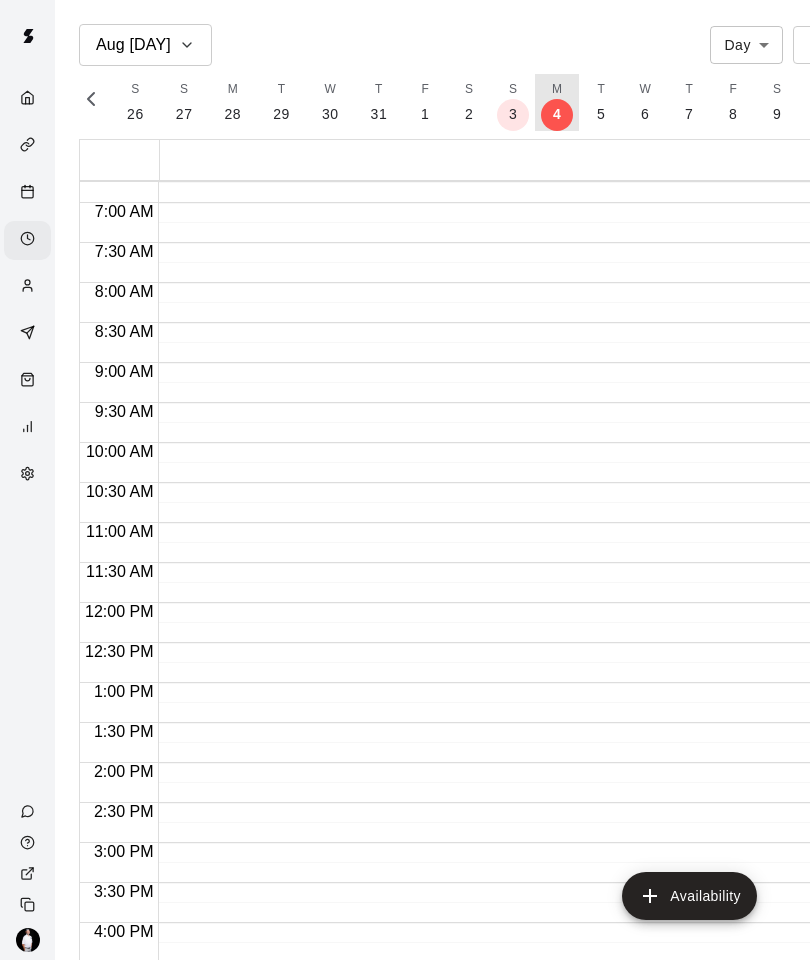 scroll, scrollTop: 0, scrollLeft: 8220, axis: horizontal 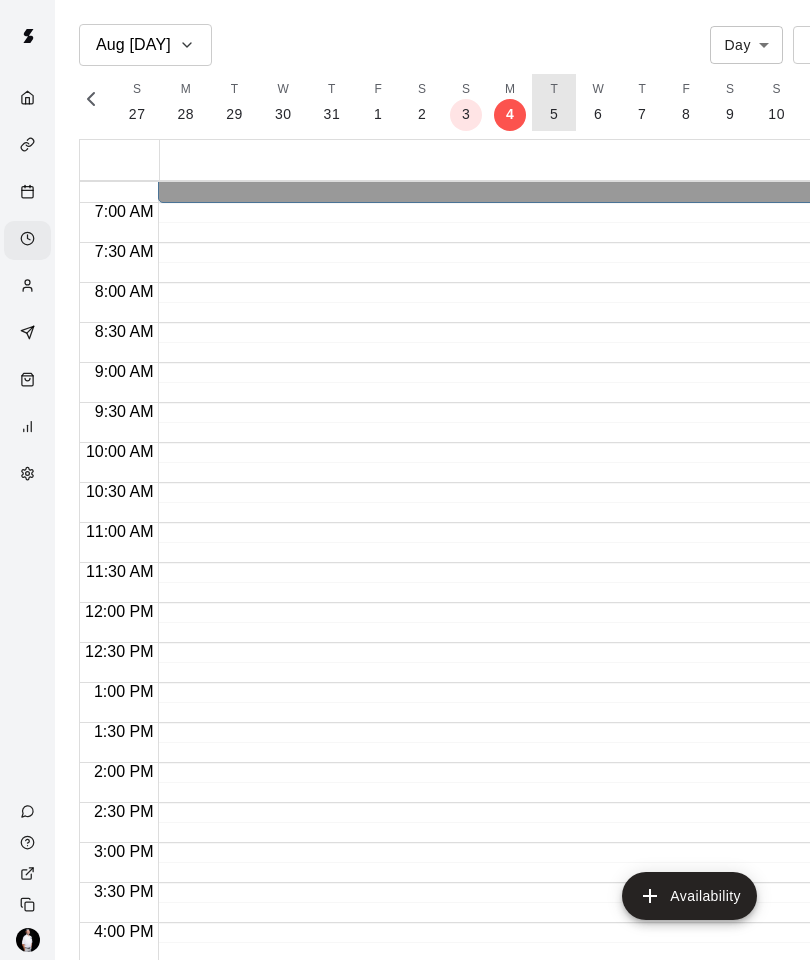 click on "5" at bounding box center (554, 114) 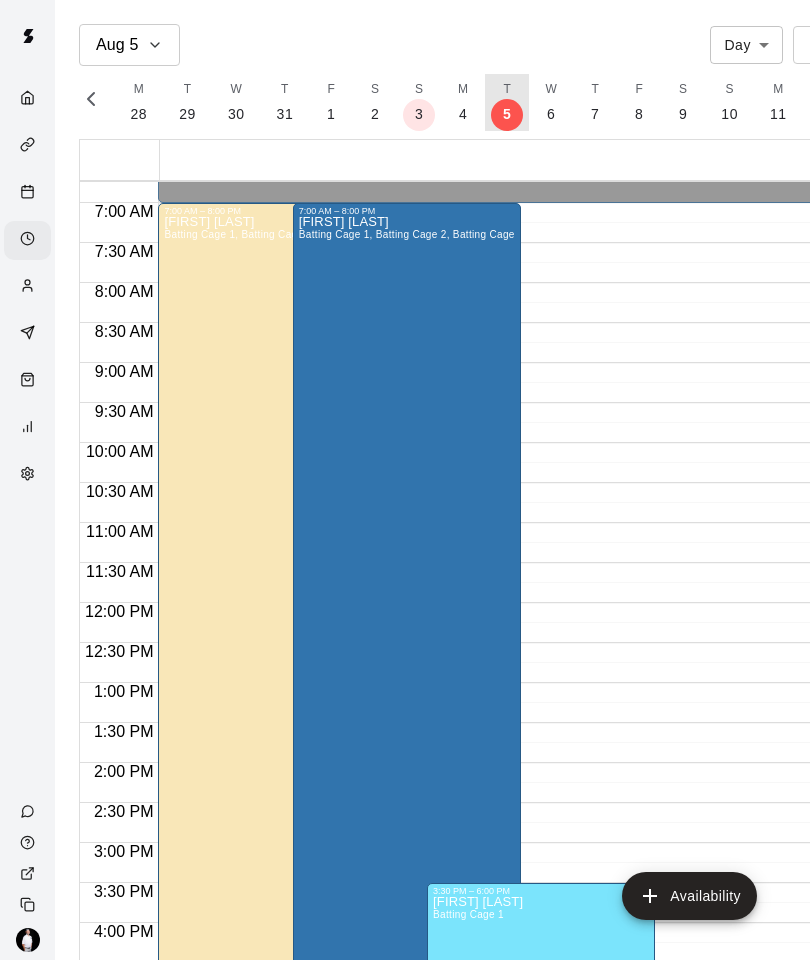 scroll, scrollTop: 0, scrollLeft: 8267, axis: horizontal 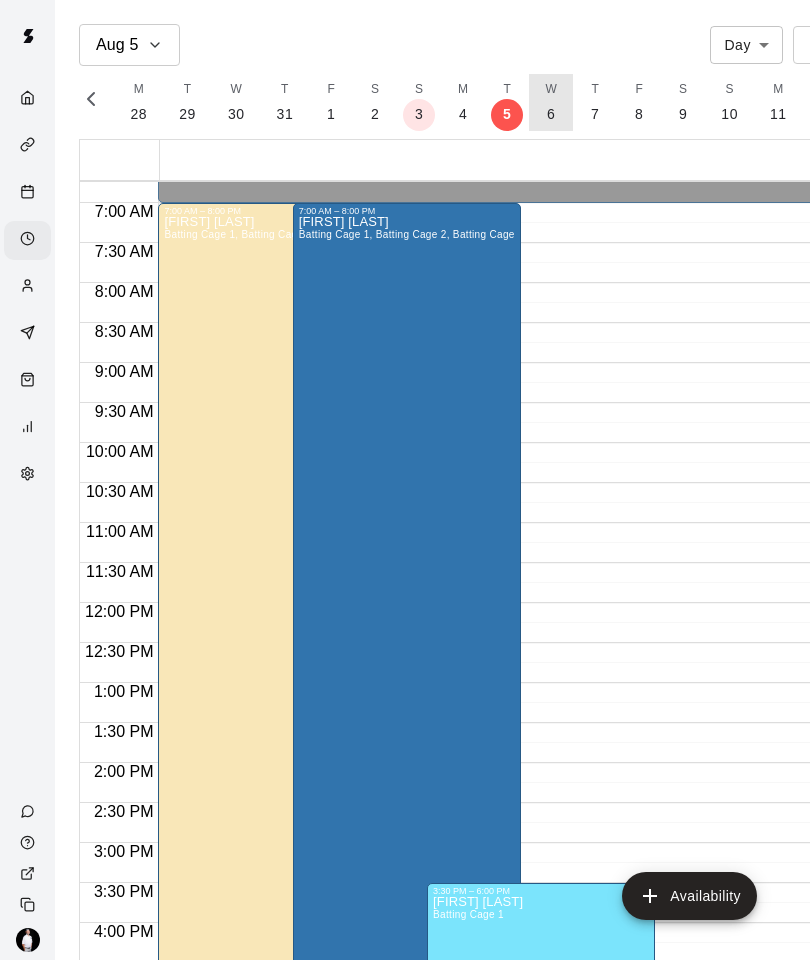 click on "6" at bounding box center (551, 114) 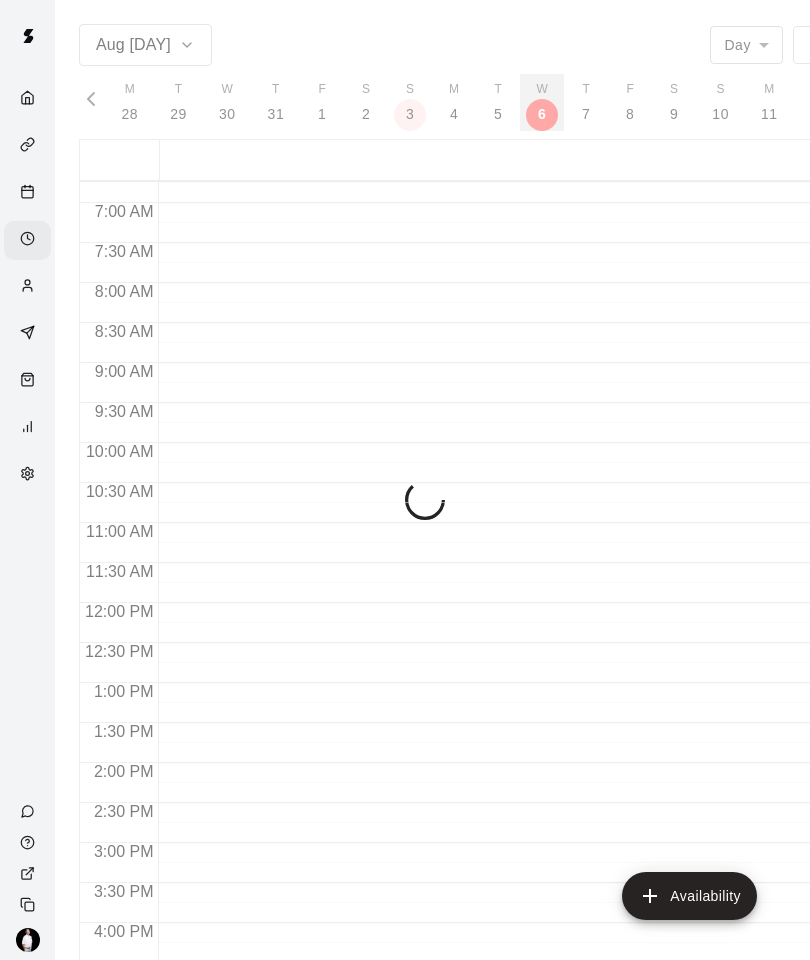 scroll, scrollTop: 0, scrollLeft: 8314, axis: horizontal 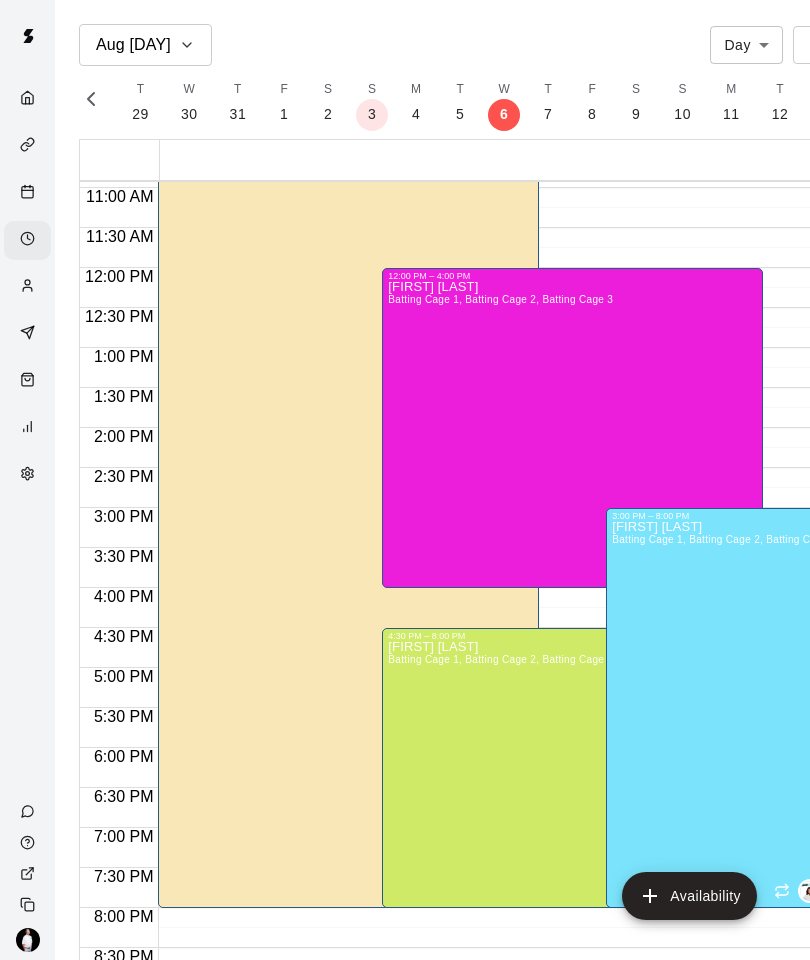 click at bounding box center [32, 193] 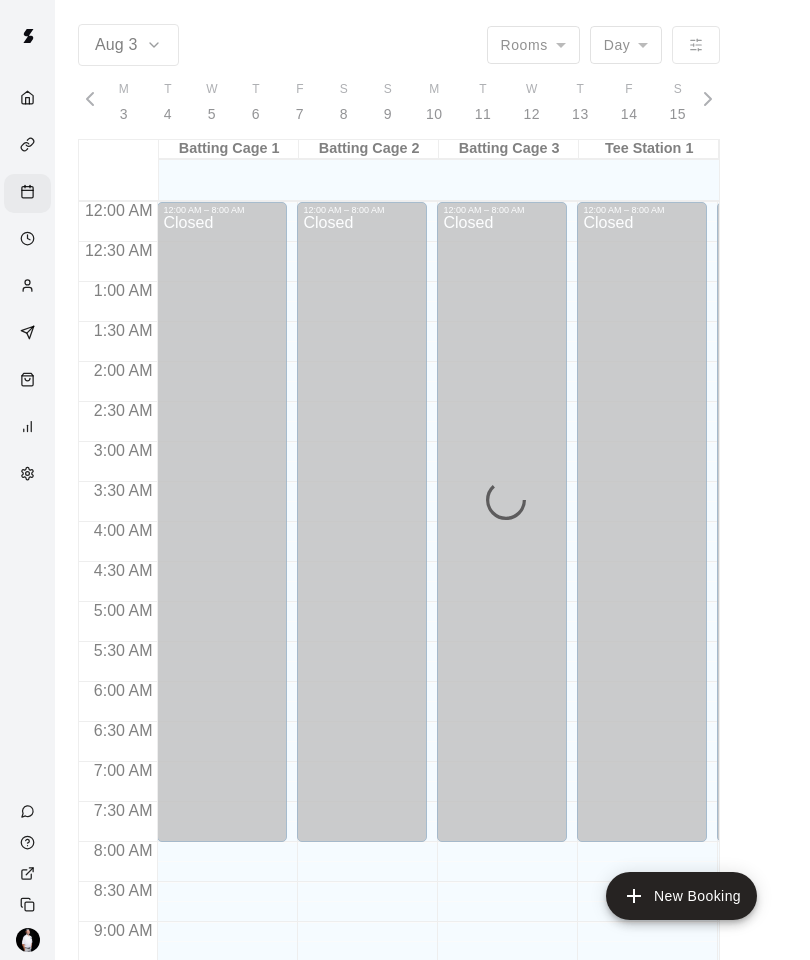scroll, scrollTop: 0, scrollLeft: 8233, axis: horizontal 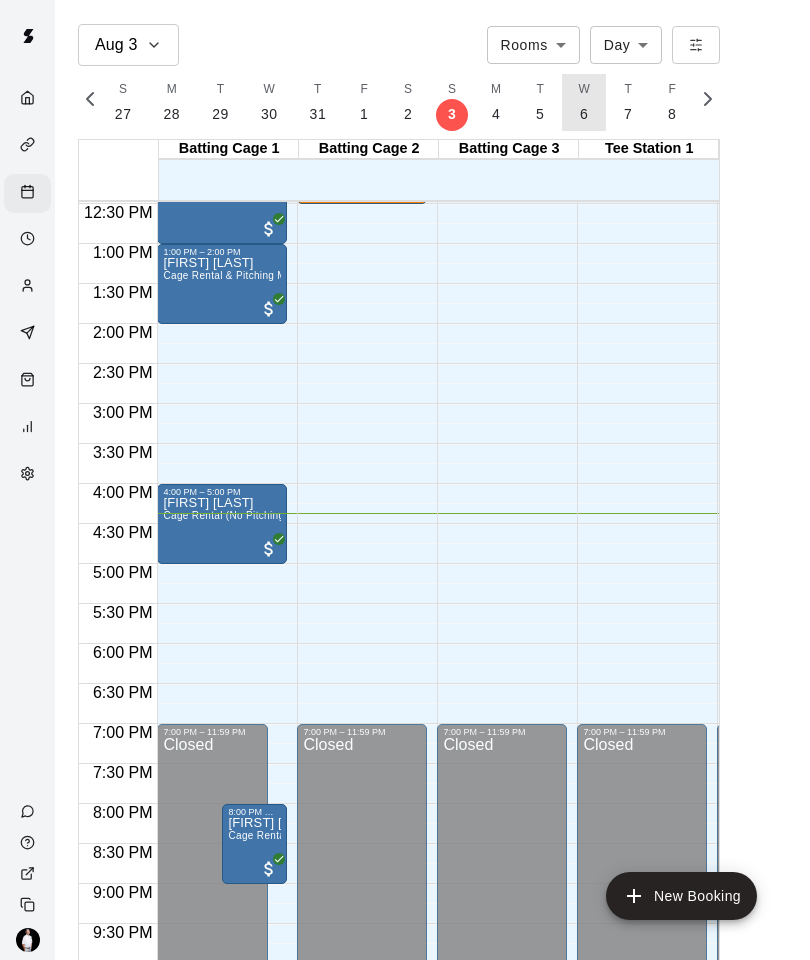 click on "6" at bounding box center (584, 114) 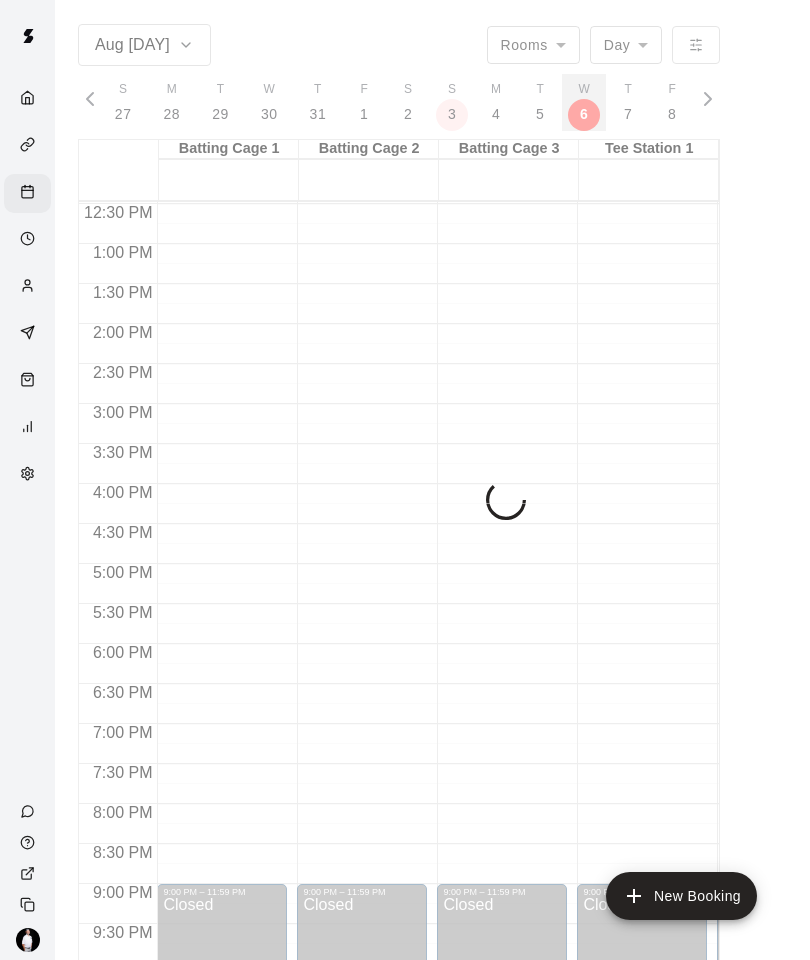 scroll, scrollTop: 0, scrollLeft: 8374, axis: horizontal 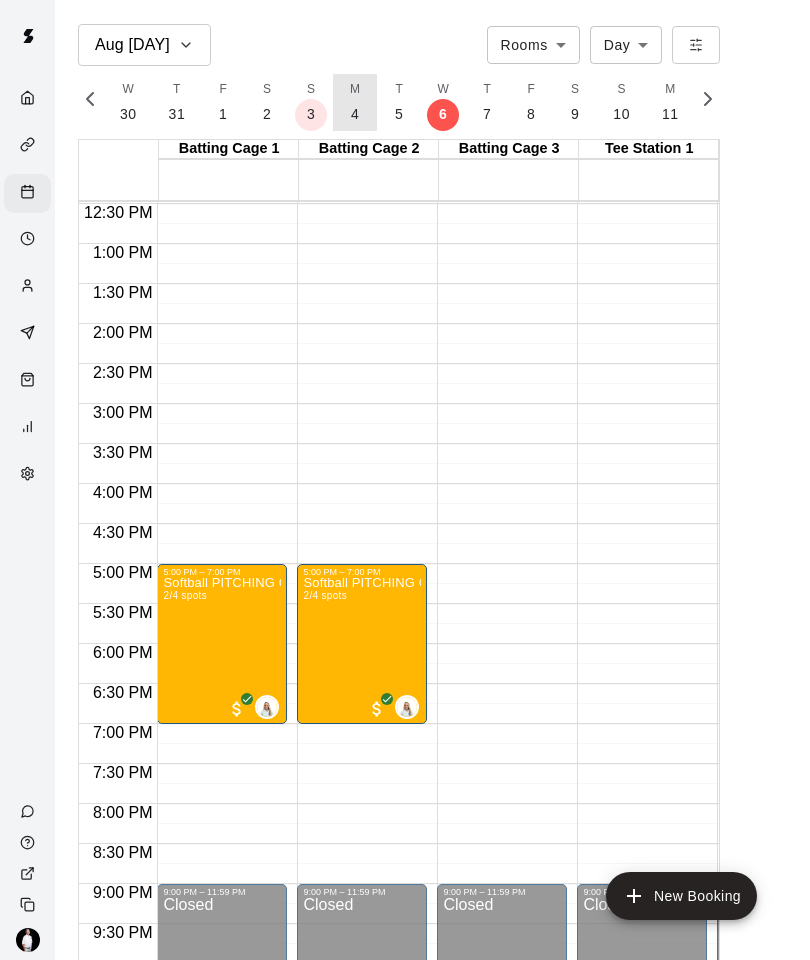 click on "4" at bounding box center [355, 114] 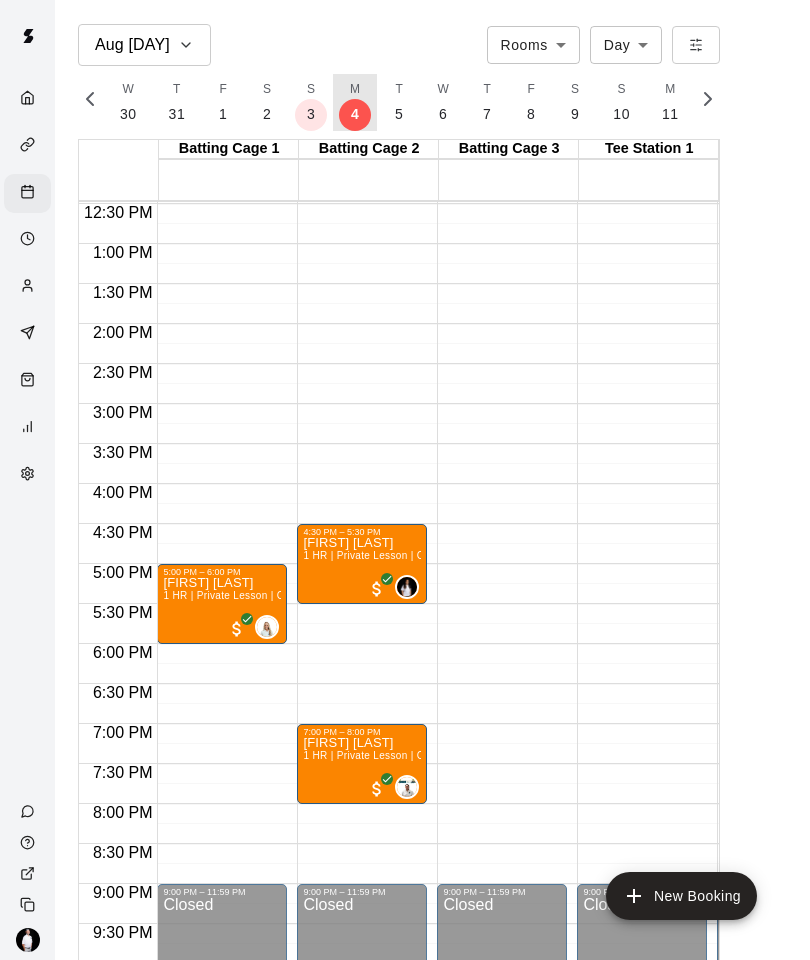 scroll, scrollTop: 0, scrollLeft: 8280, axis: horizontal 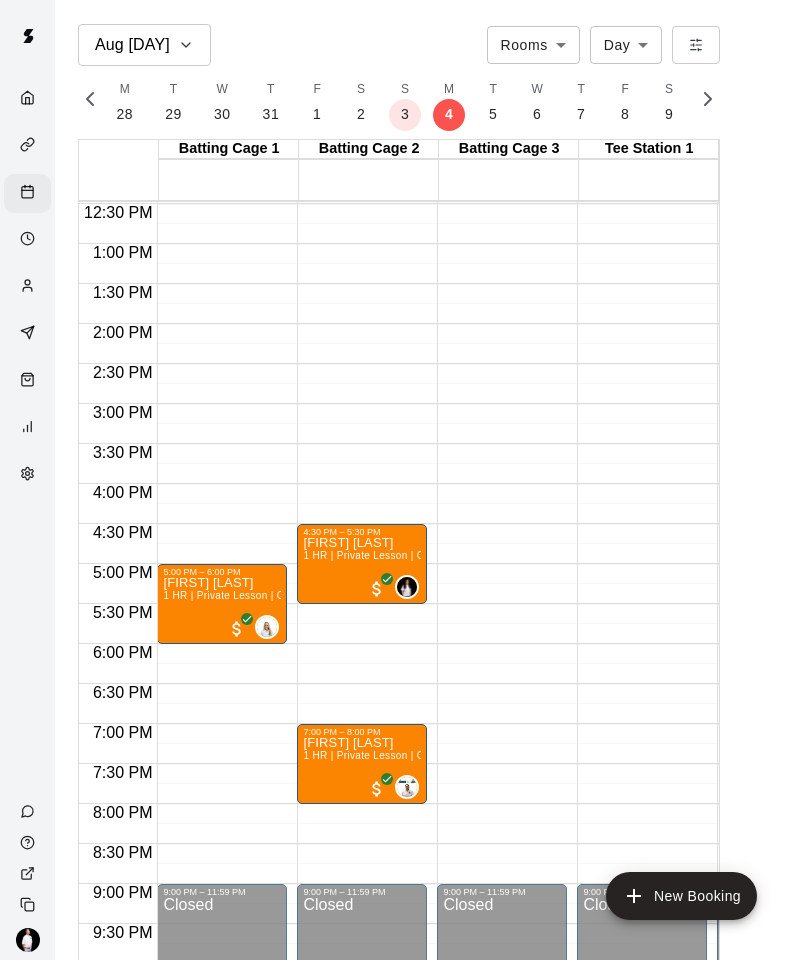 click on "1 HR | Private Lesson | Coach [NAME]" at bounding box center [394, 555] 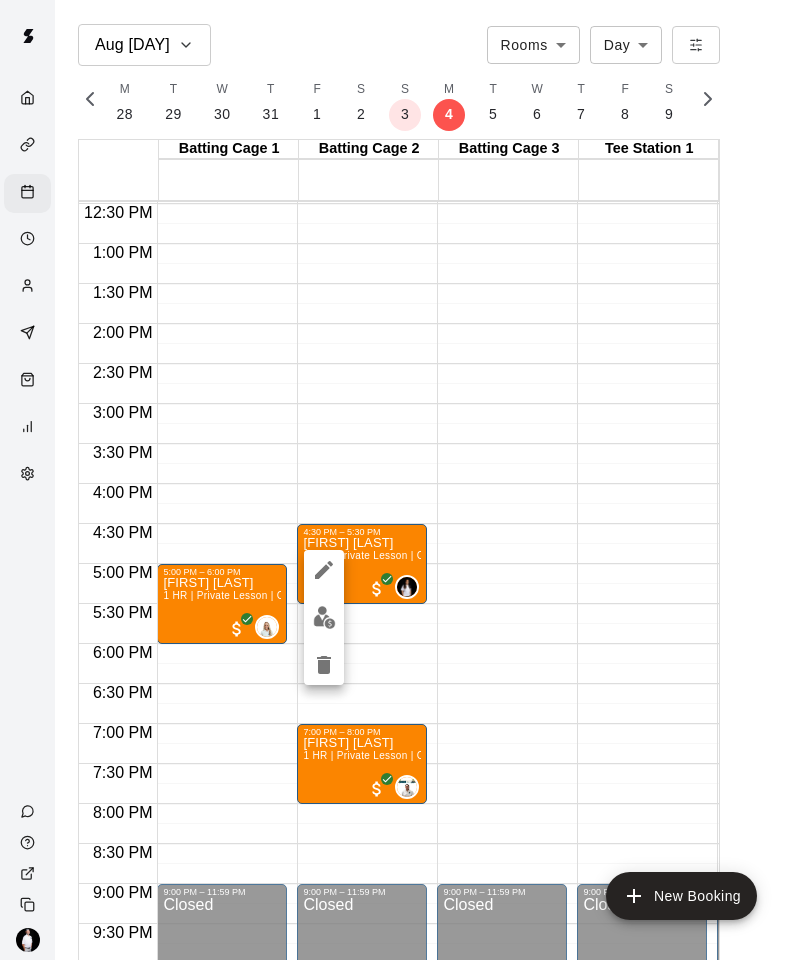click 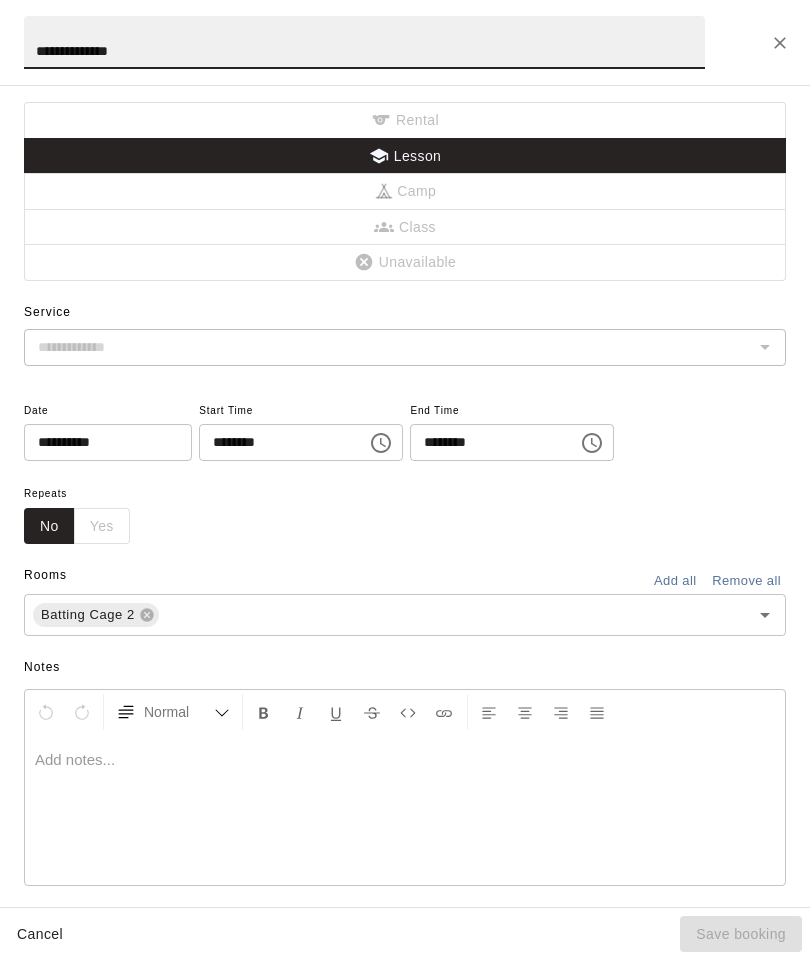type on "**********" 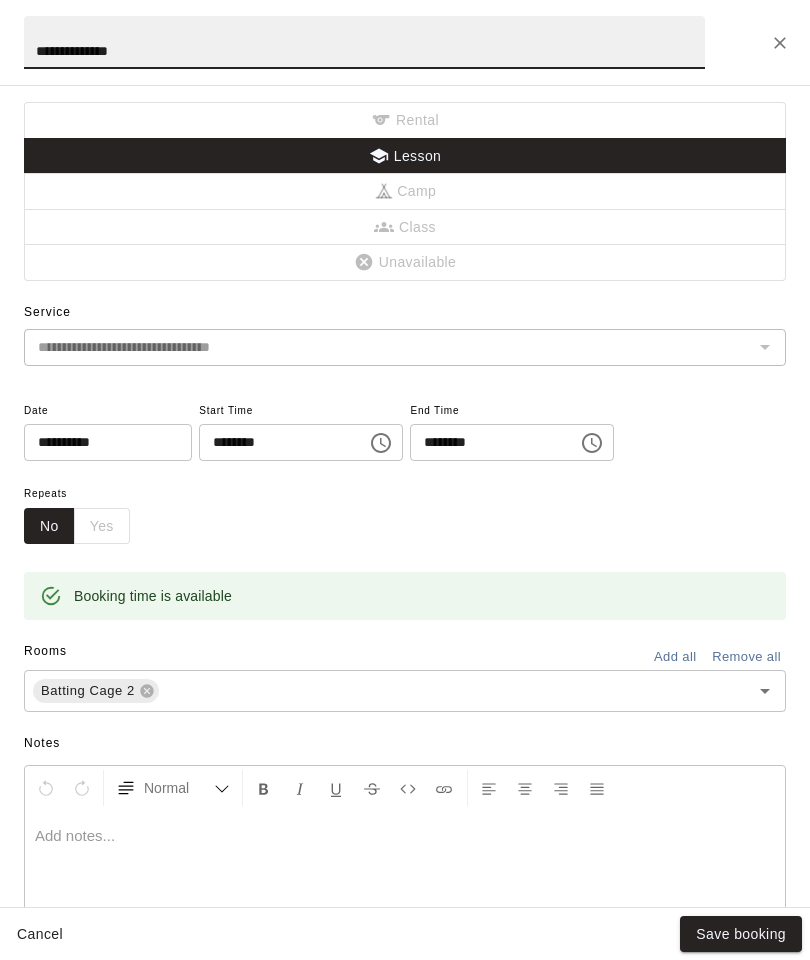 click on "**********" at bounding box center [101, 442] 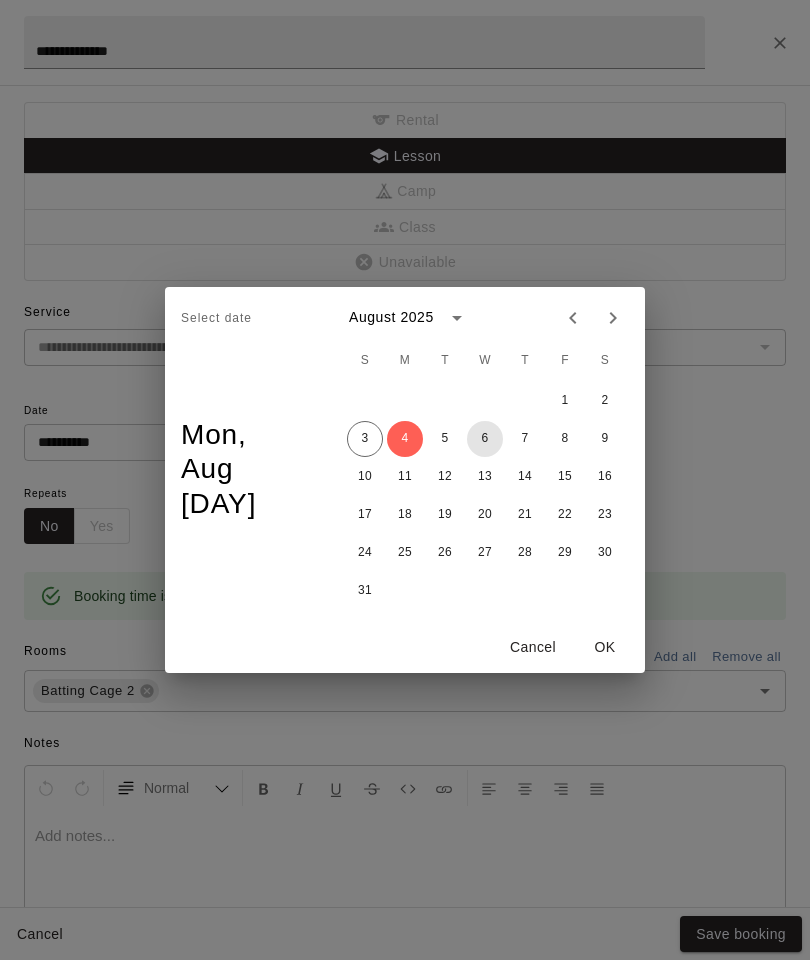 click on "6" at bounding box center (485, 439) 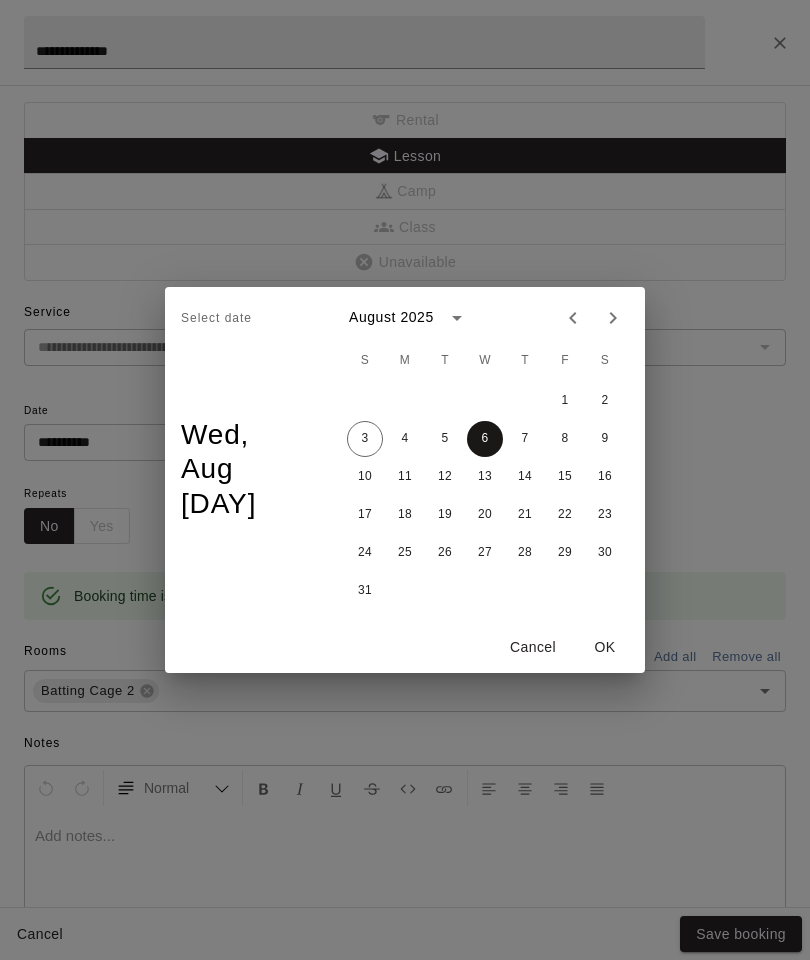 type on "**********" 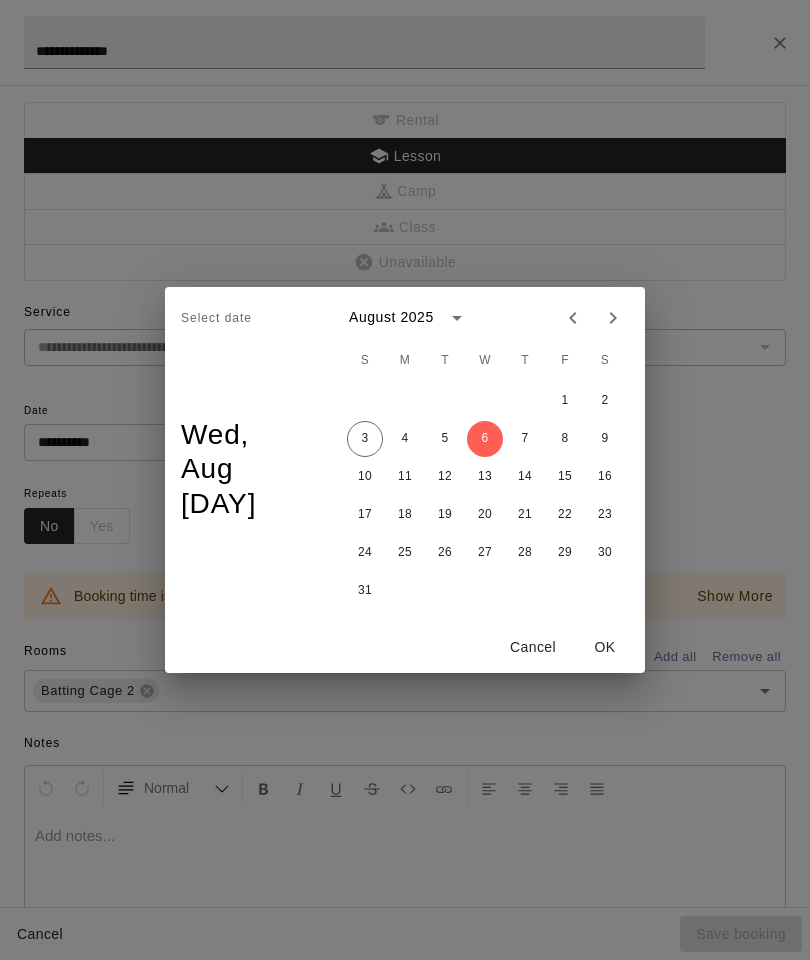 click on "OK" at bounding box center [605, 647] 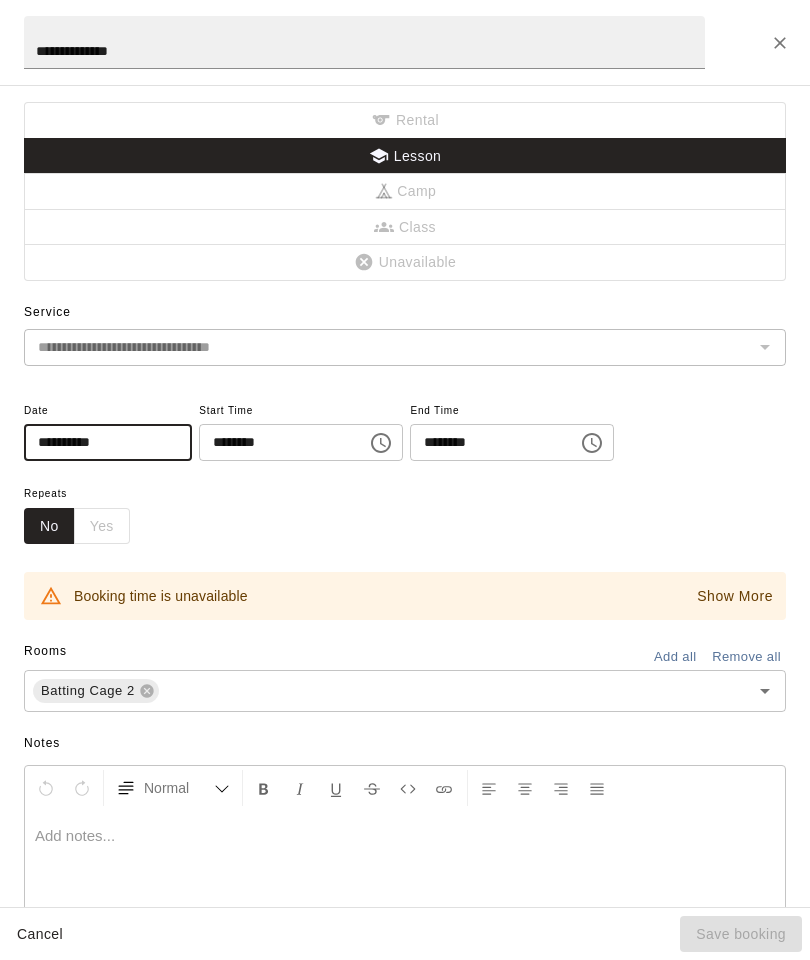 click 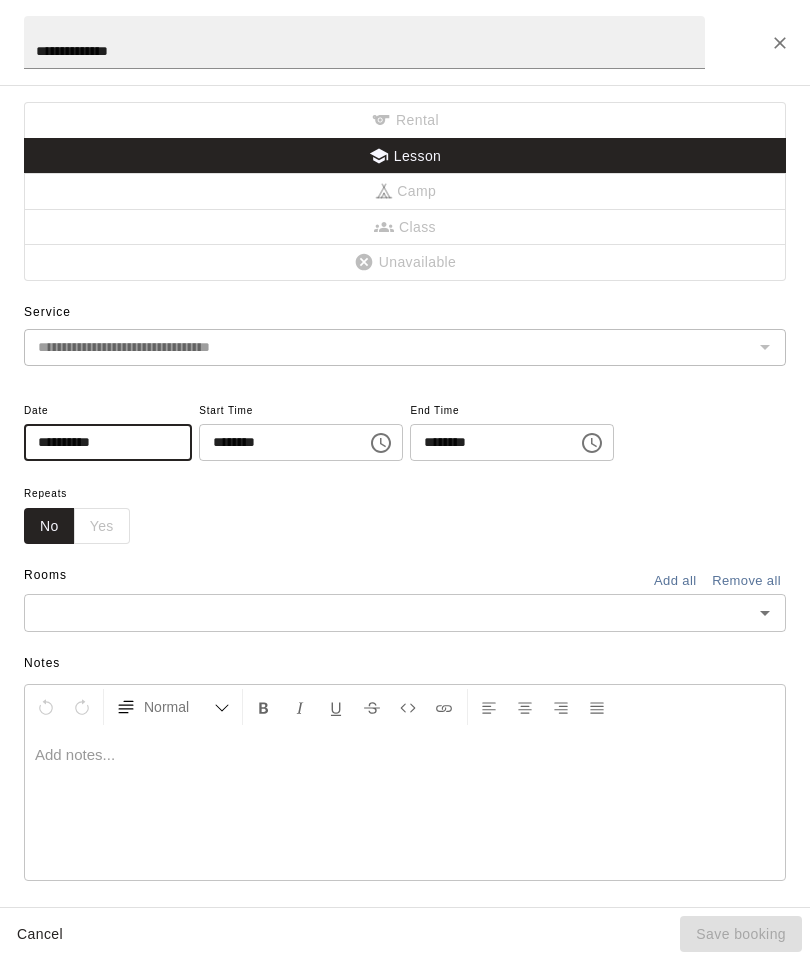 click at bounding box center [388, 612] 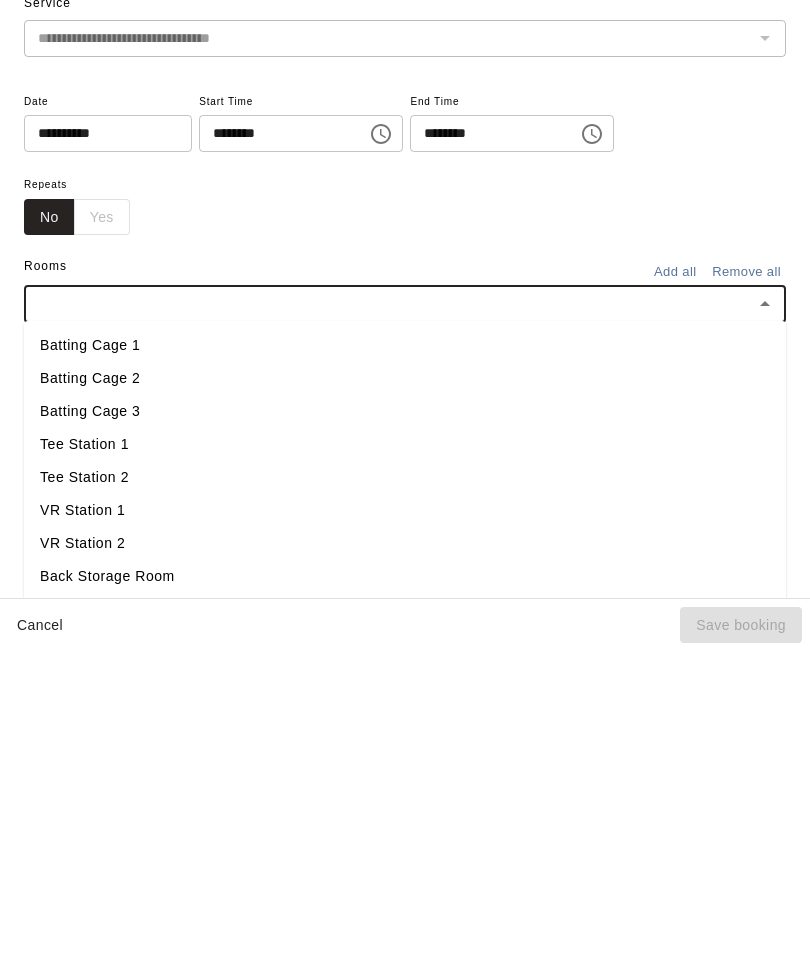 click on "Batting Cage 3" at bounding box center [405, 720] 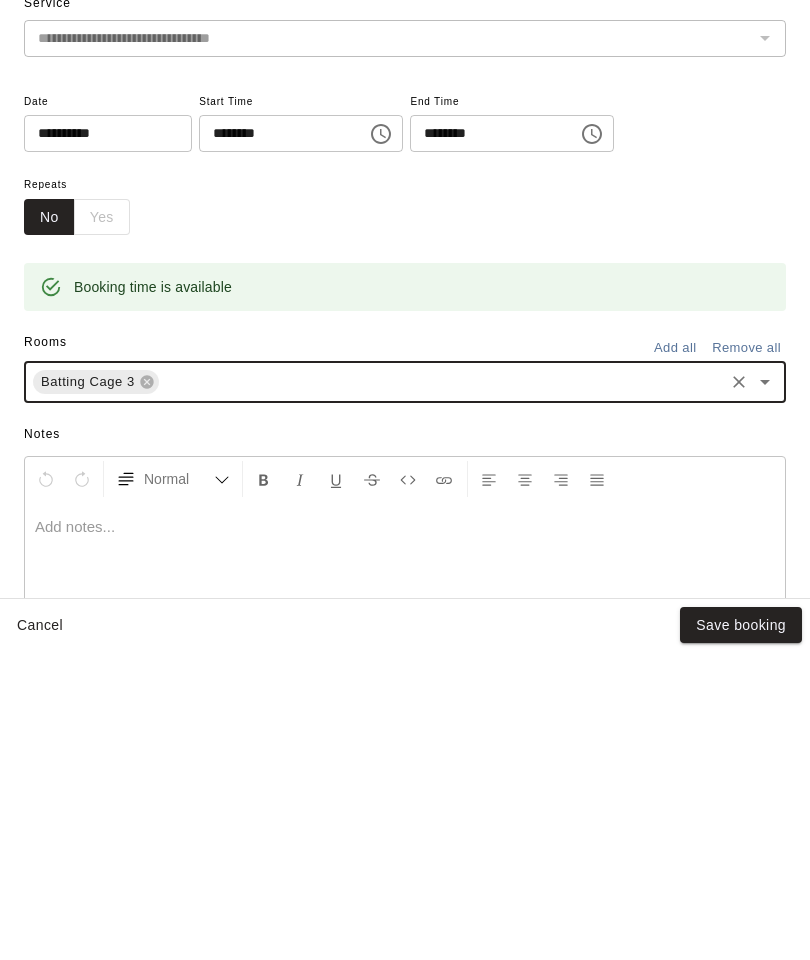scroll, scrollTop: 112, scrollLeft: 0, axis: vertical 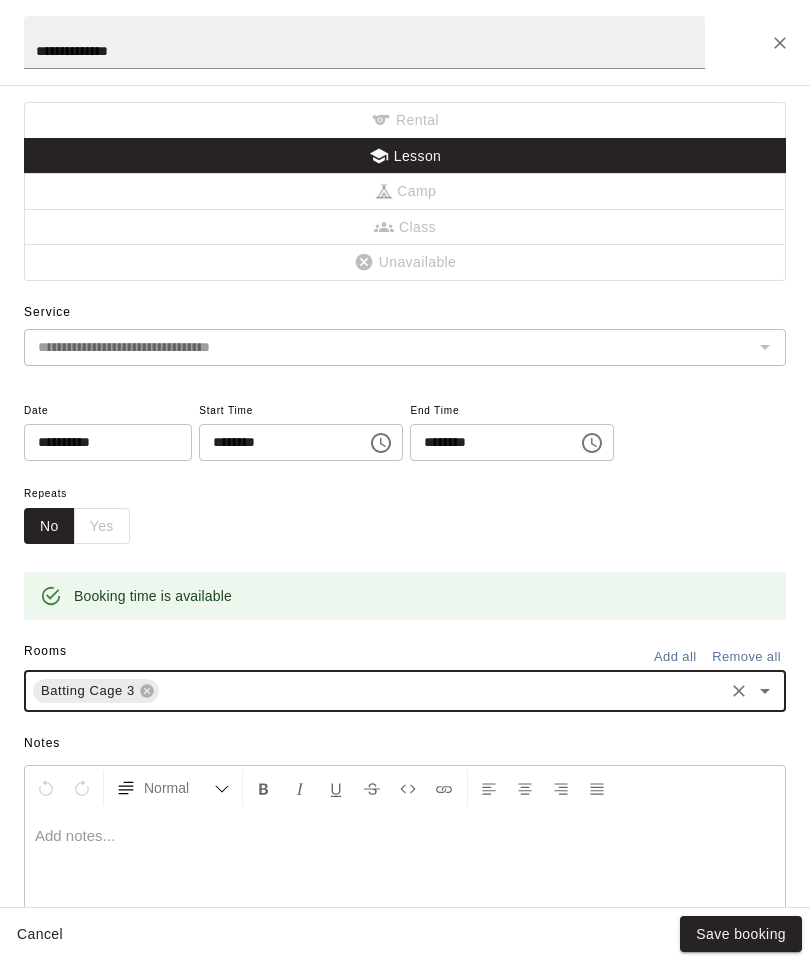 click on "Save booking" at bounding box center (741, 934) 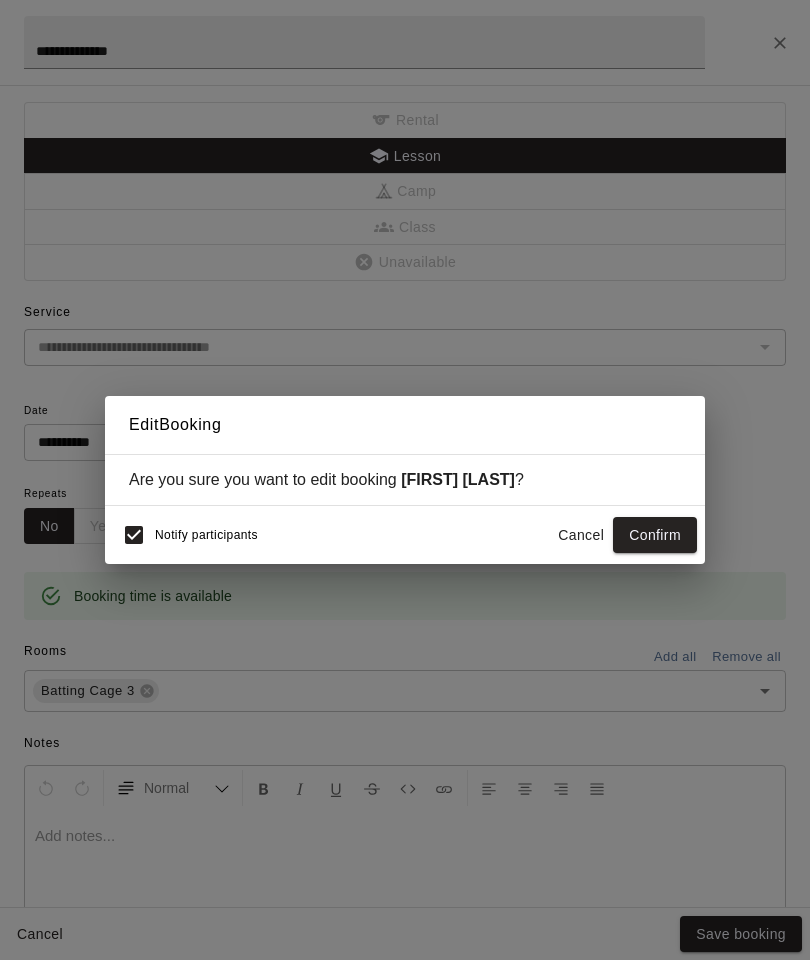 click on "Confirm" at bounding box center [655, 535] 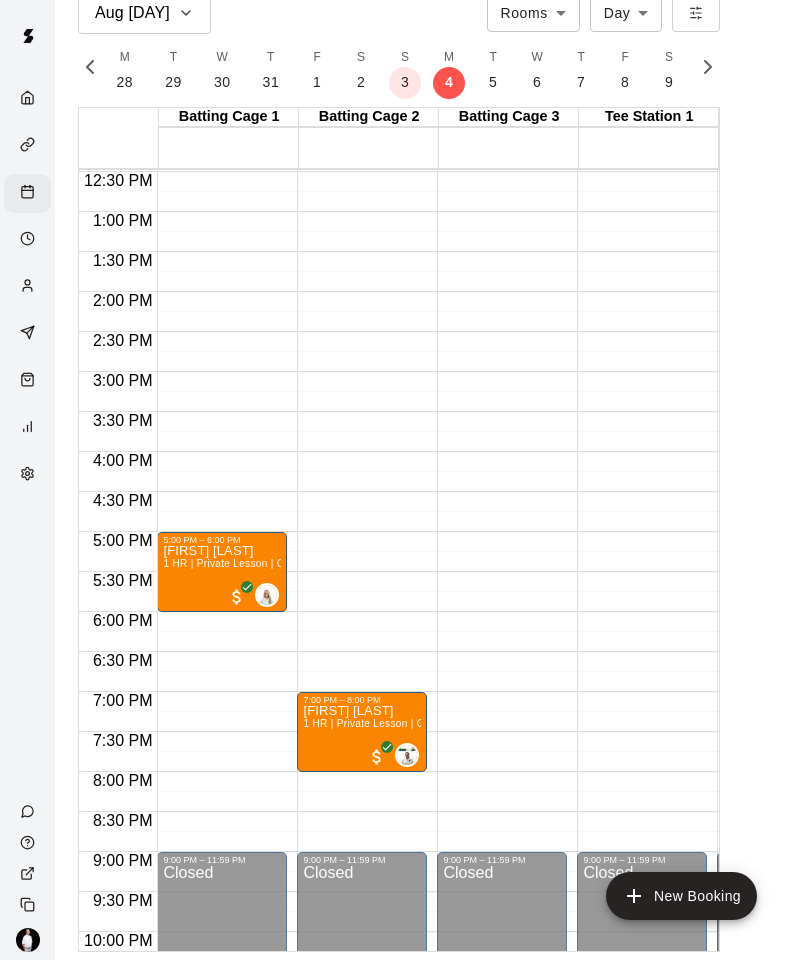 click 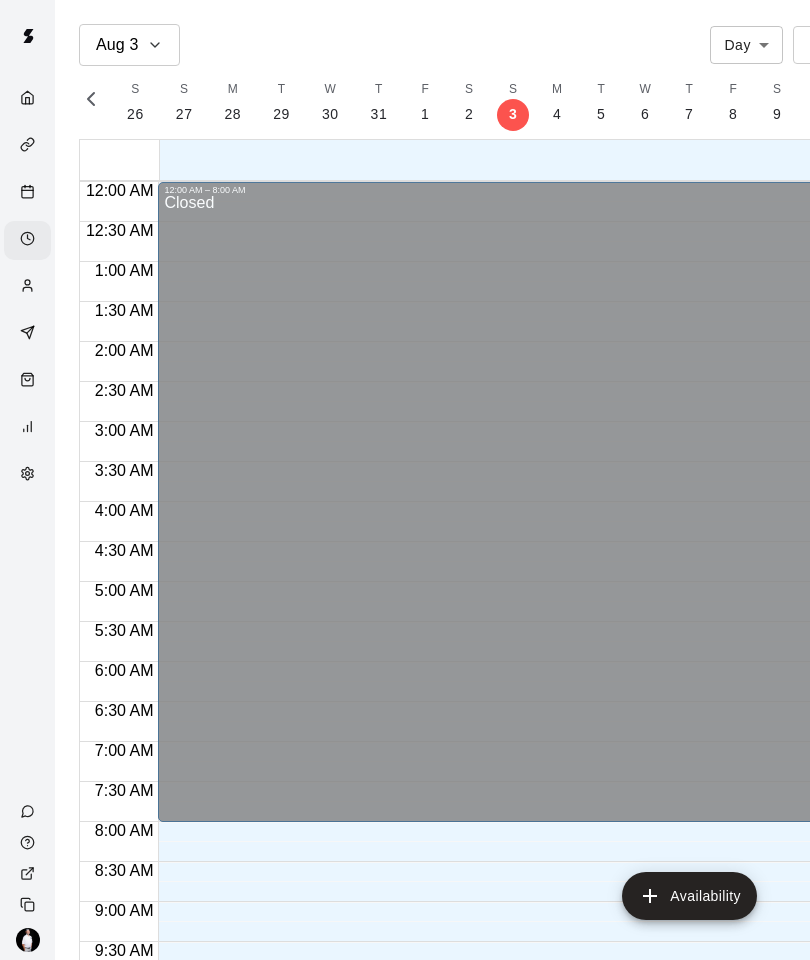 scroll, scrollTop: 0, scrollLeft: 8173, axis: horizontal 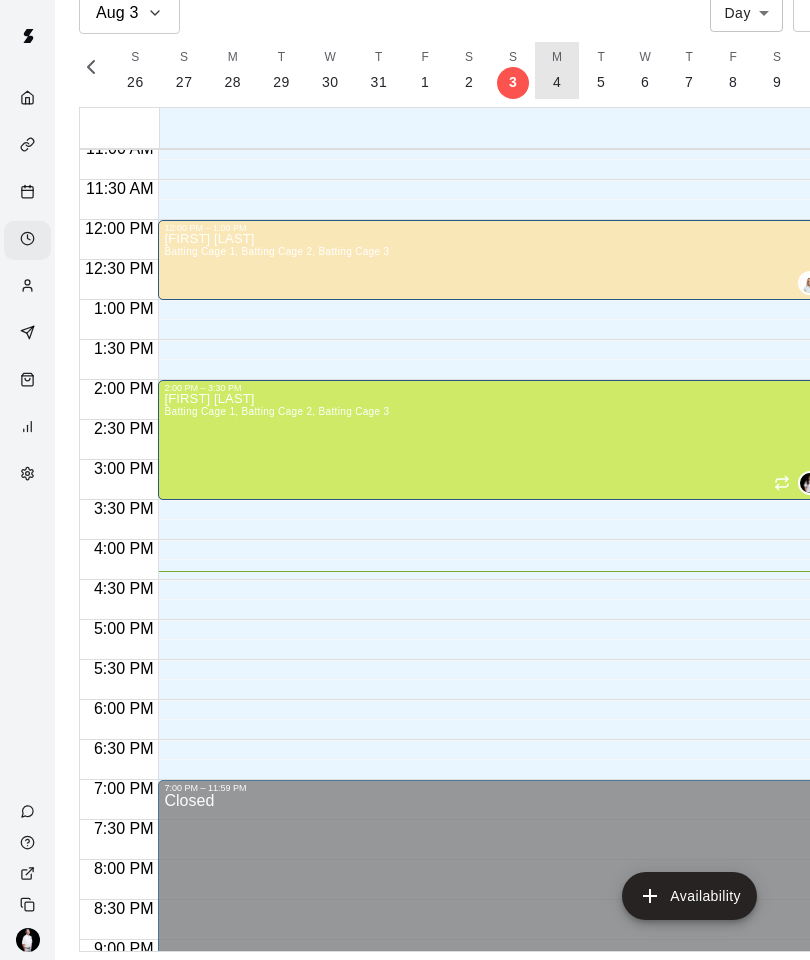 click on "M [NUMBER]" at bounding box center (557, 70) 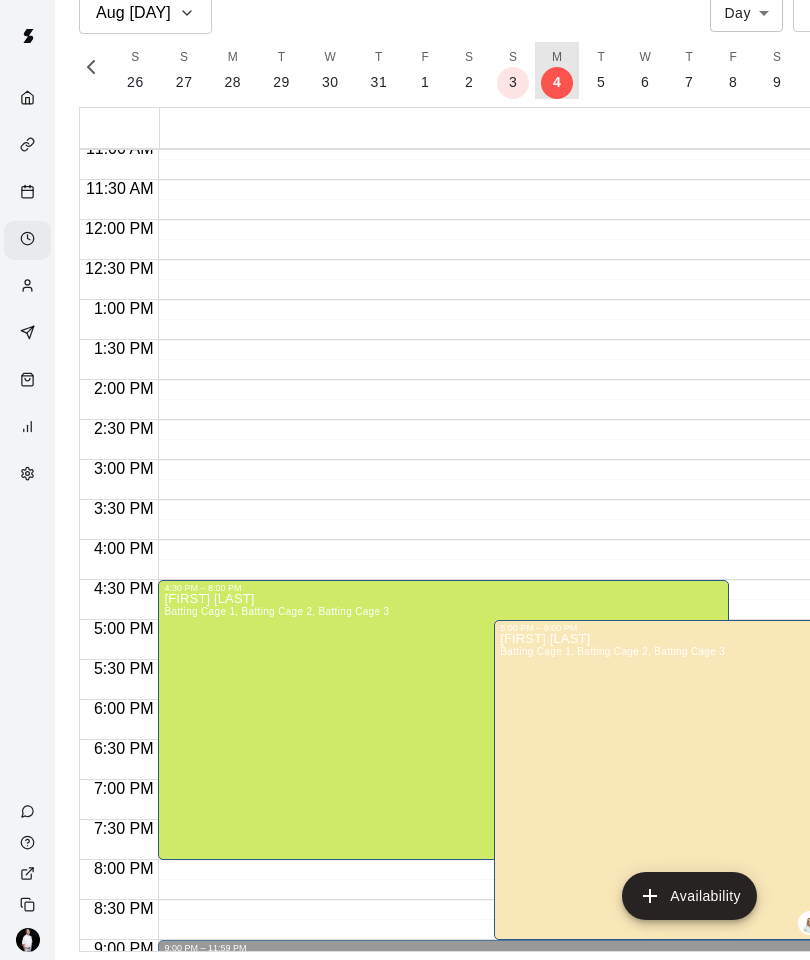scroll, scrollTop: 0, scrollLeft: 8220, axis: horizontal 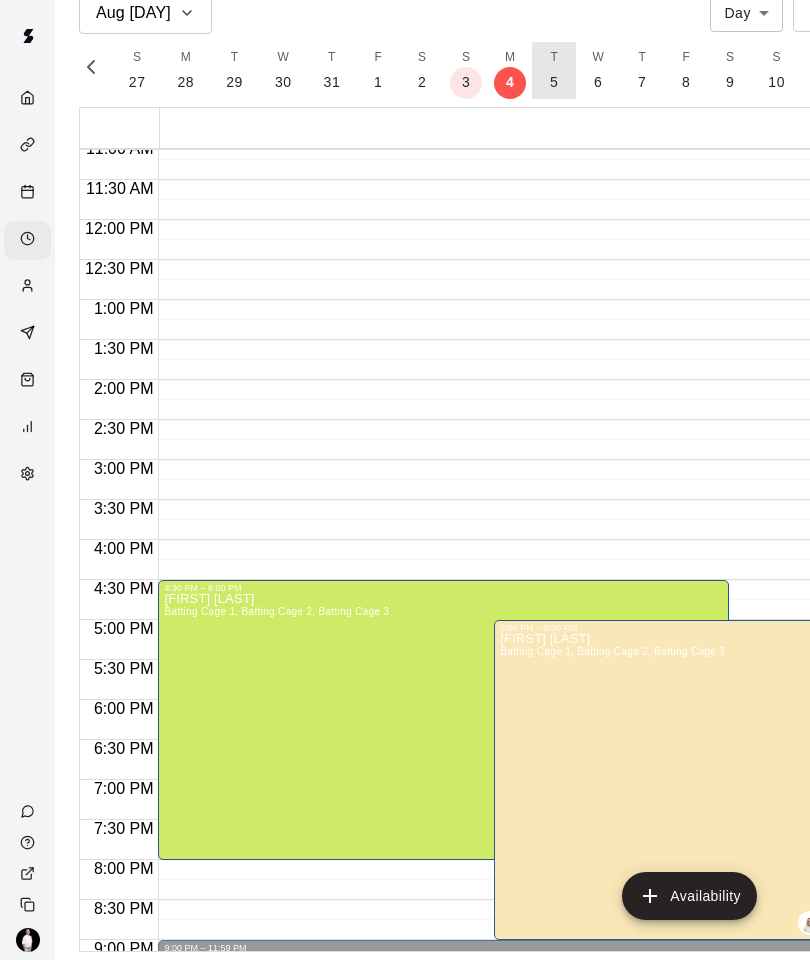 click on "T 5" at bounding box center [554, 70] 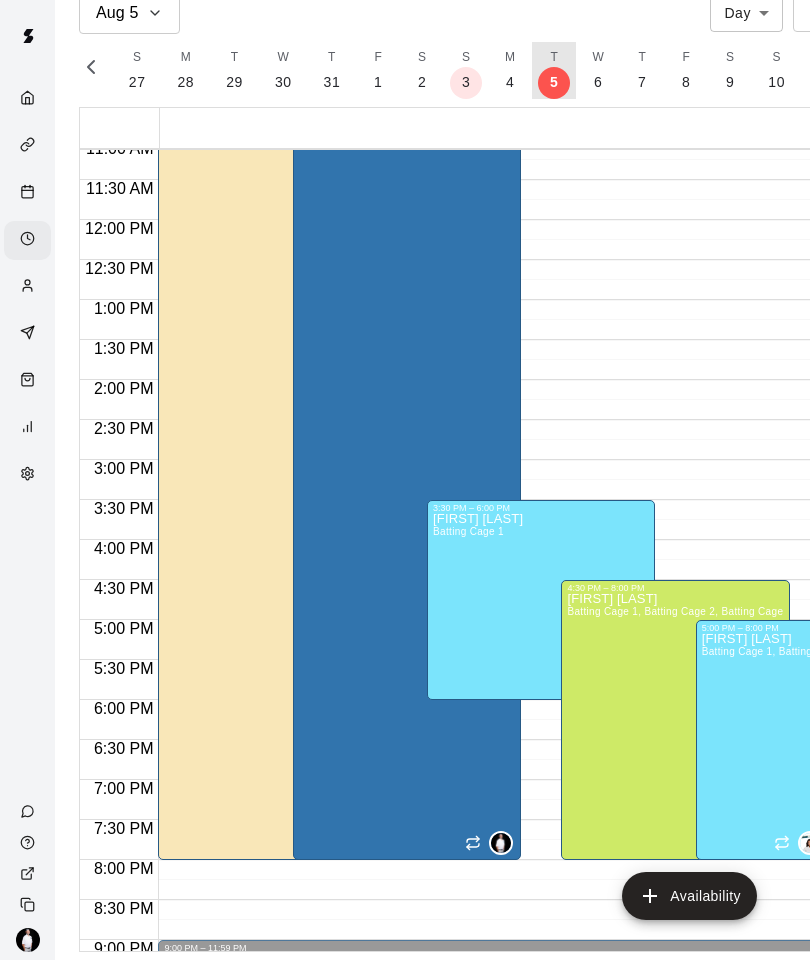 scroll, scrollTop: 0, scrollLeft: 8267, axis: horizontal 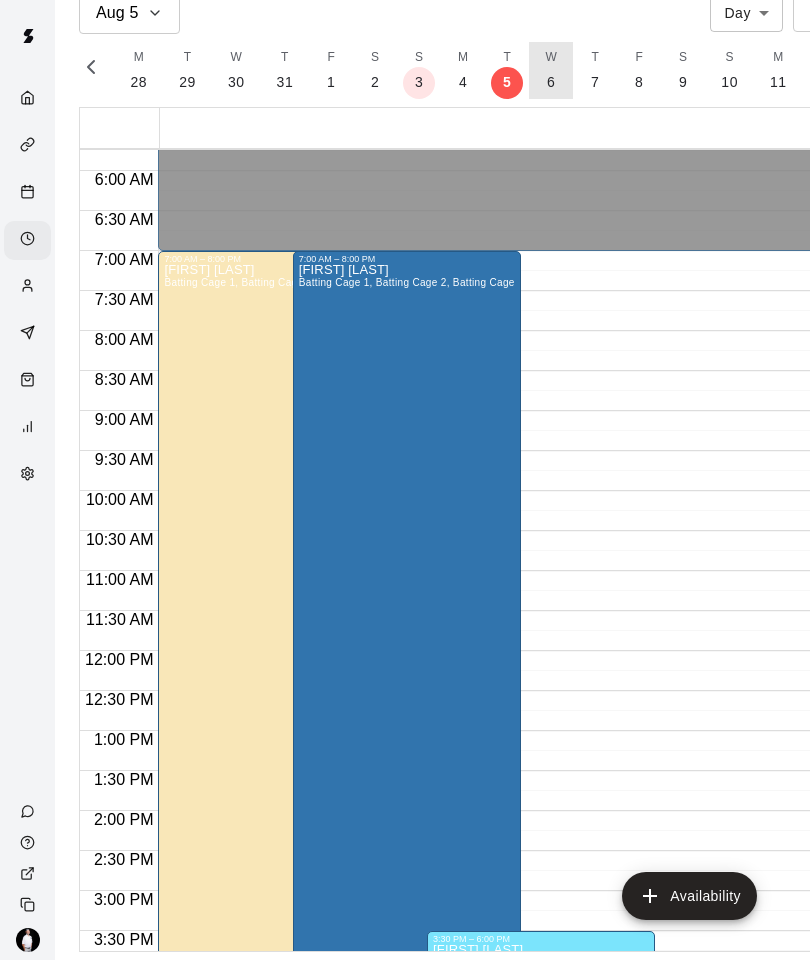 click on "W 6" at bounding box center [551, 70] 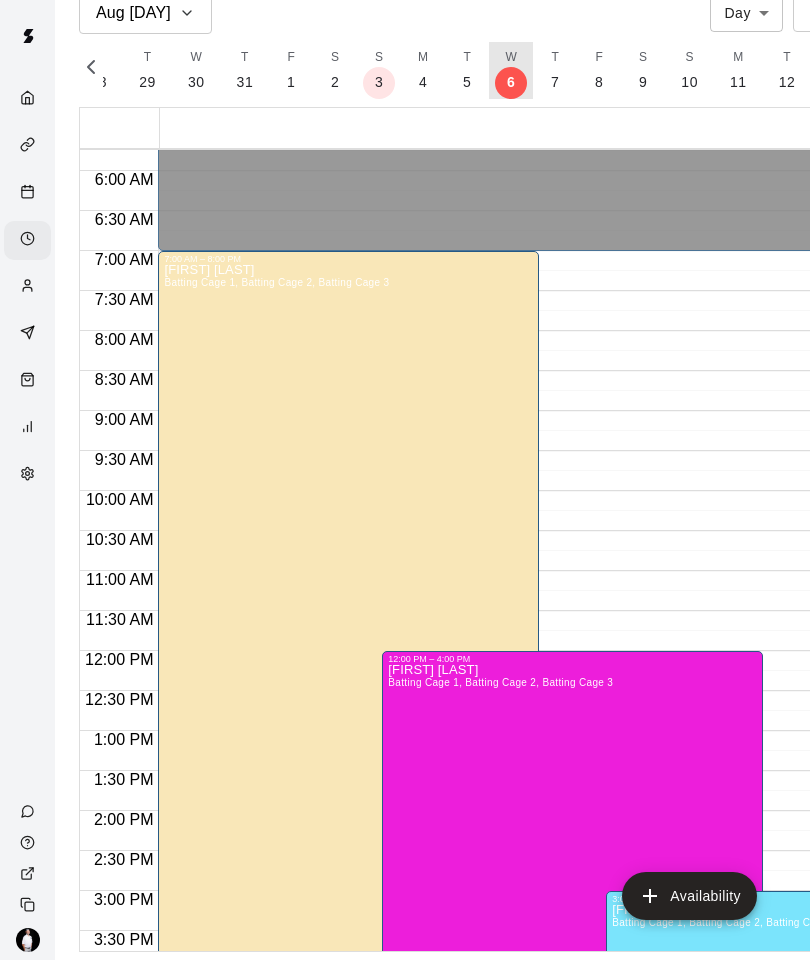scroll, scrollTop: 0, scrollLeft: 8314, axis: horizontal 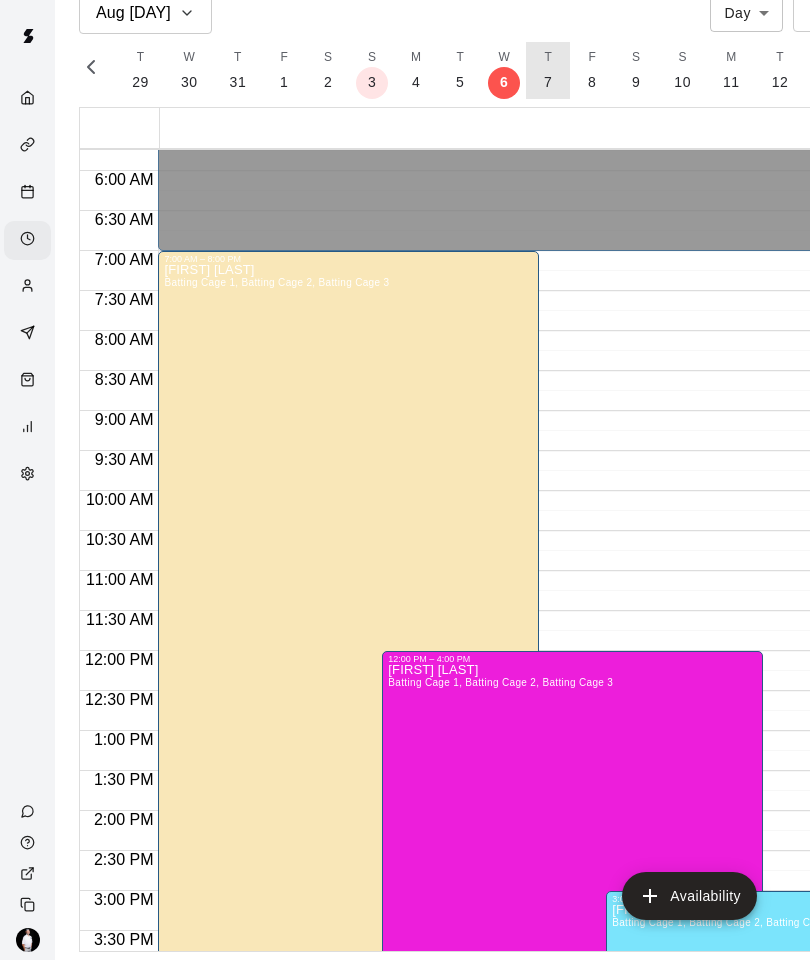 click on "T 7" at bounding box center [548, 70] 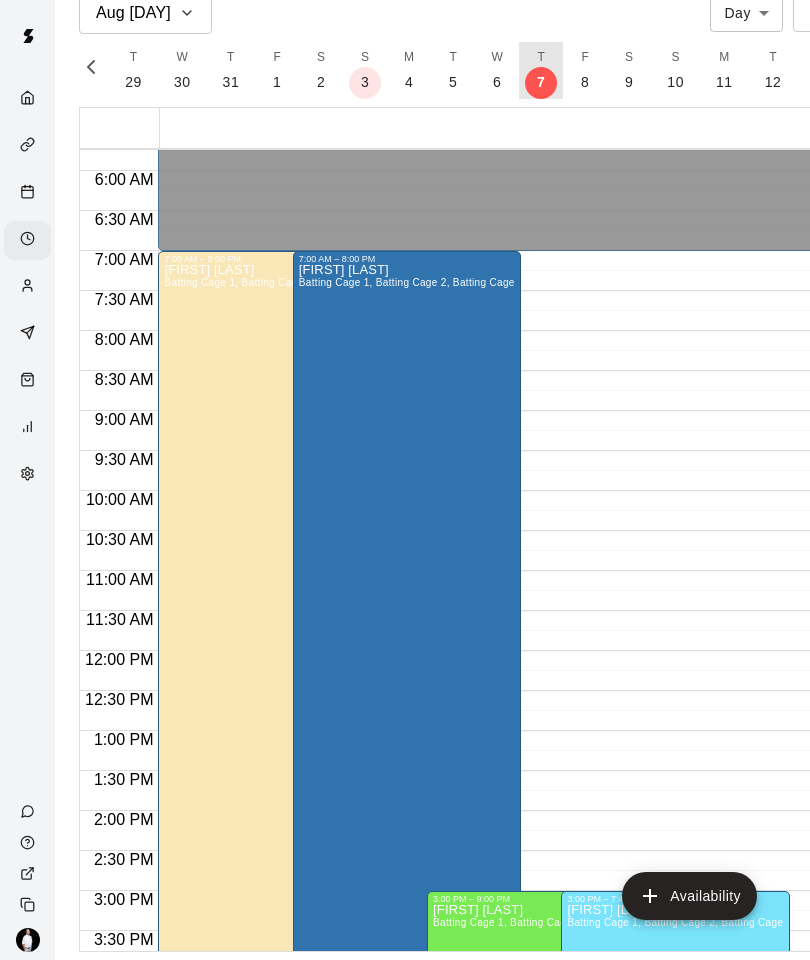 scroll, scrollTop: 0, scrollLeft: 8361, axis: horizontal 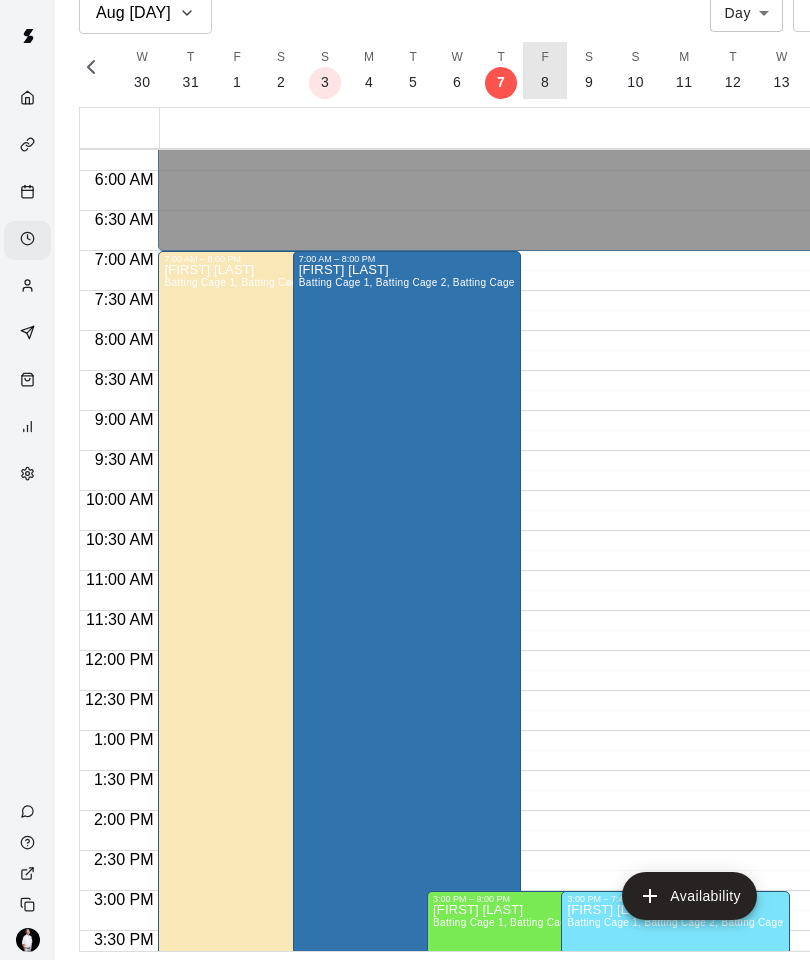 click on "8" at bounding box center (545, 82) 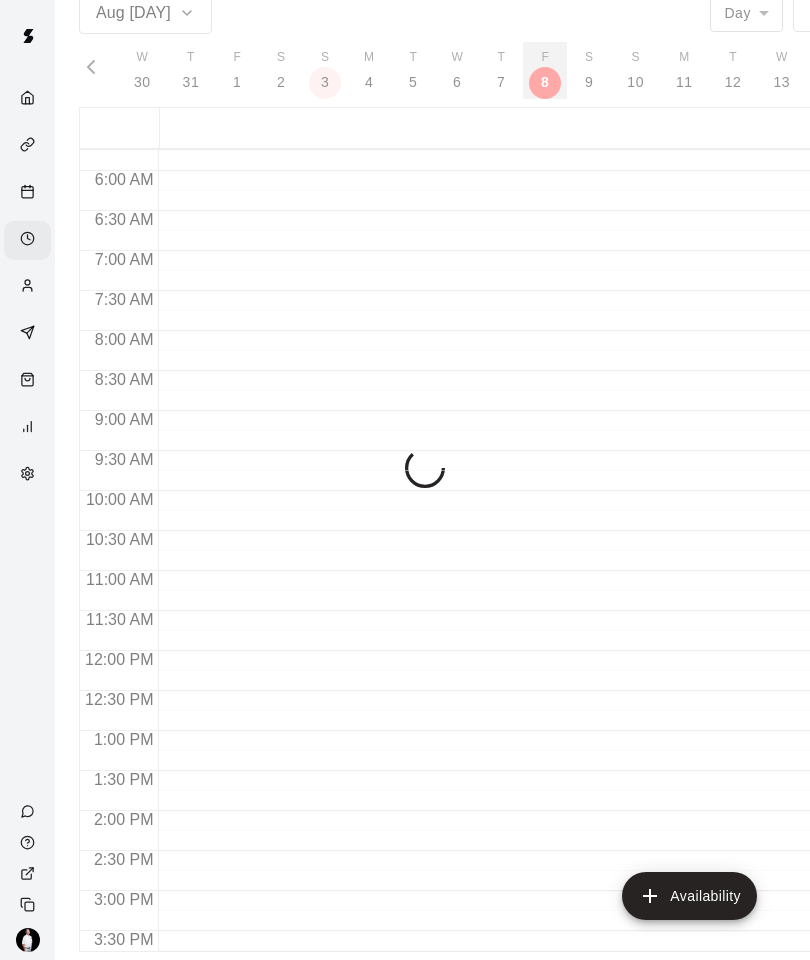 scroll, scrollTop: 0, scrollLeft: 8408, axis: horizontal 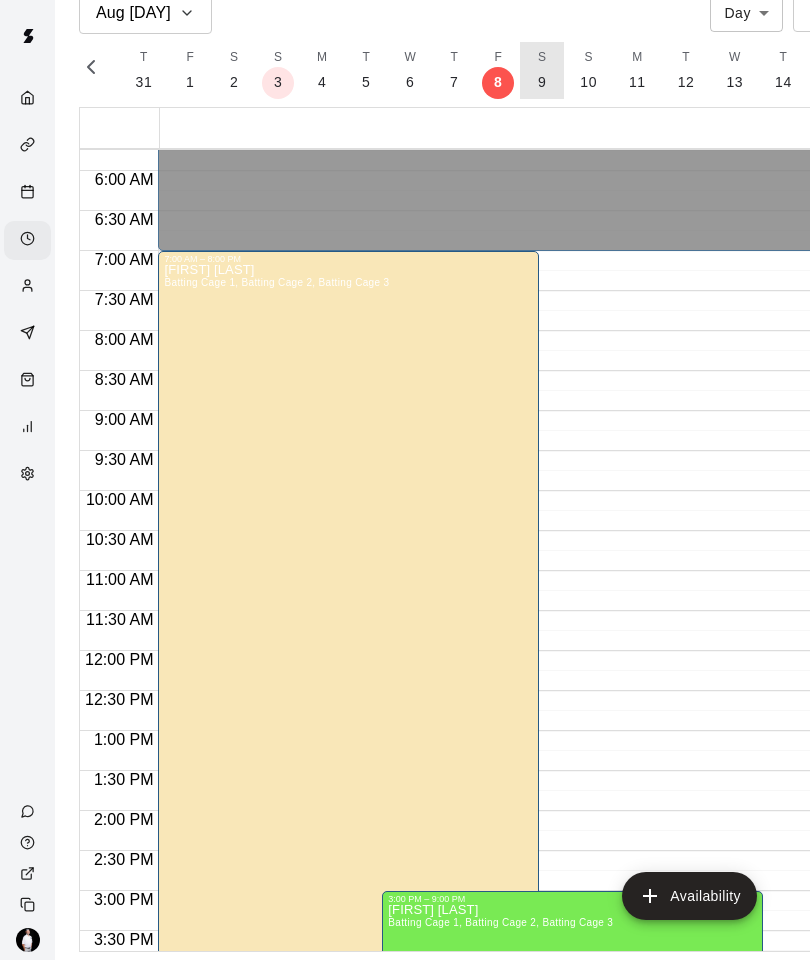 click on "S [NUMBER]" at bounding box center (542, 70) 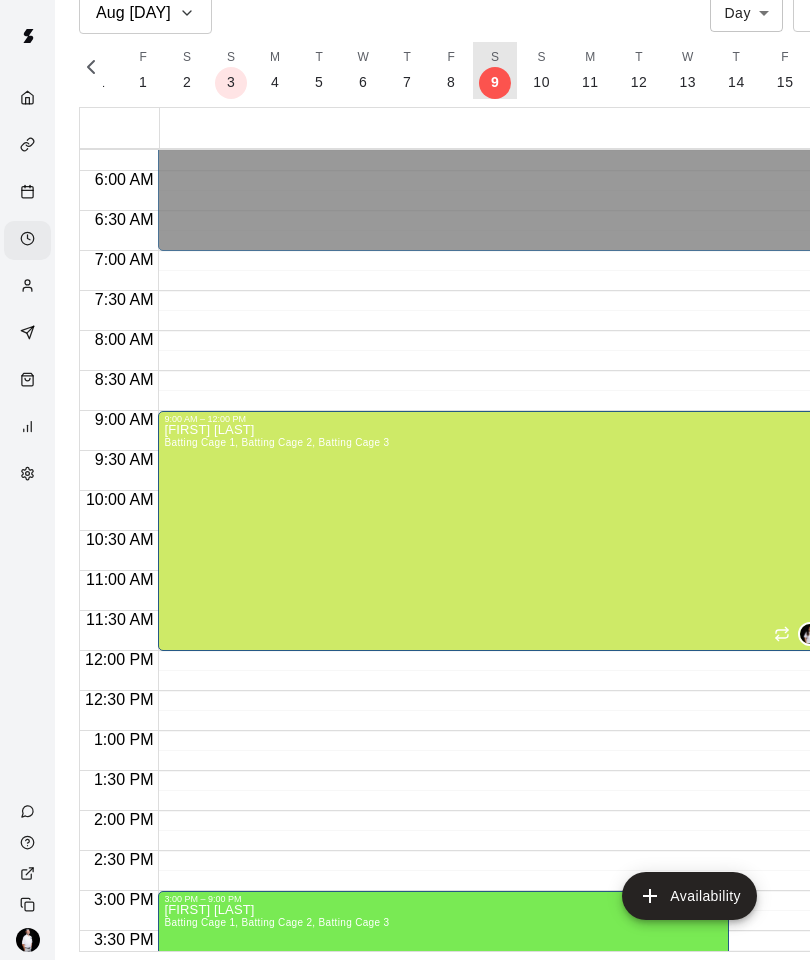 scroll, scrollTop: 0, scrollLeft: 8455, axis: horizontal 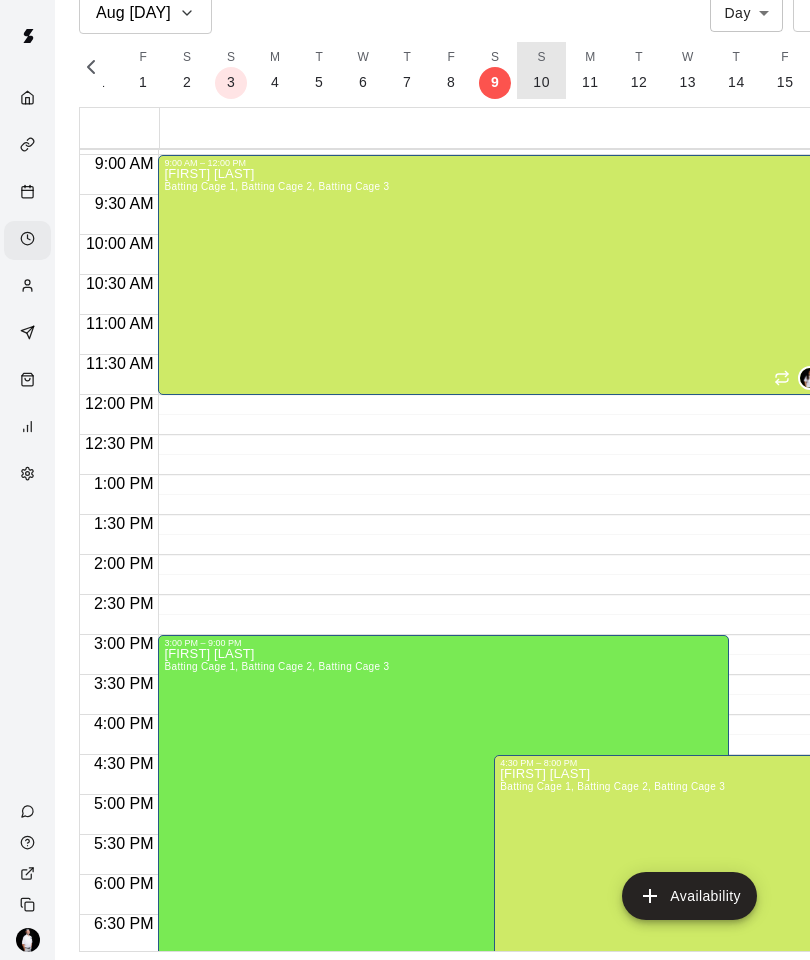 click on "10" at bounding box center (541, 82) 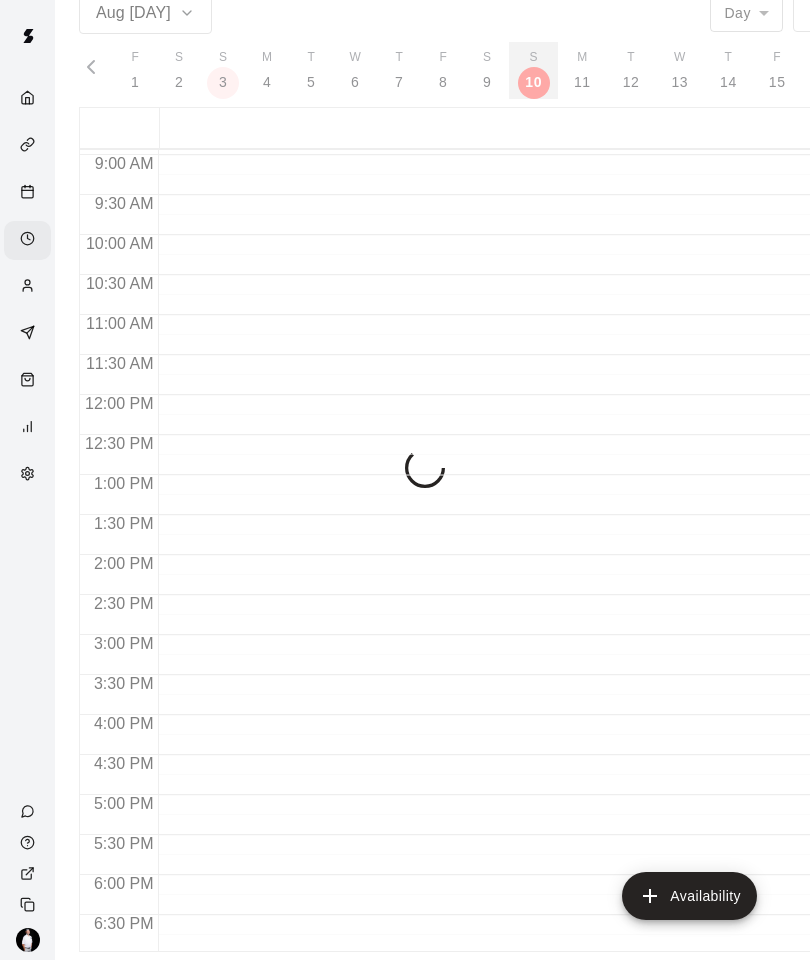 scroll, scrollTop: 0, scrollLeft: 8502, axis: horizontal 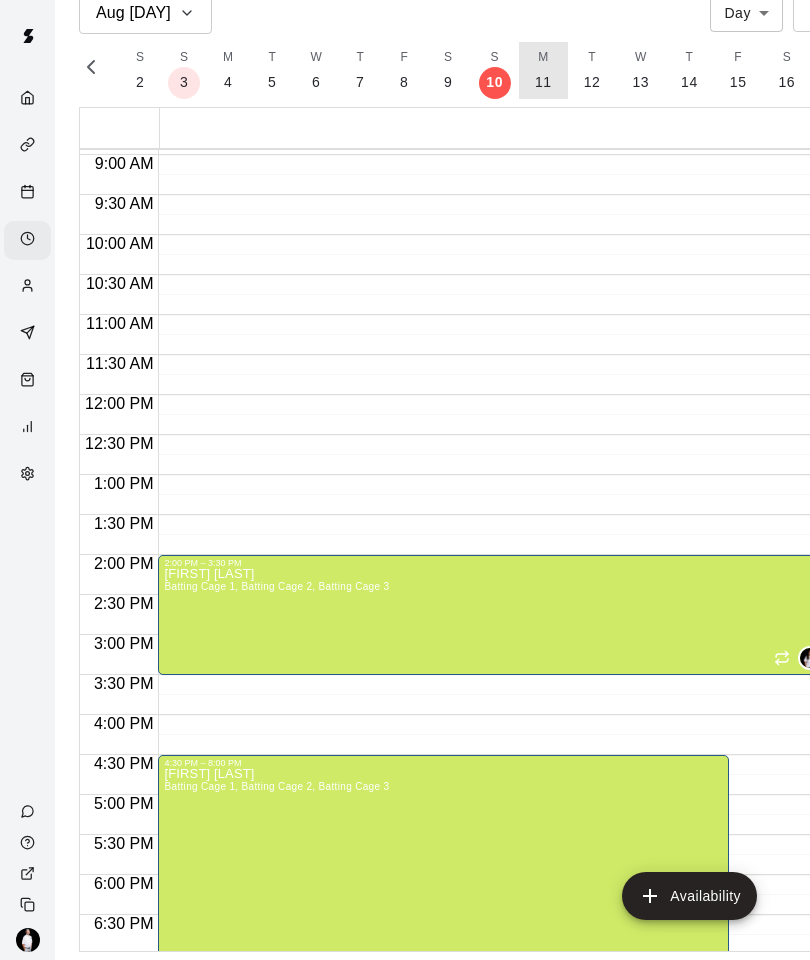 click on "11" at bounding box center [543, 82] 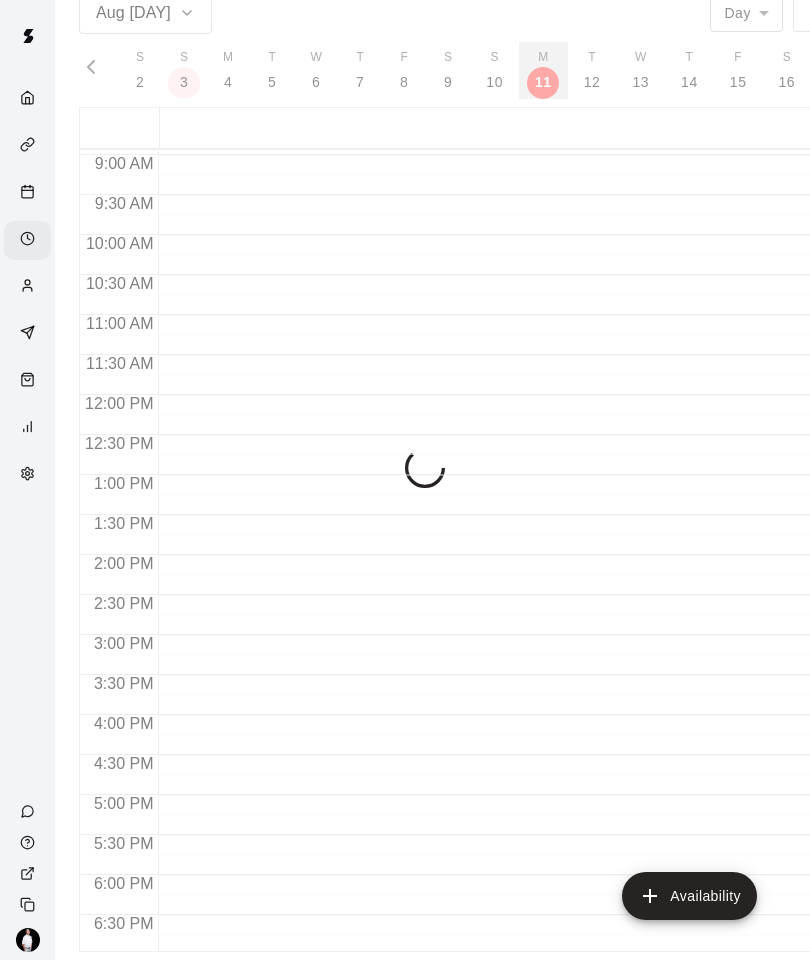 scroll, scrollTop: 0, scrollLeft: 8549, axis: horizontal 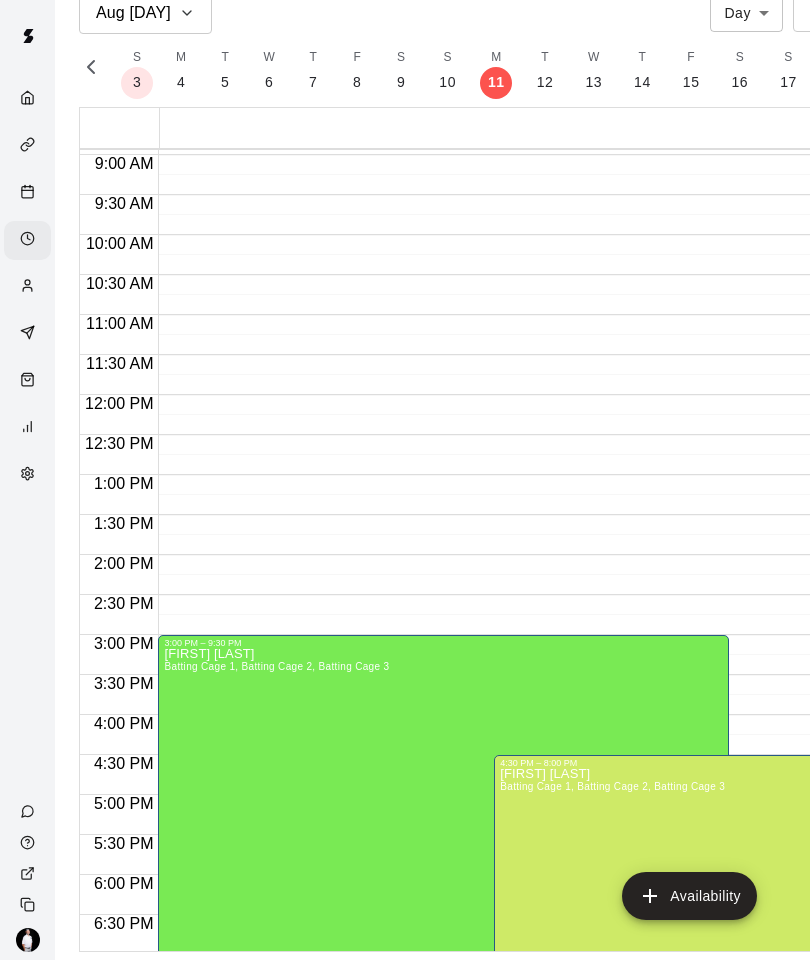 click 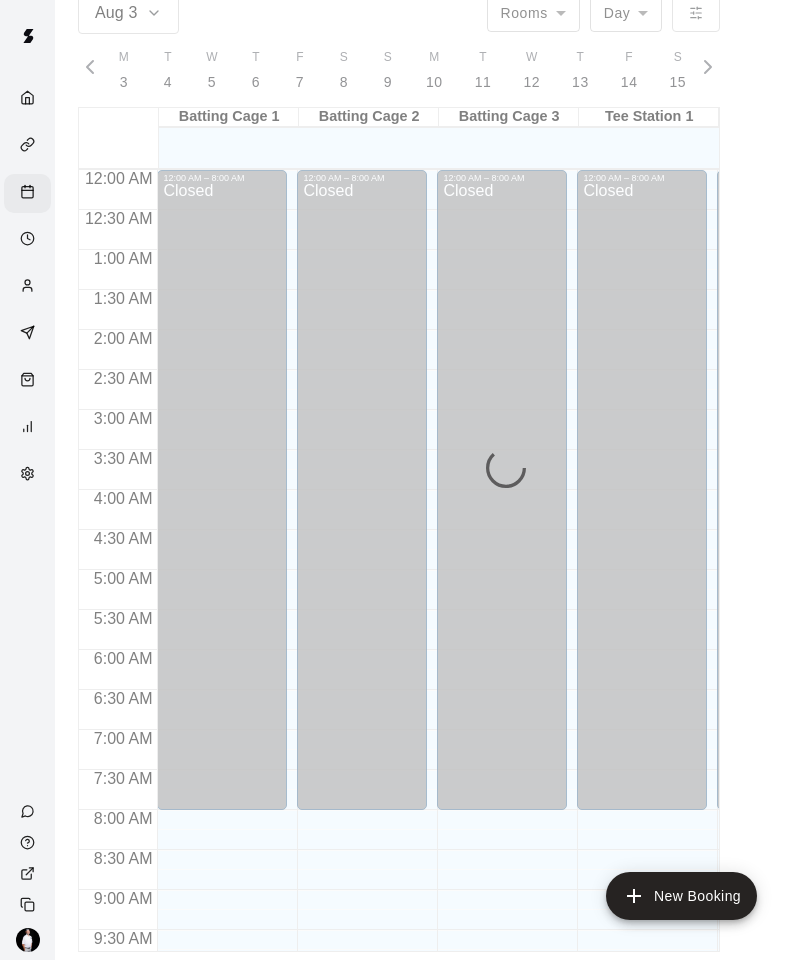 scroll, scrollTop: 0, scrollLeft: 0, axis: both 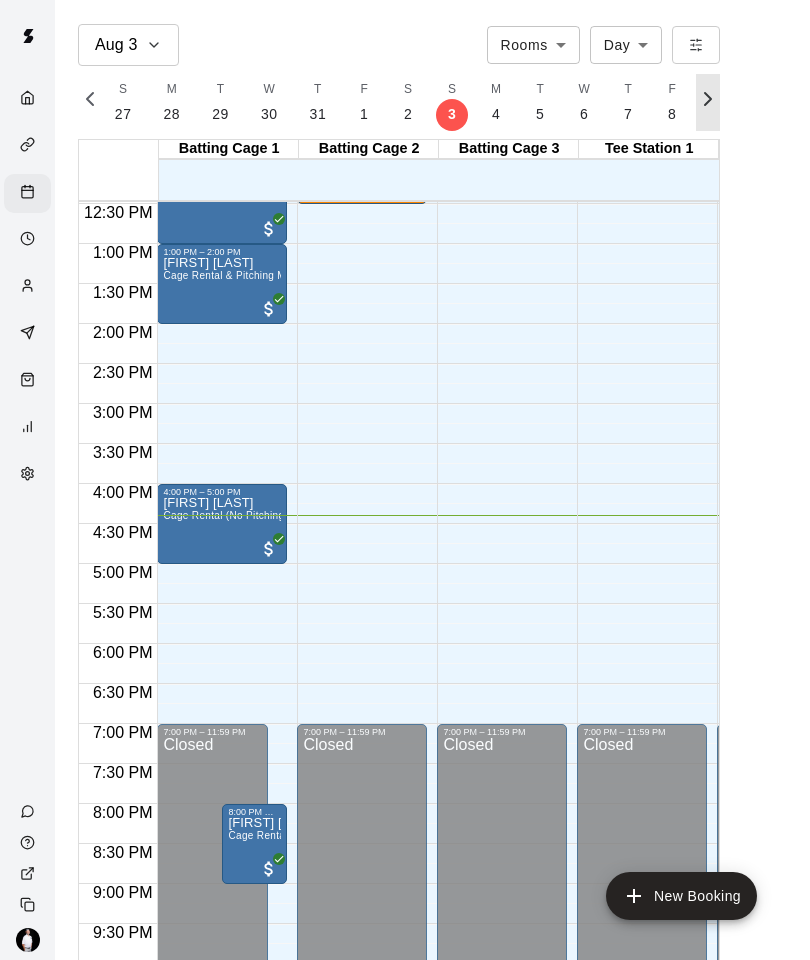 click 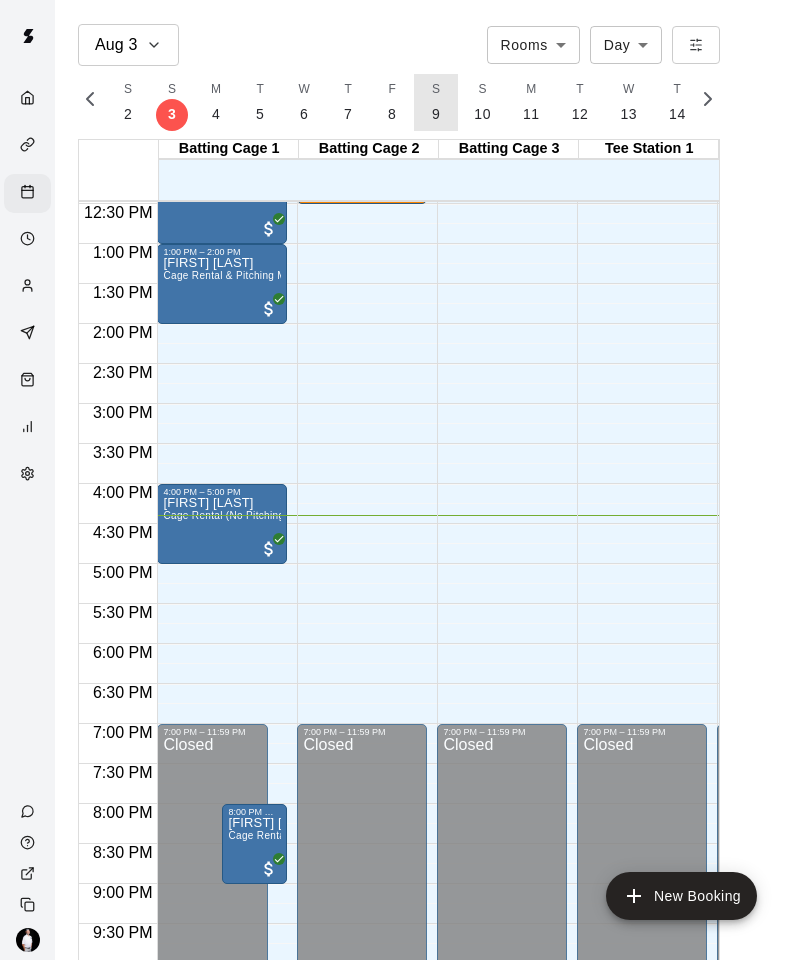click on "9" at bounding box center (436, 114) 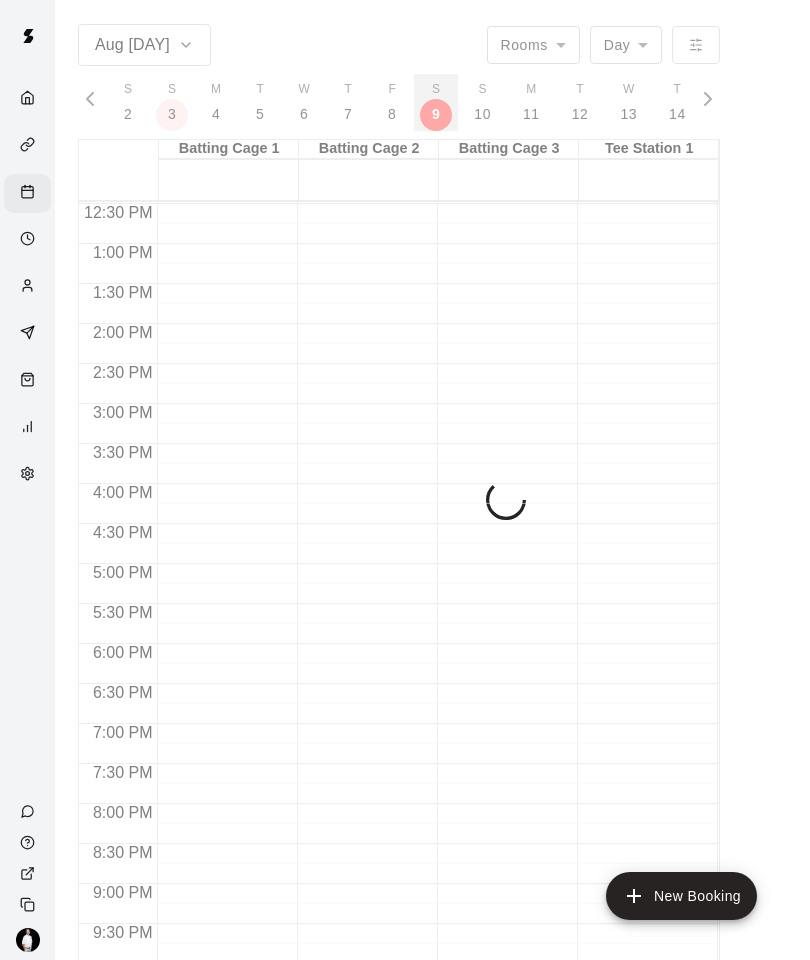 scroll, scrollTop: 0, scrollLeft: 8515, axis: horizontal 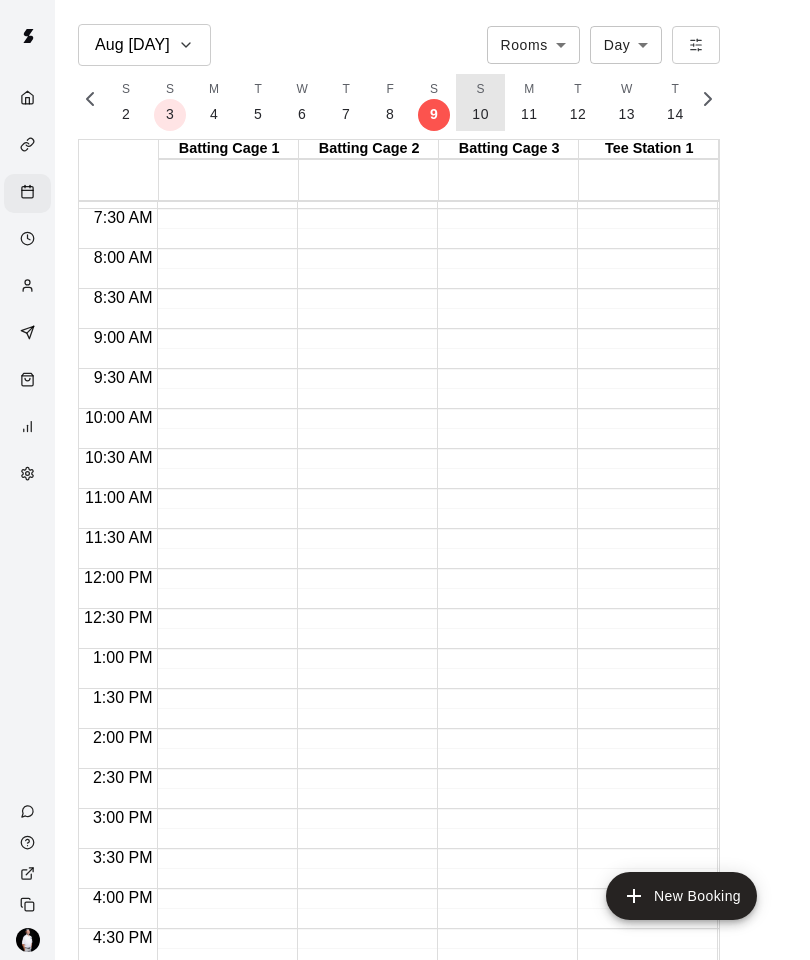click on "10" at bounding box center [480, 114] 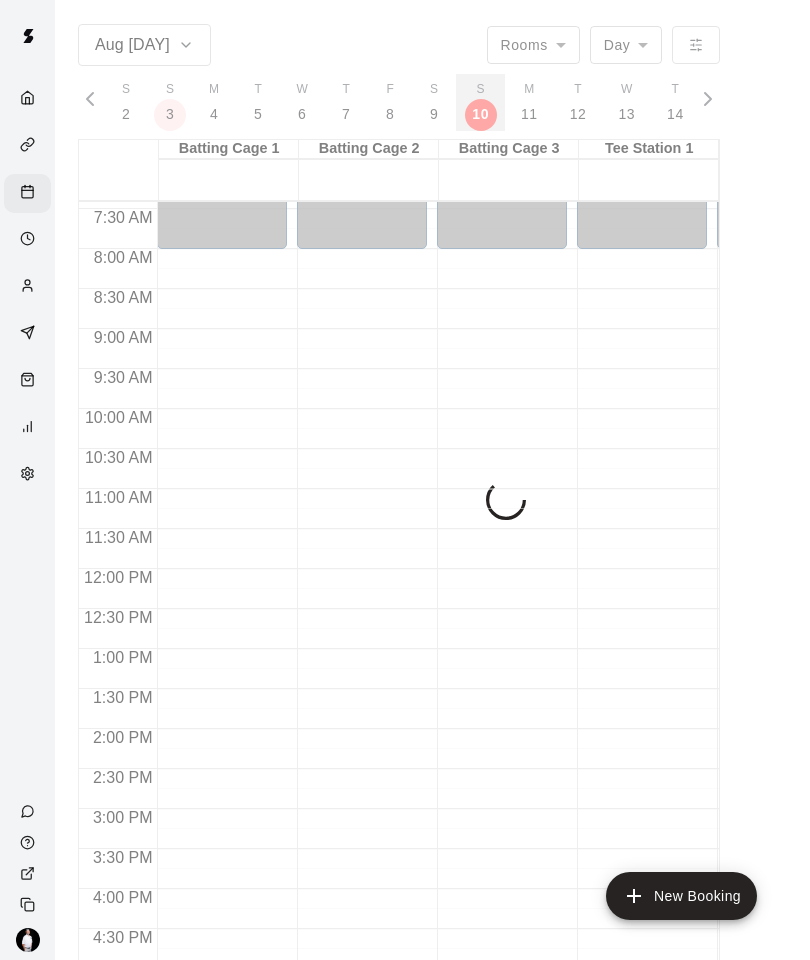 scroll, scrollTop: 0, scrollLeft: 8562, axis: horizontal 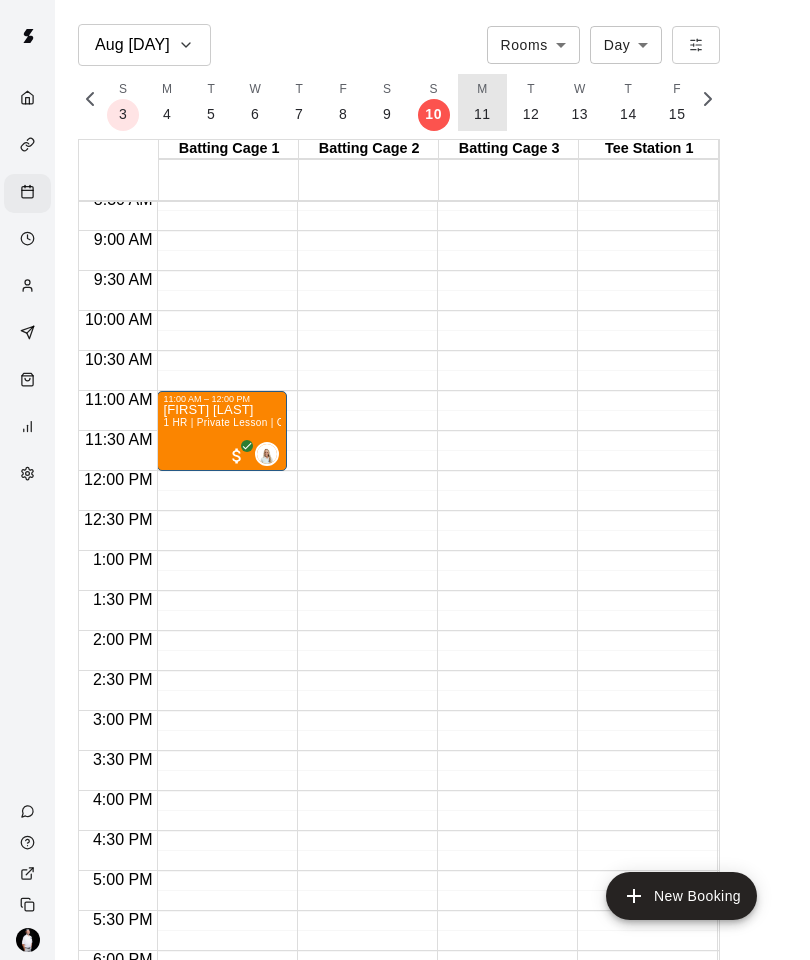 click on "11" at bounding box center (482, 114) 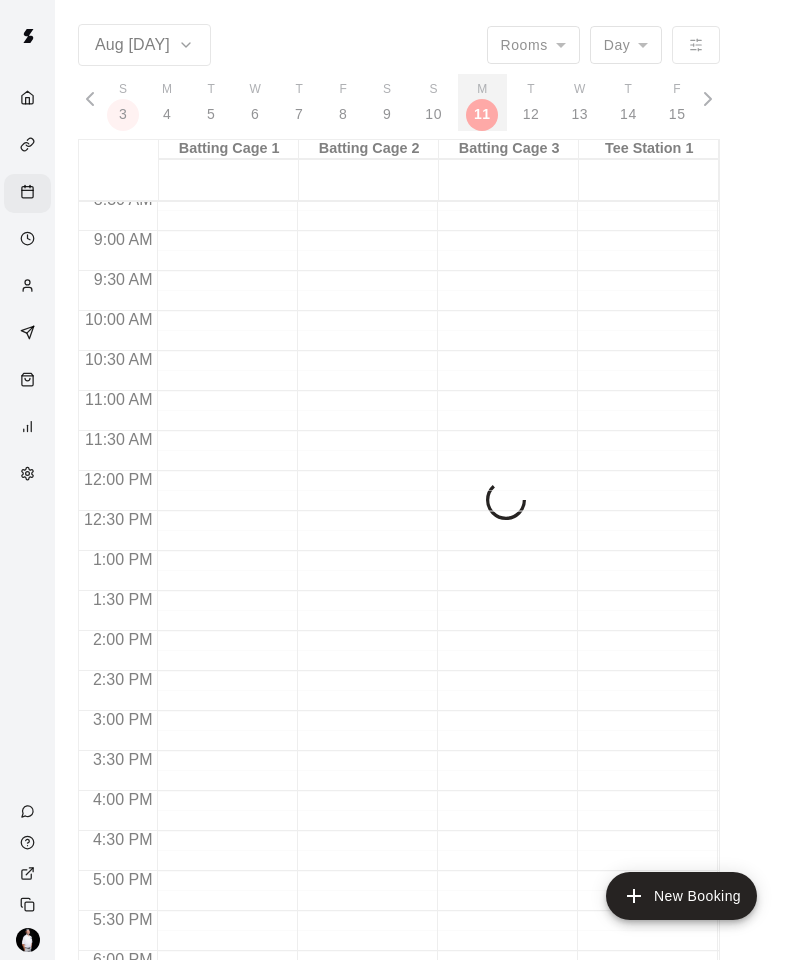 scroll, scrollTop: 0, scrollLeft: 8609, axis: horizontal 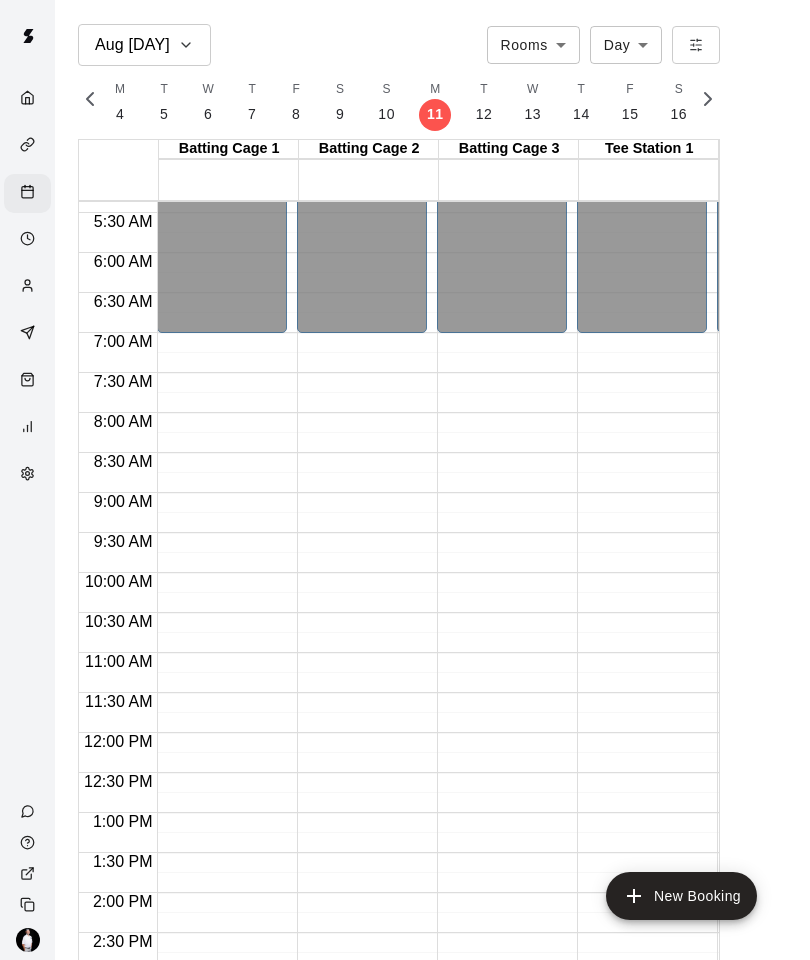 click at bounding box center (27, 287) 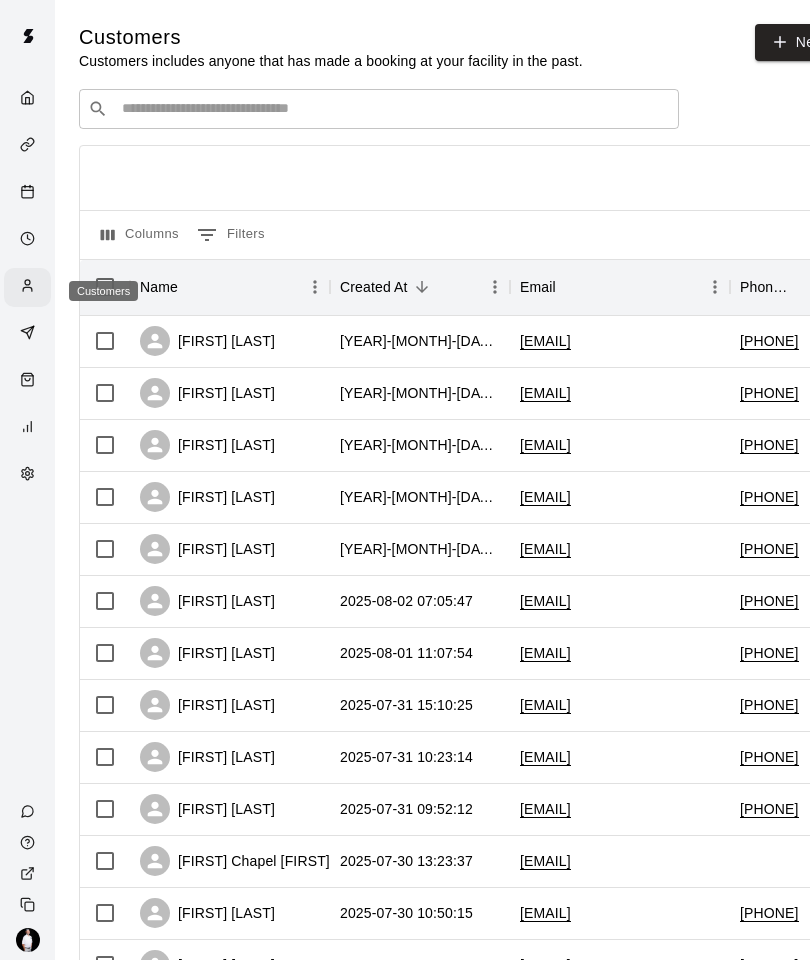 click 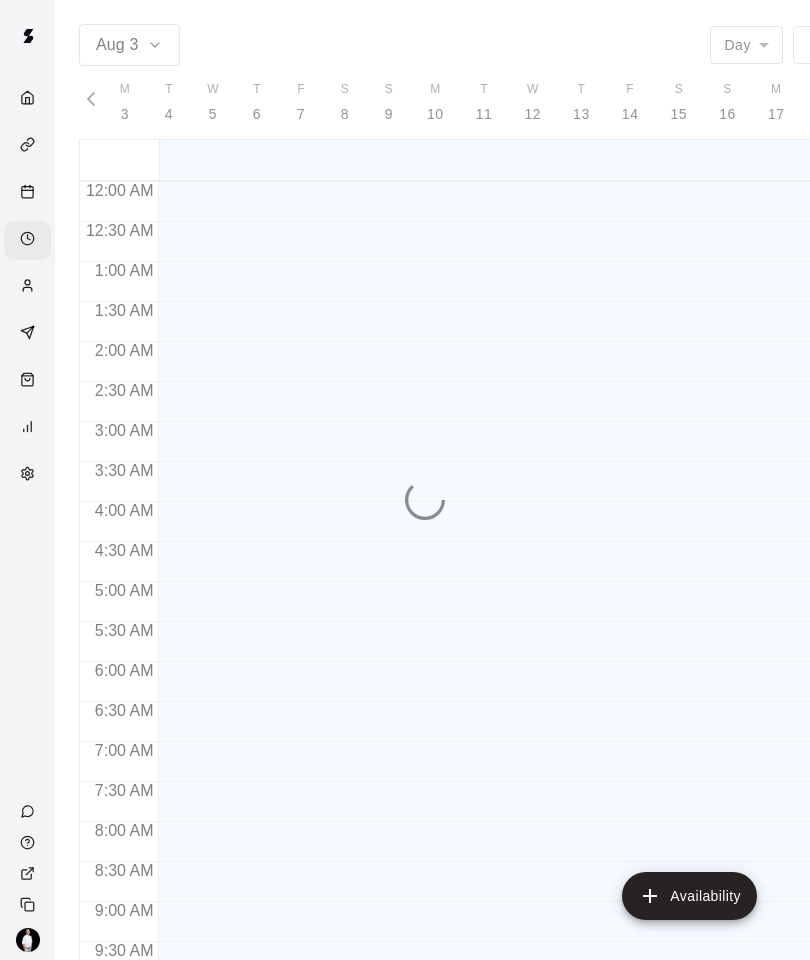 scroll, scrollTop: 0, scrollLeft: 8173, axis: horizontal 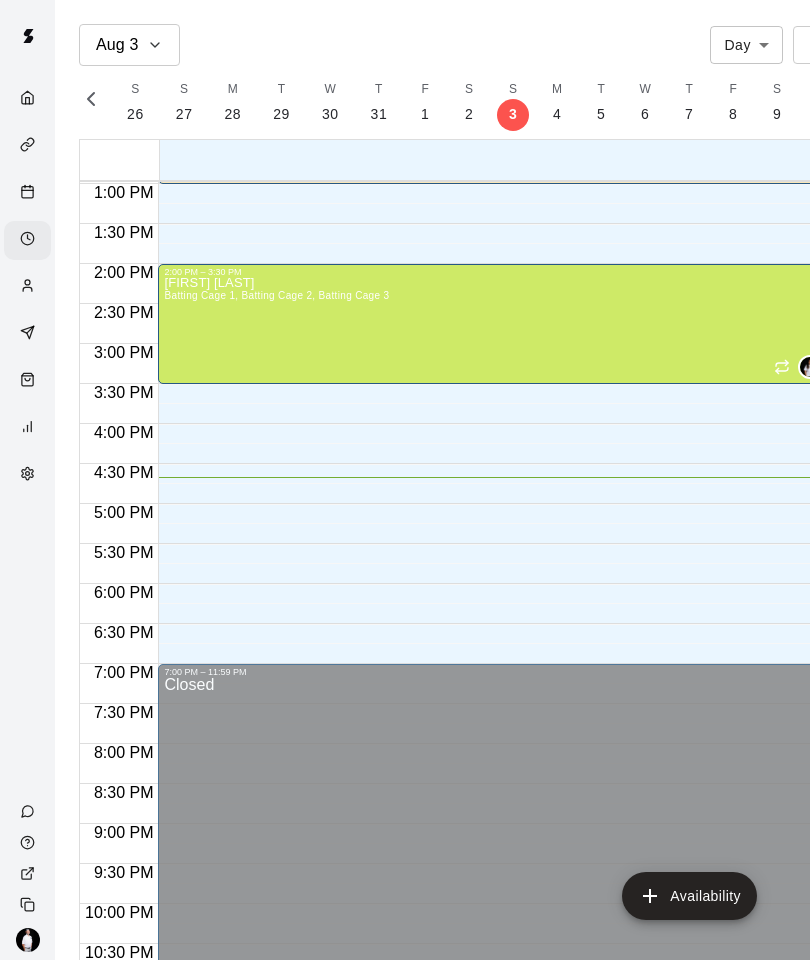 click 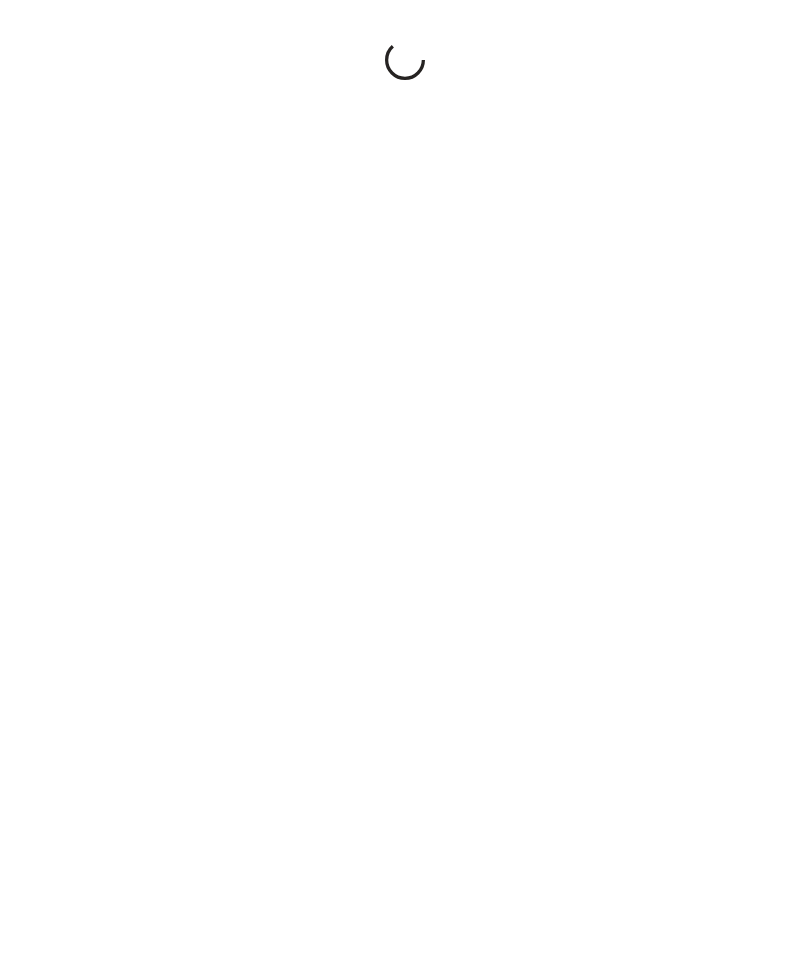 scroll, scrollTop: 0, scrollLeft: 0, axis: both 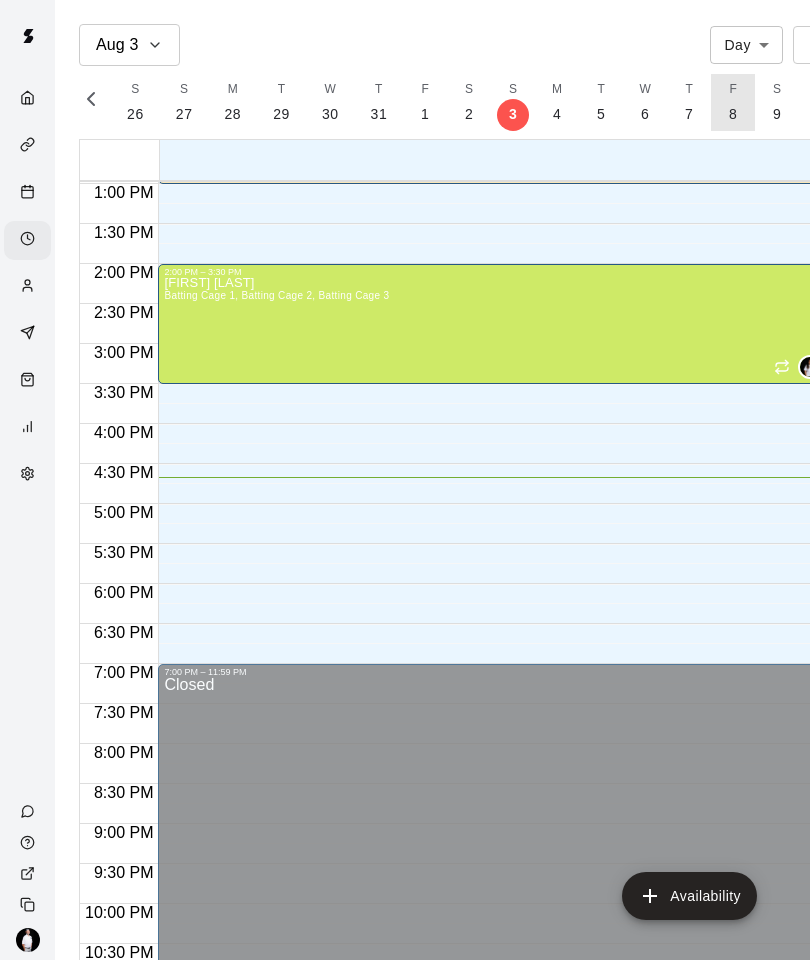 click on "M [NUMBER]" at bounding box center [733, 102] 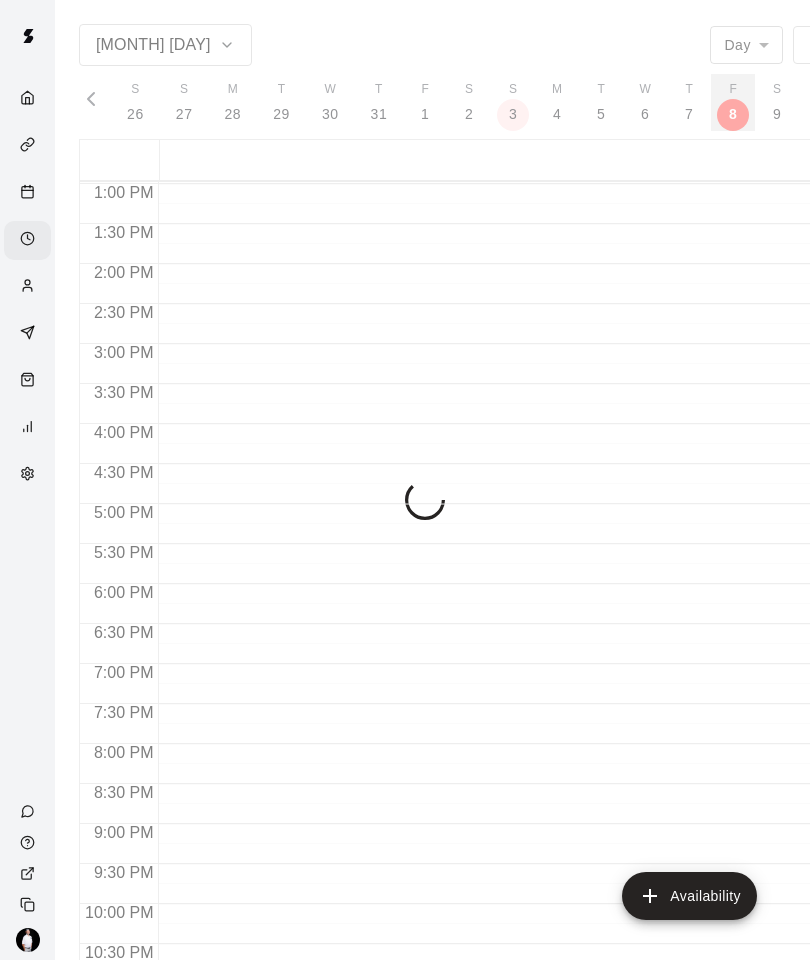 scroll, scrollTop: 0, scrollLeft: 8408, axis: horizontal 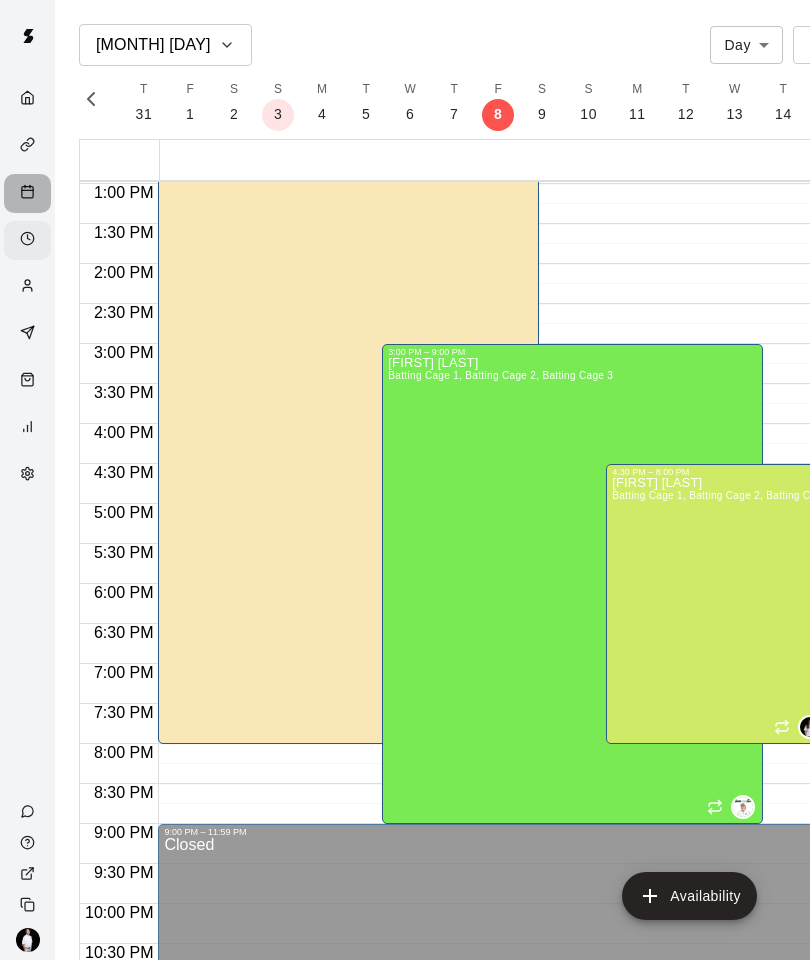 click 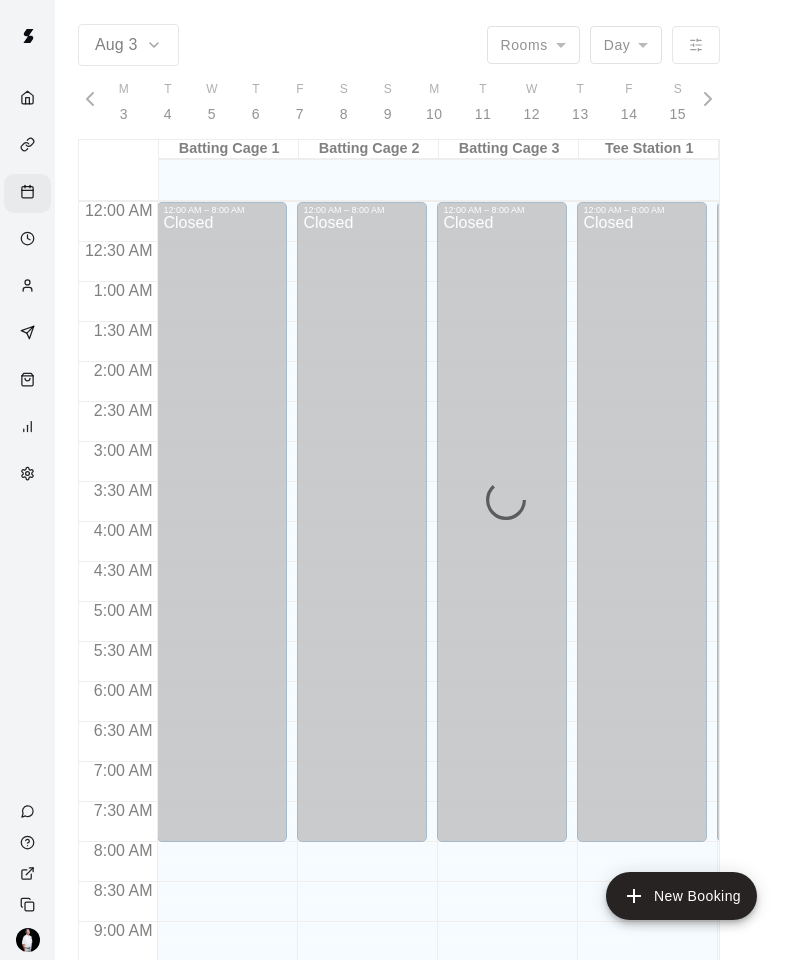 scroll, scrollTop: 0, scrollLeft: 8233, axis: horizontal 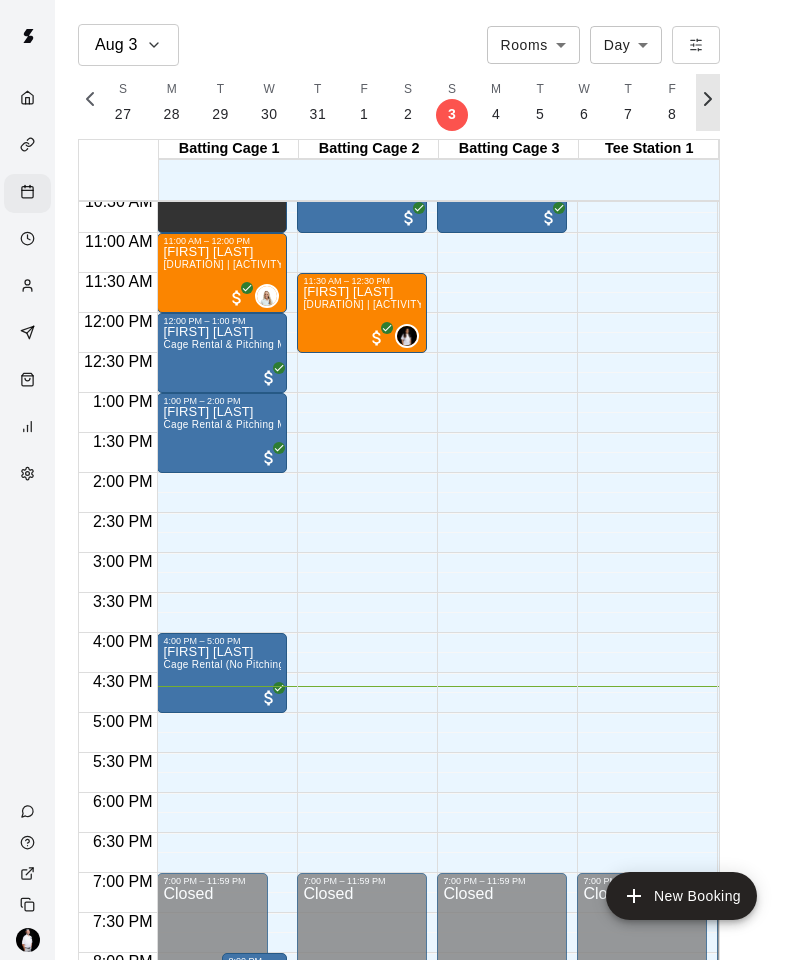 click 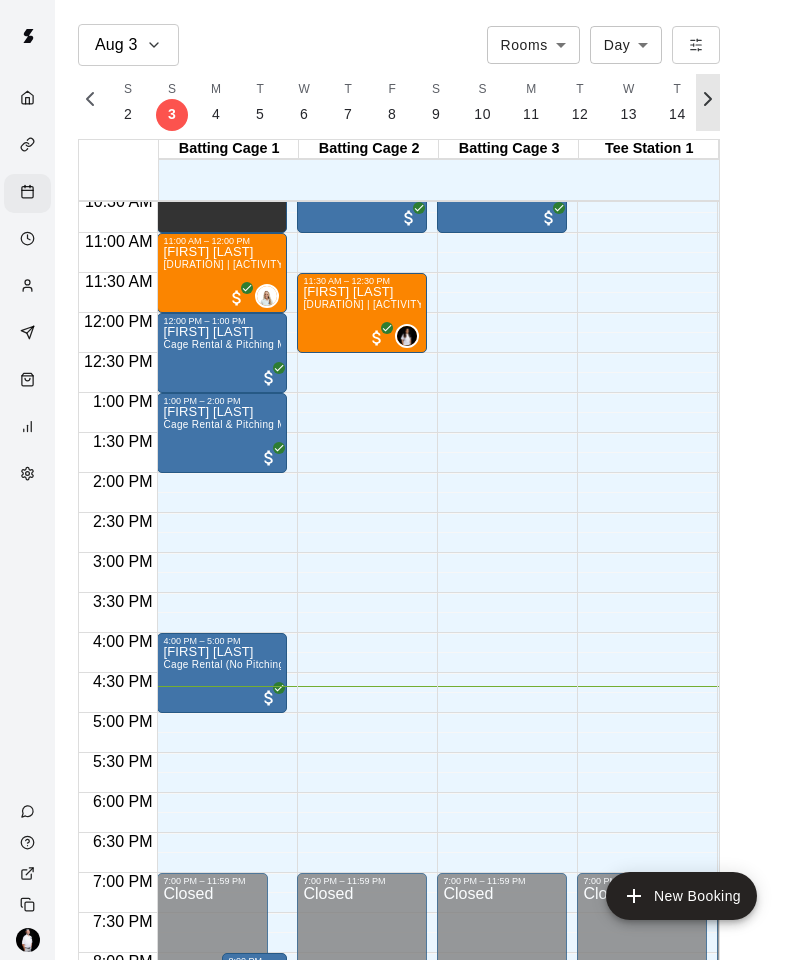 scroll, scrollTop: 0, scrollLeft: 8513, axis: horizontal 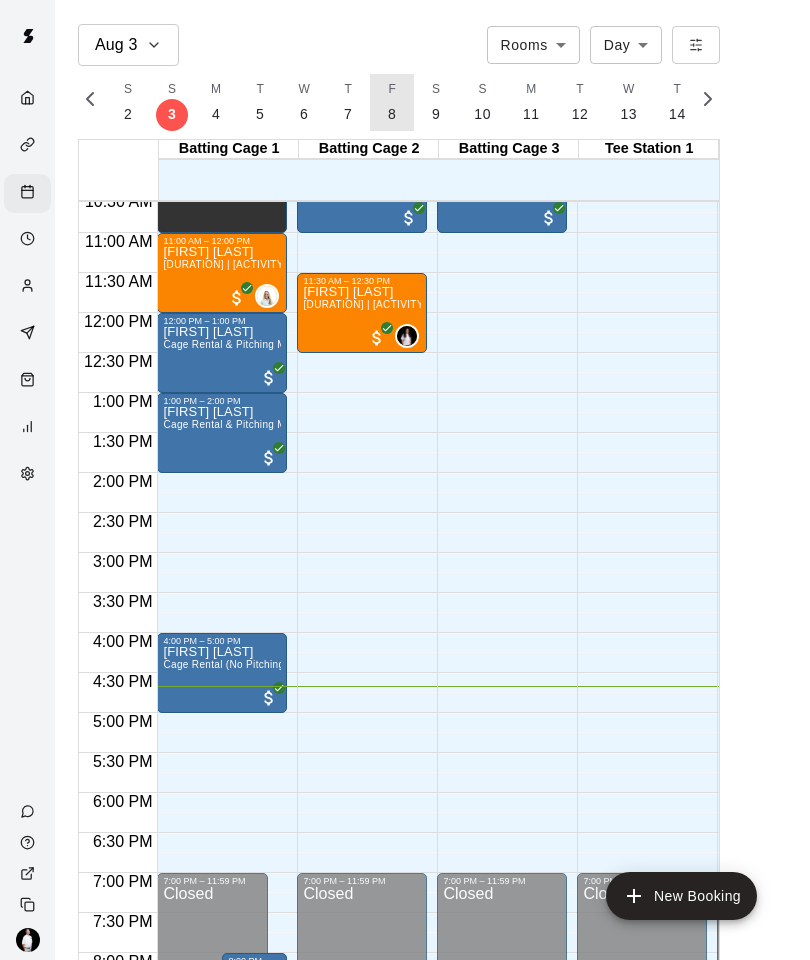 click on "M [NUMBER]" at bounding box center [392, 102] 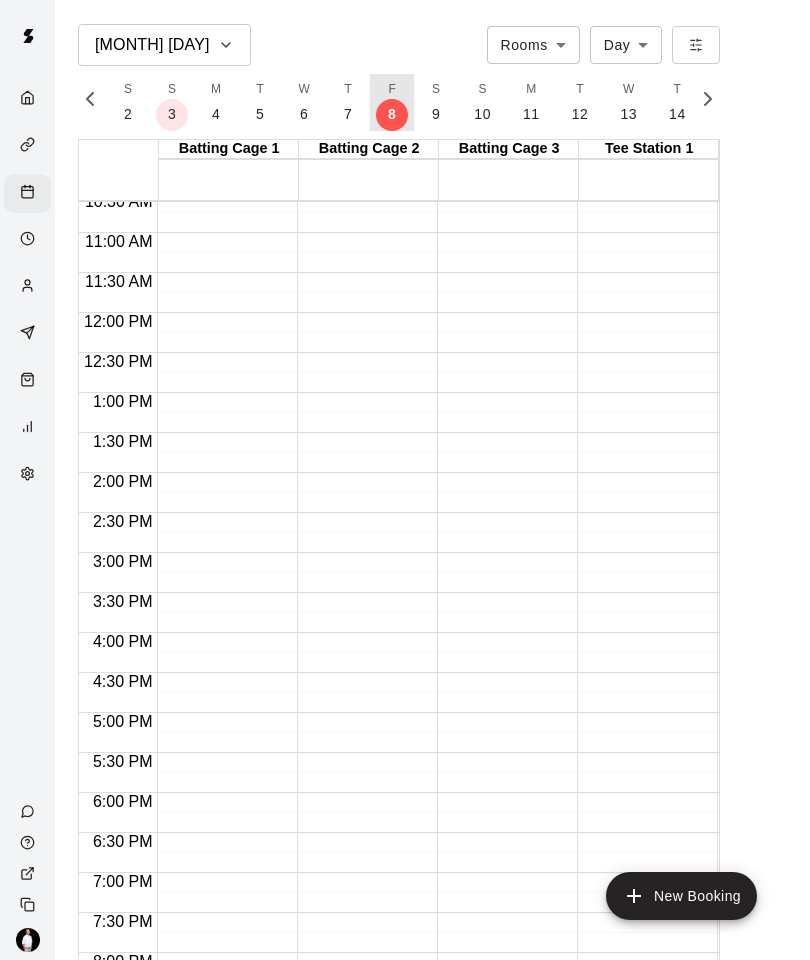 scroll, scrollTop: 0, scrollLeft: 8468, axis: horizontal 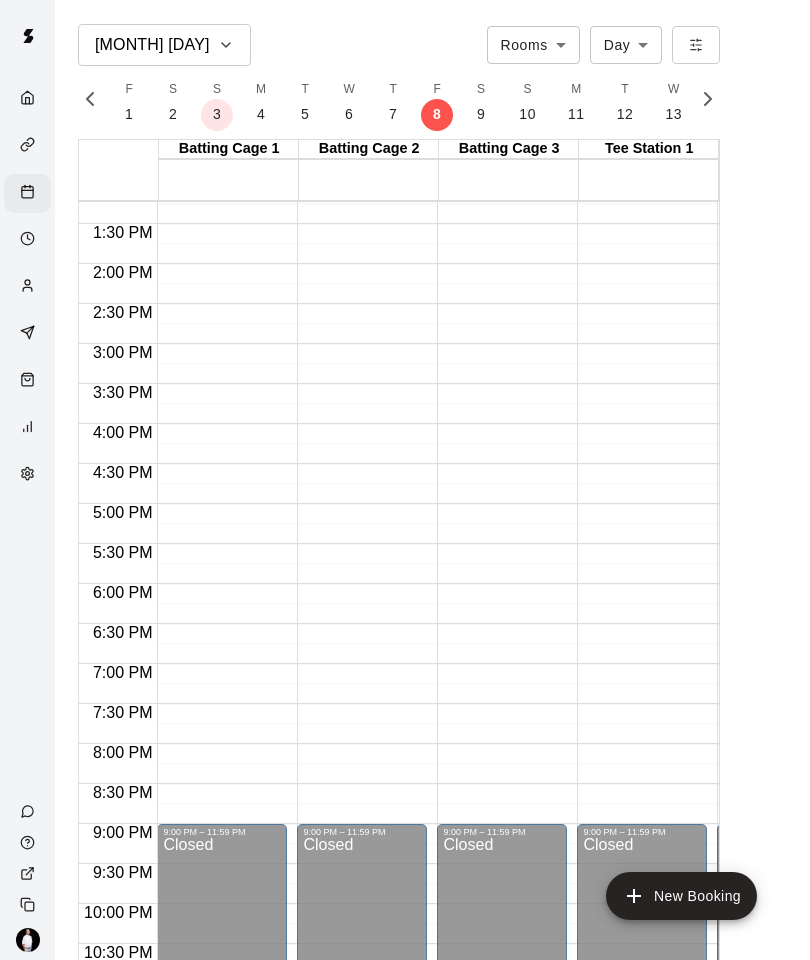 click on "New Booking" at bounding box center [681, 896] 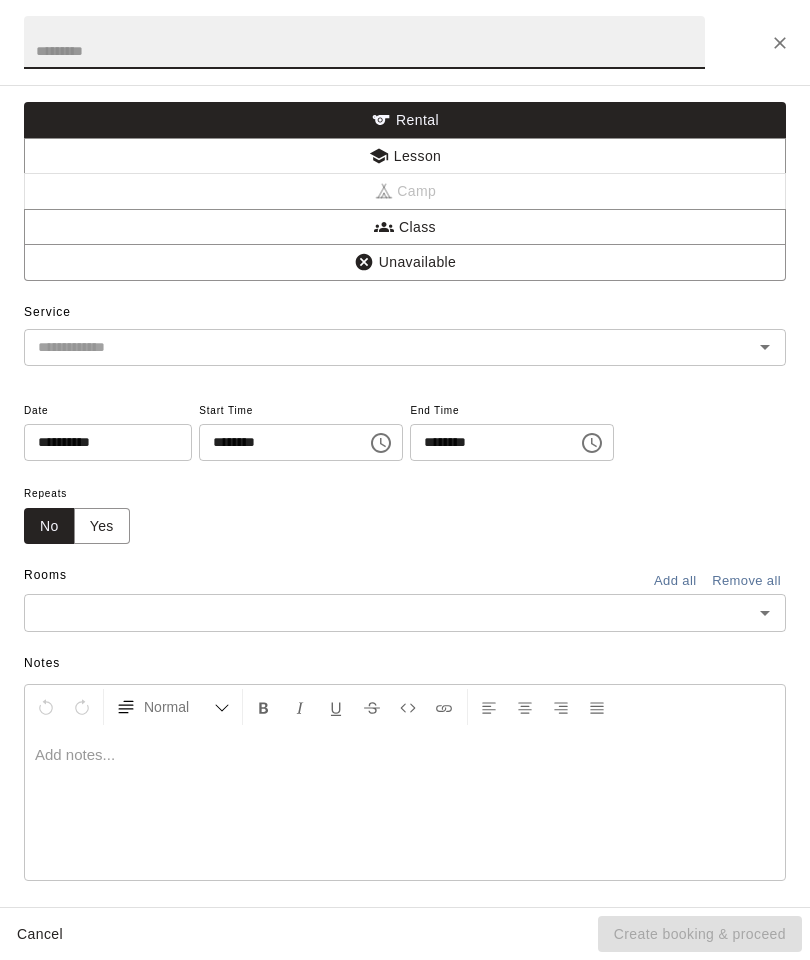 click on "Unavailable" at bounding box center (405, 262) 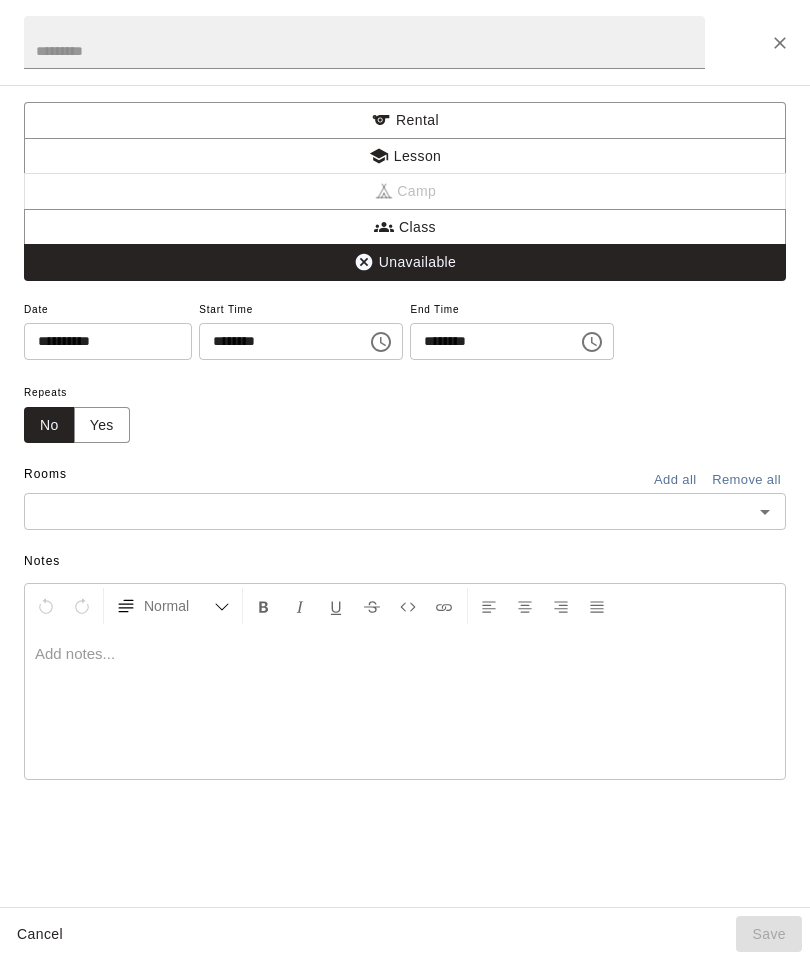 click on "**********" at bounding box center (101, 341) 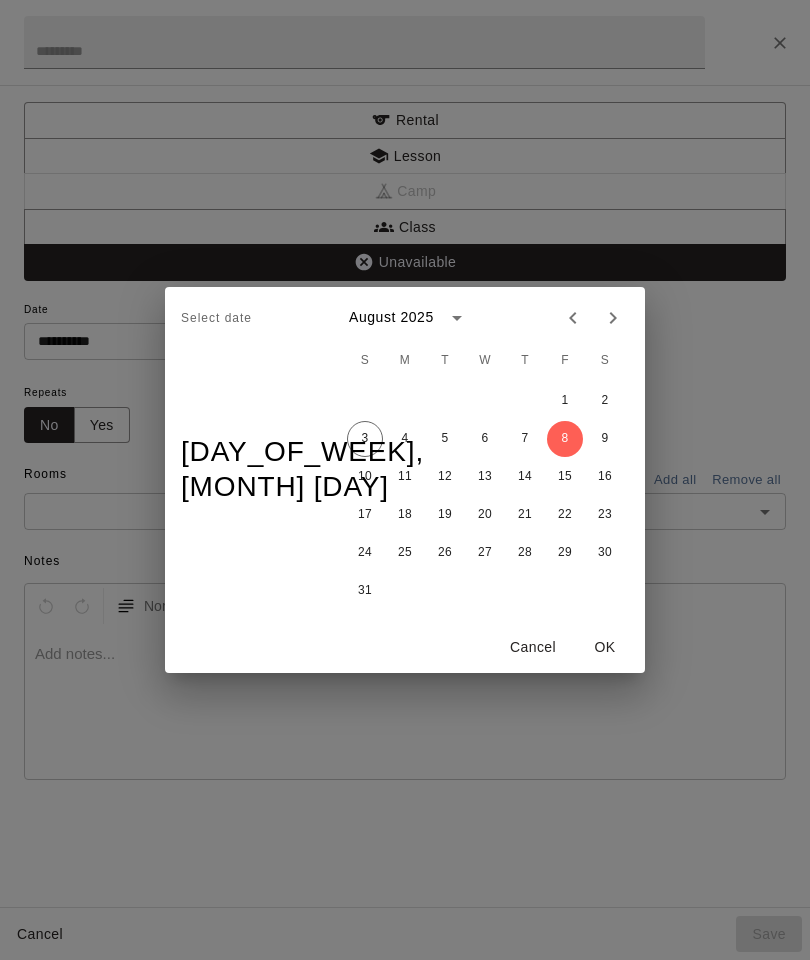 click on "8" at bounding box center [565, 439] 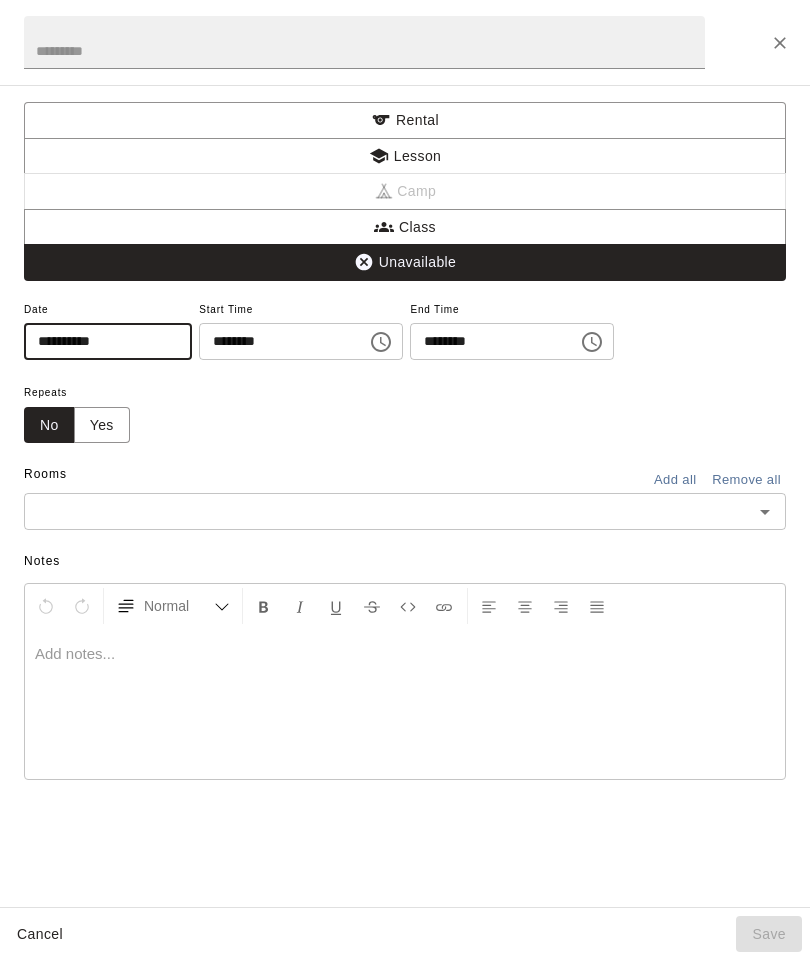 click 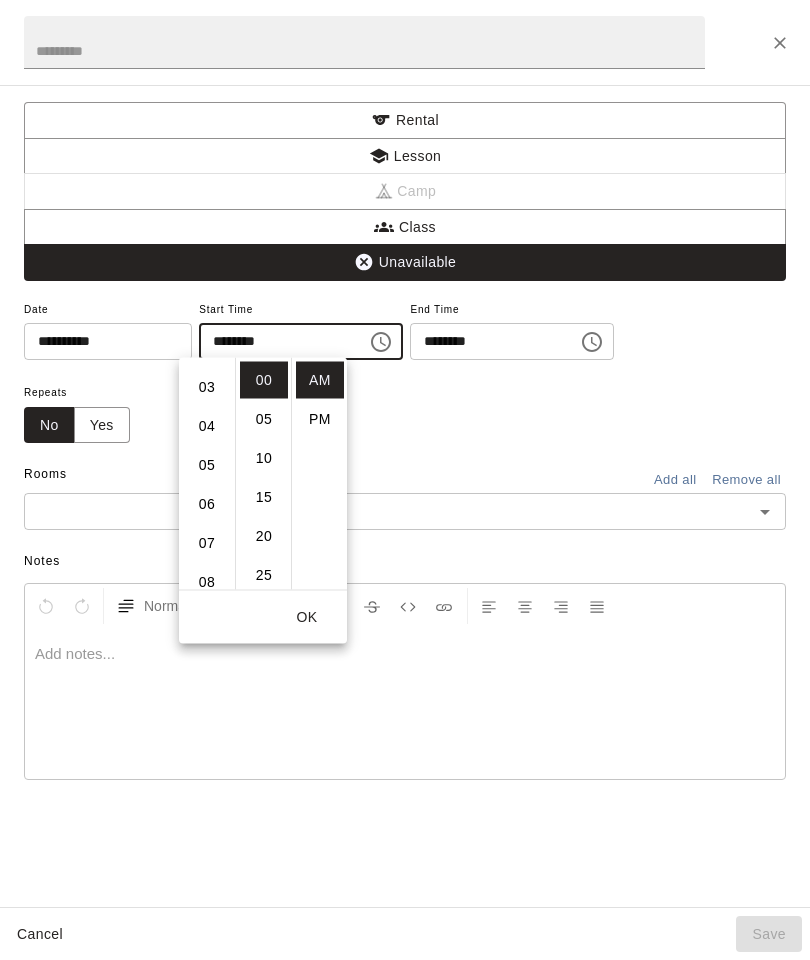 scroll, scrollTop: 111, scrollLeft: 0, axis: vertical 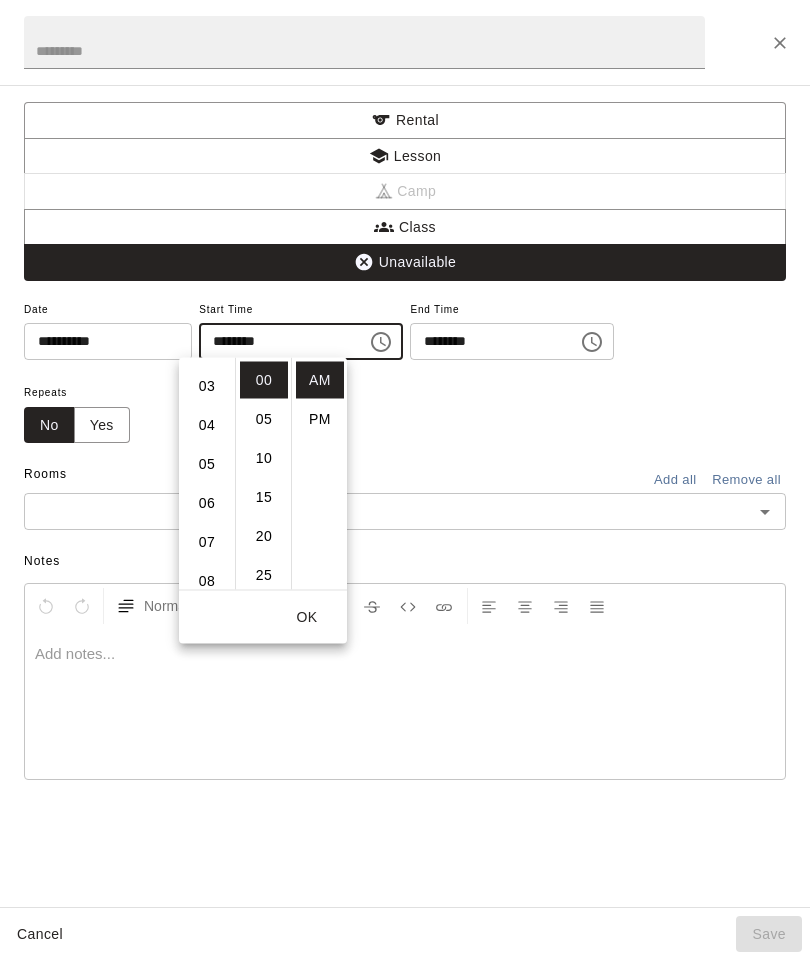 click on "07" at bounding box center [207, 542] 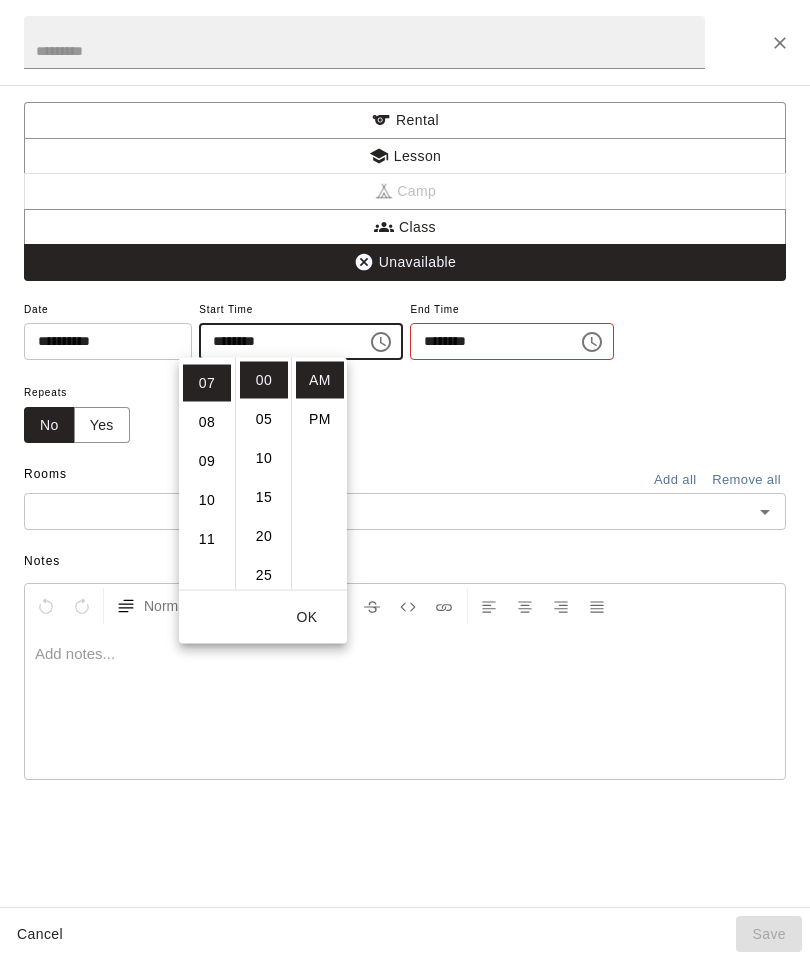 scroll, scrollTop: 273, scrollLeft: 0, axis: vertical 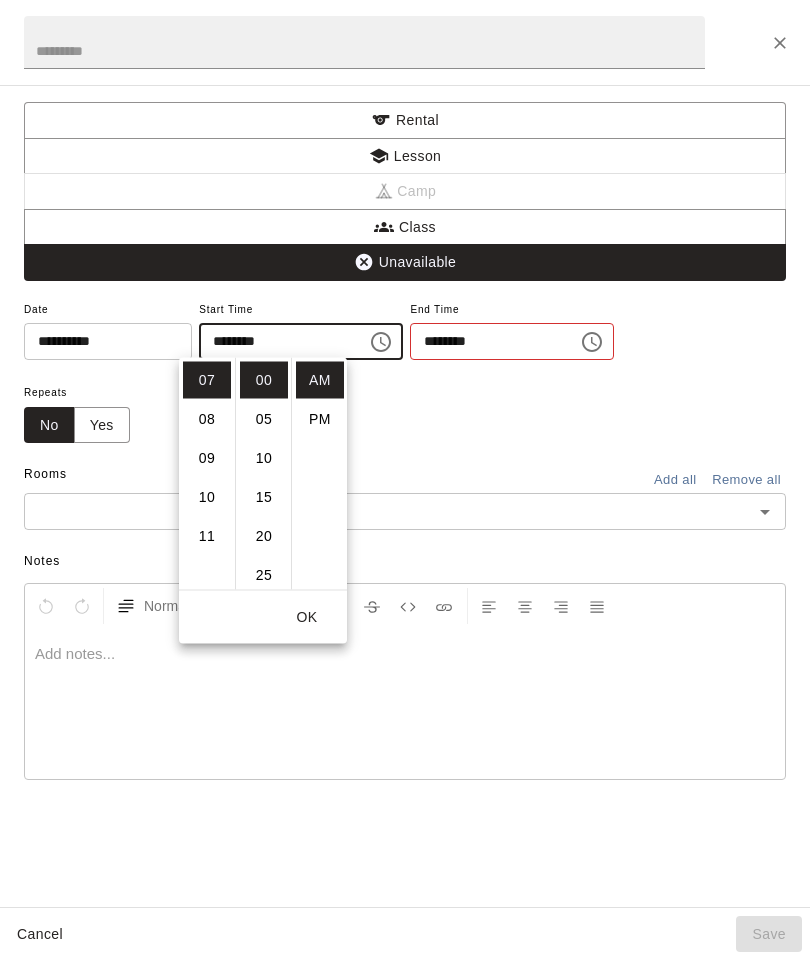 click on "OK" at bounding box center [307, 617] 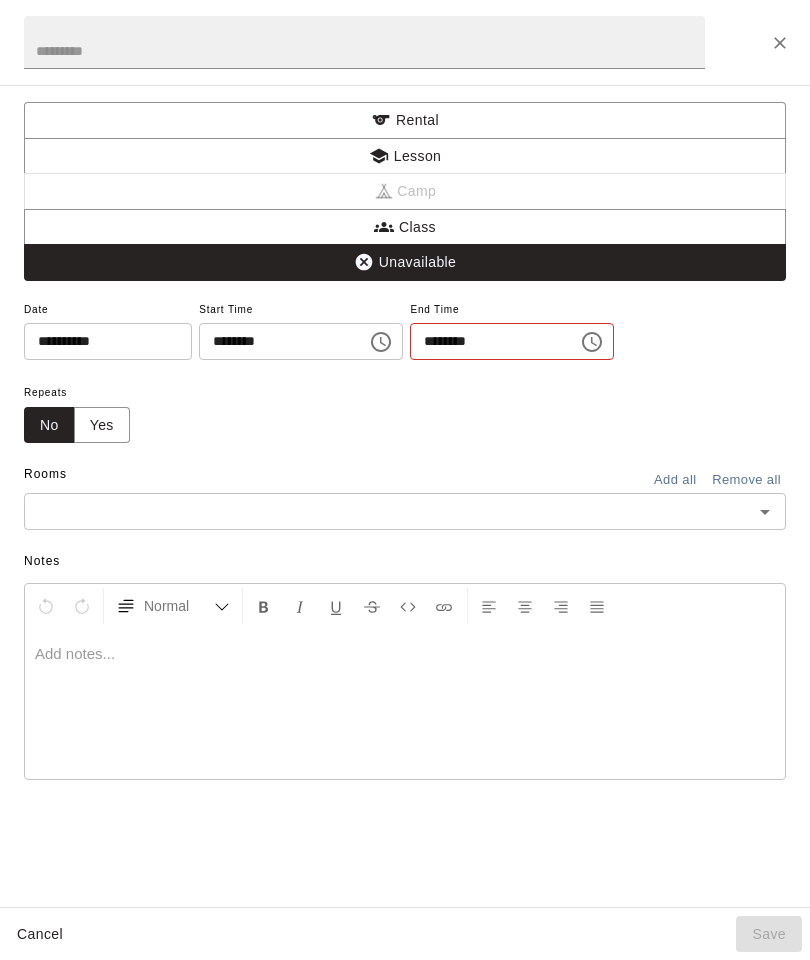 click 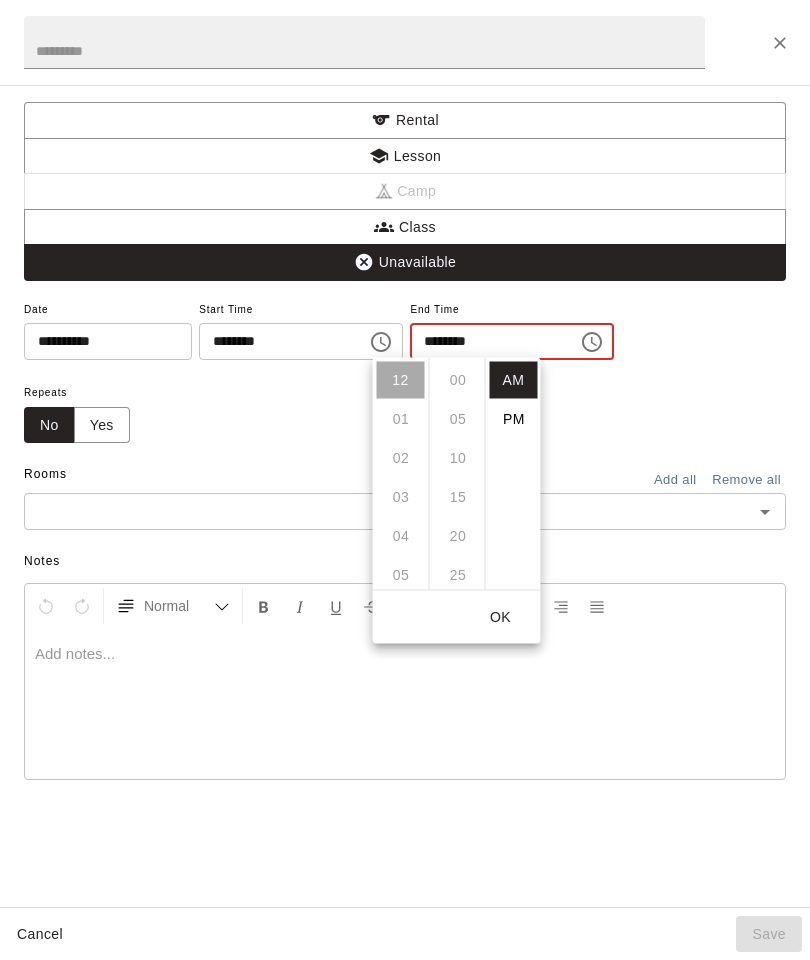 scroll, scrollTop: 234, scrollLeft: 0, axis: vertical 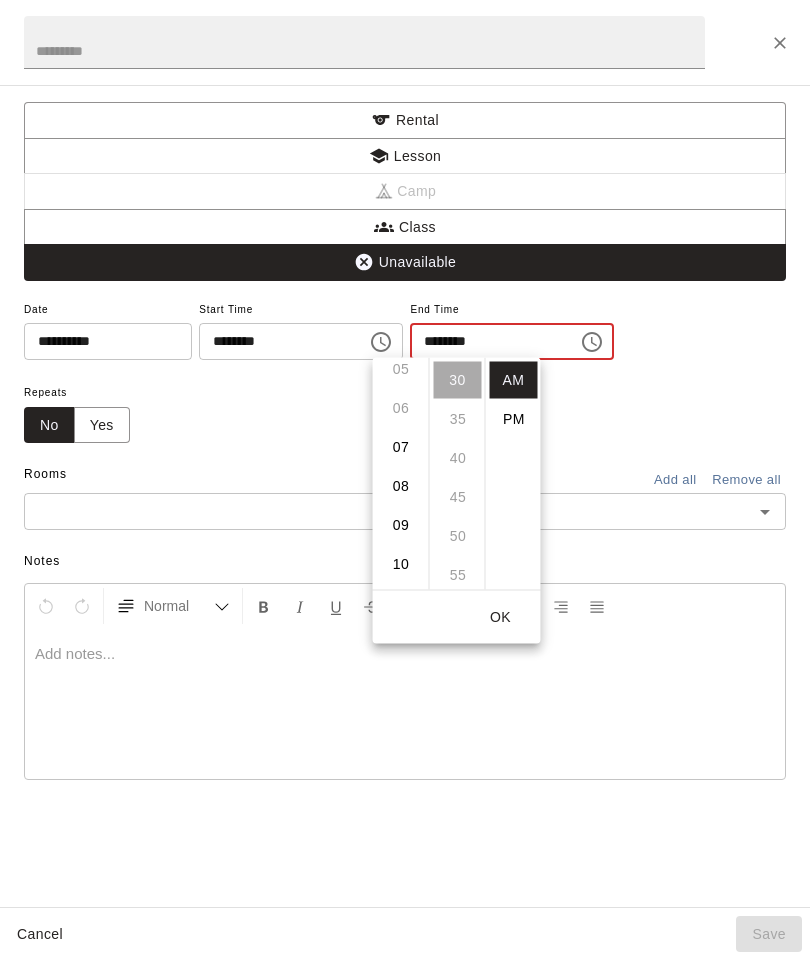 click on "09" at bounding box center (401, 525) 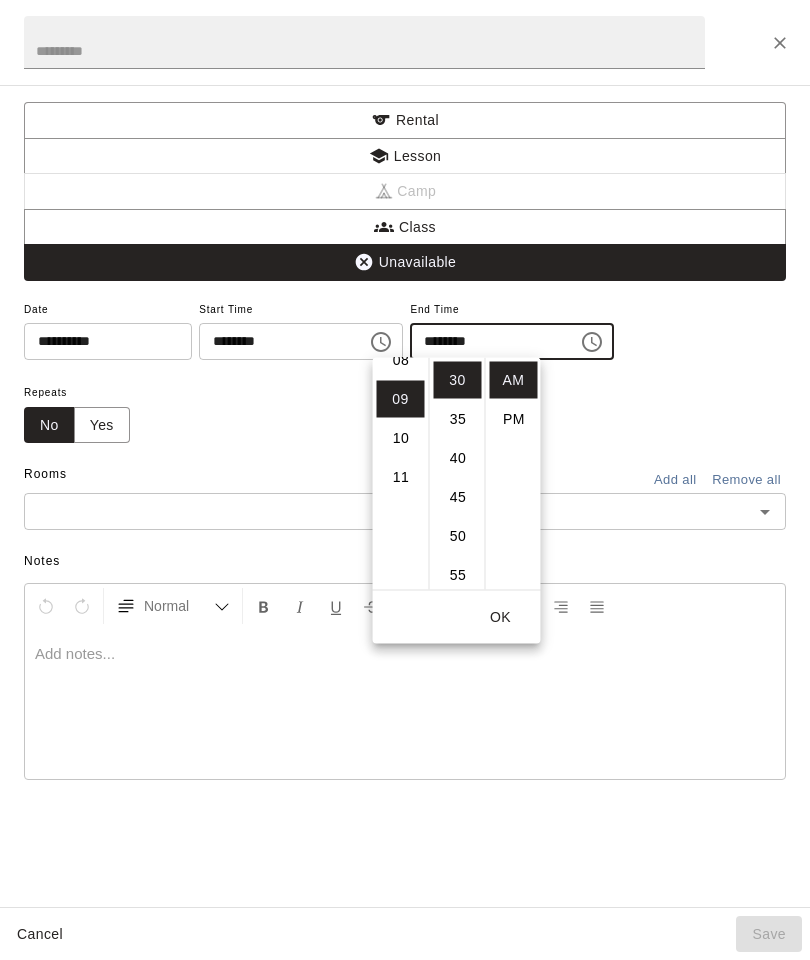 scroll, scrollTop: 351, scrollLeft: 0, axis: vertical 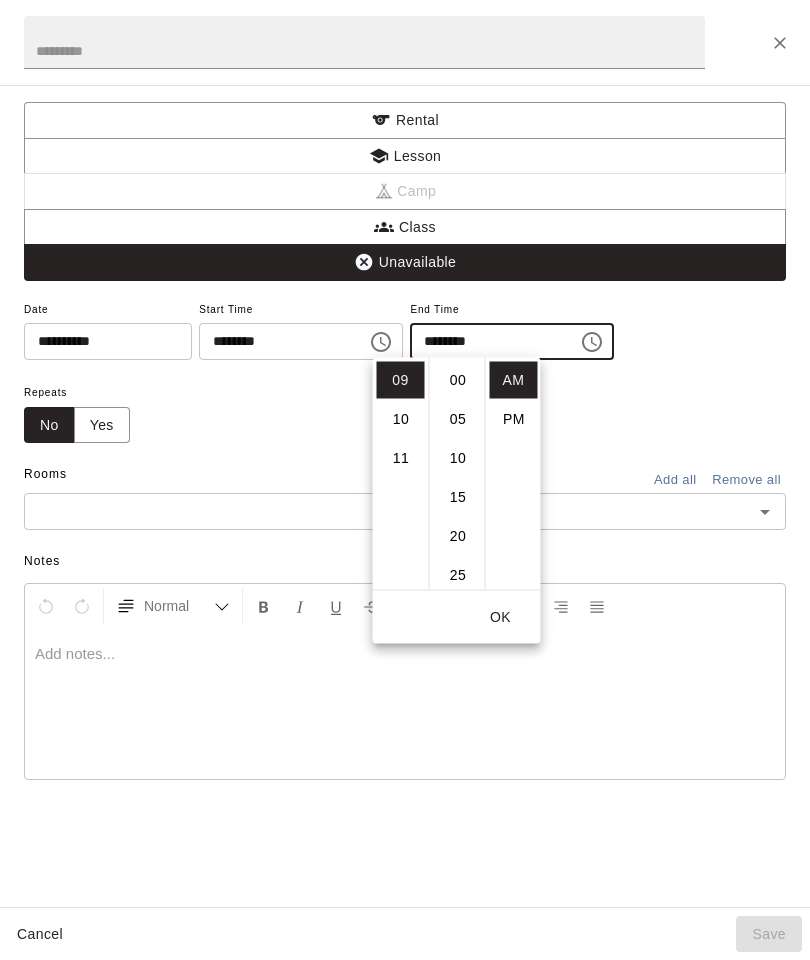 click on "PM" at bounding box center [514, 419] 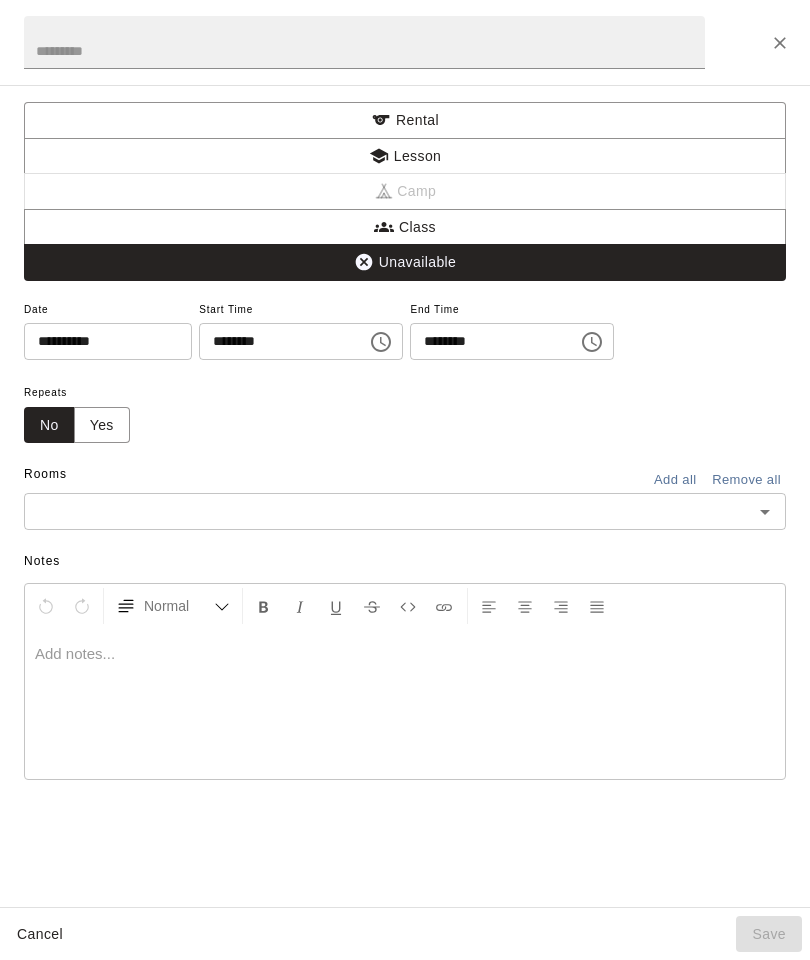 click 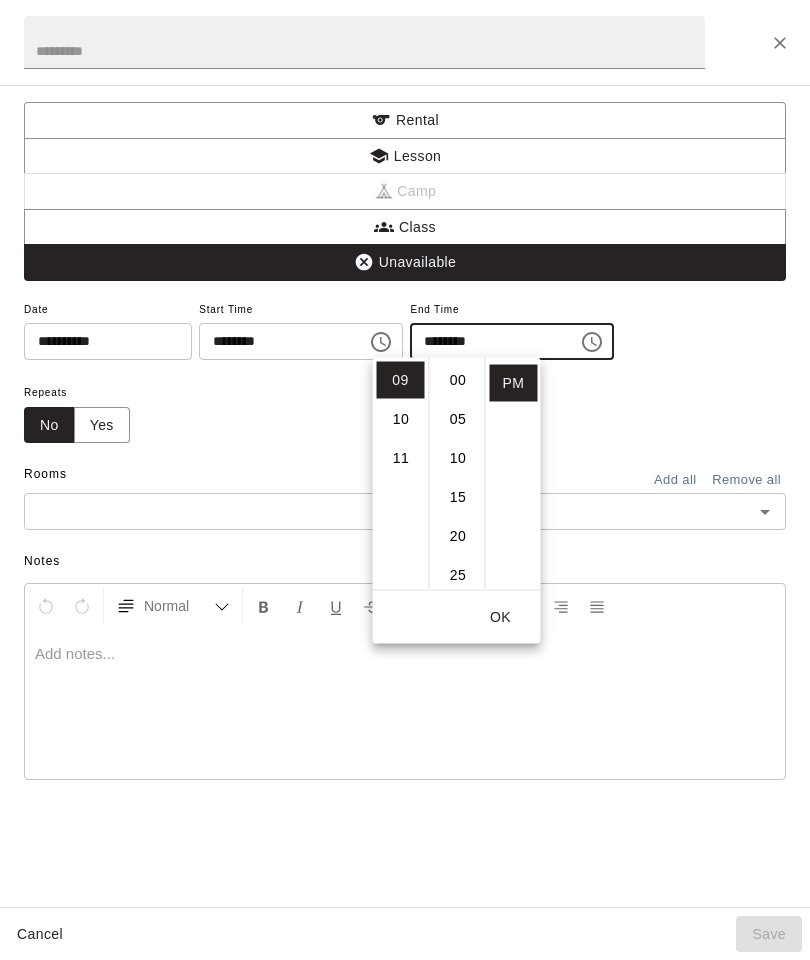 click on "00" at bounding box center [458, 380] 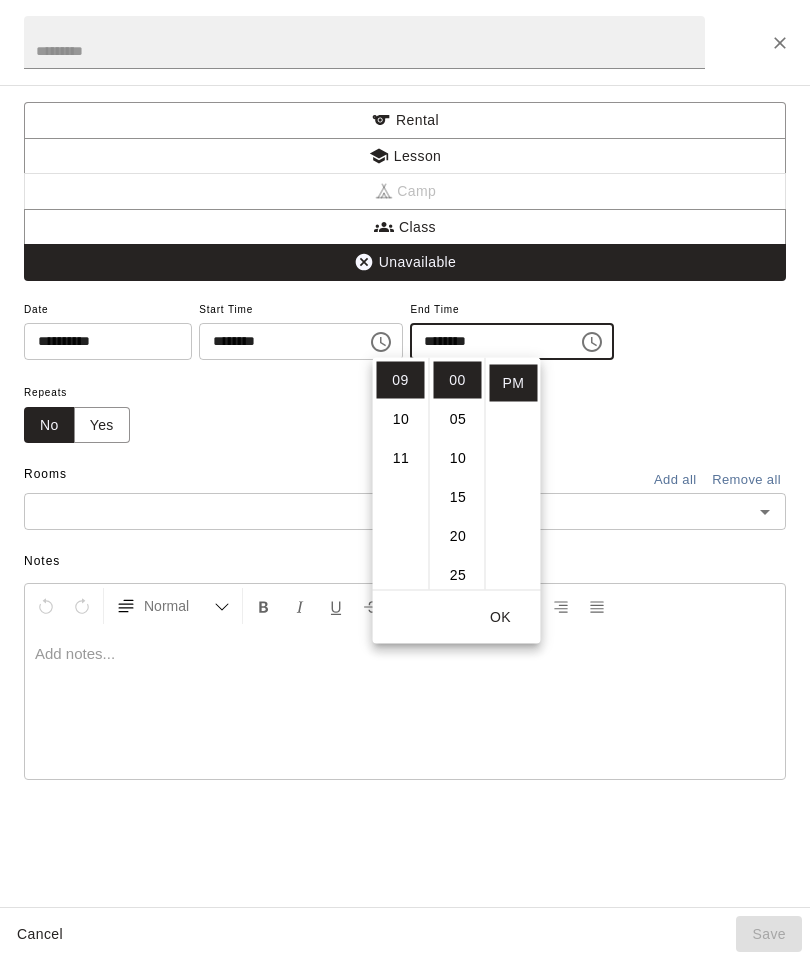 click on "OK" at bounding box center [501, 617] 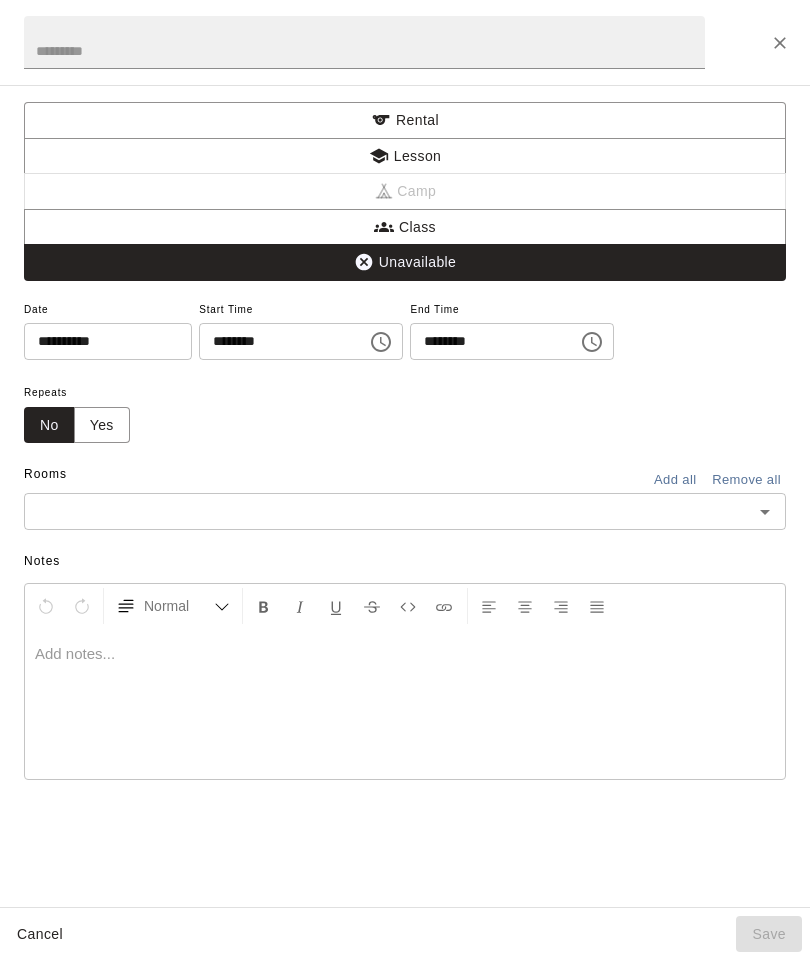 click on "Add all" at bounding box center [675, 480] 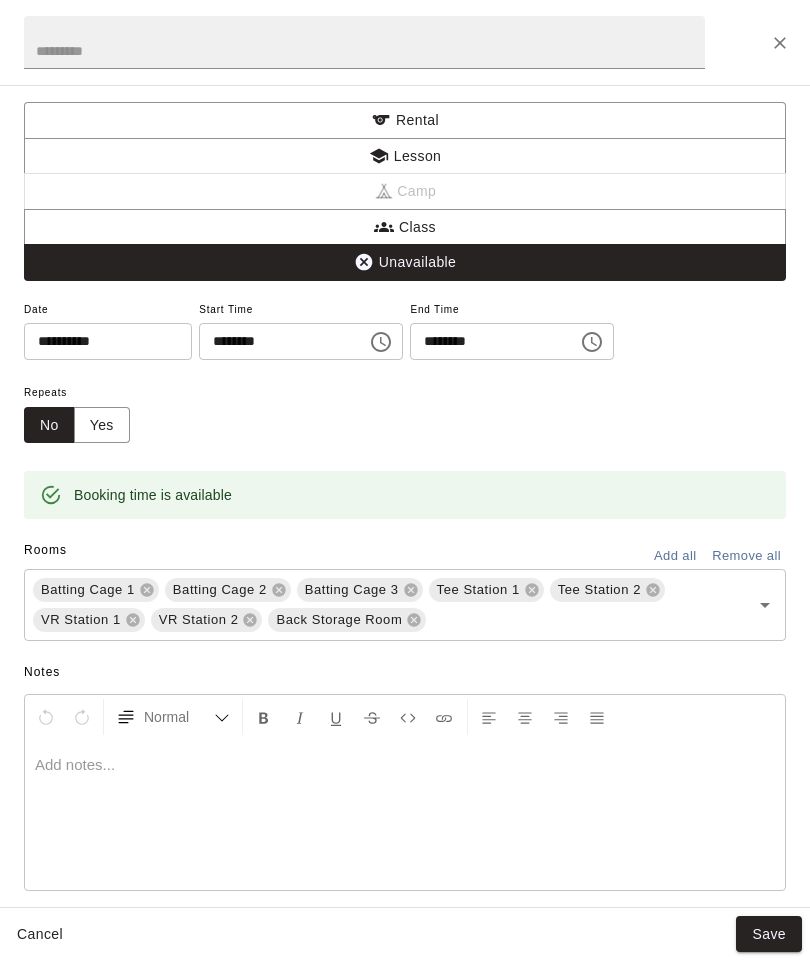 click on "Save" at bounding box center (769, 934) 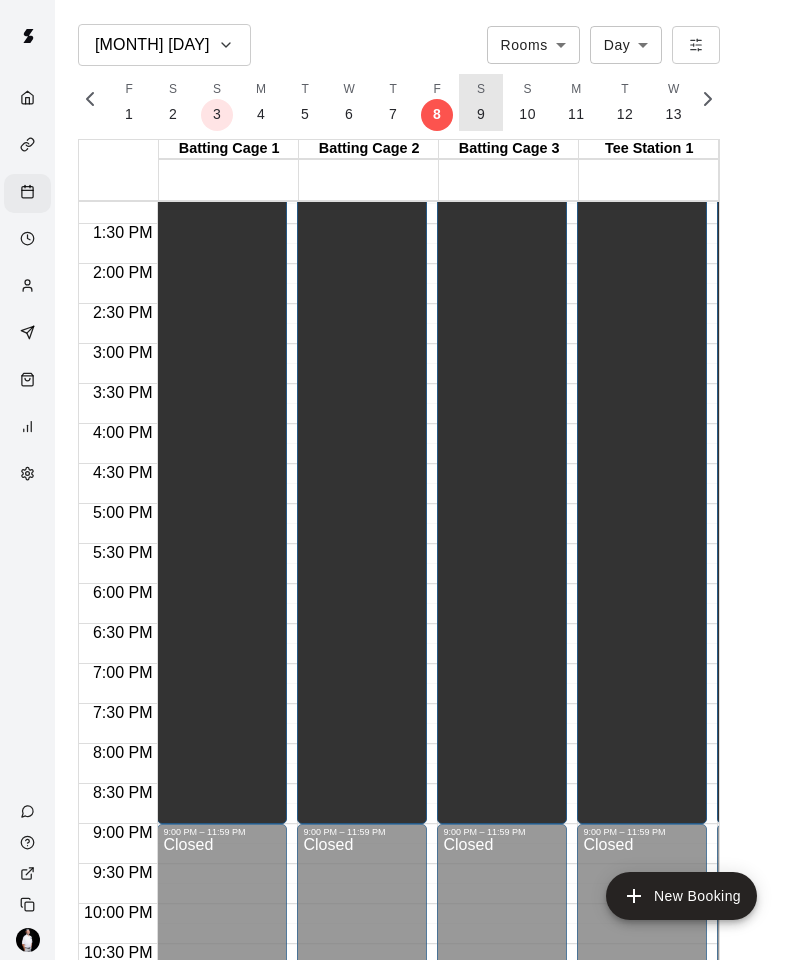 click on "S [NUMBER]" at bounding box center (481, 102) 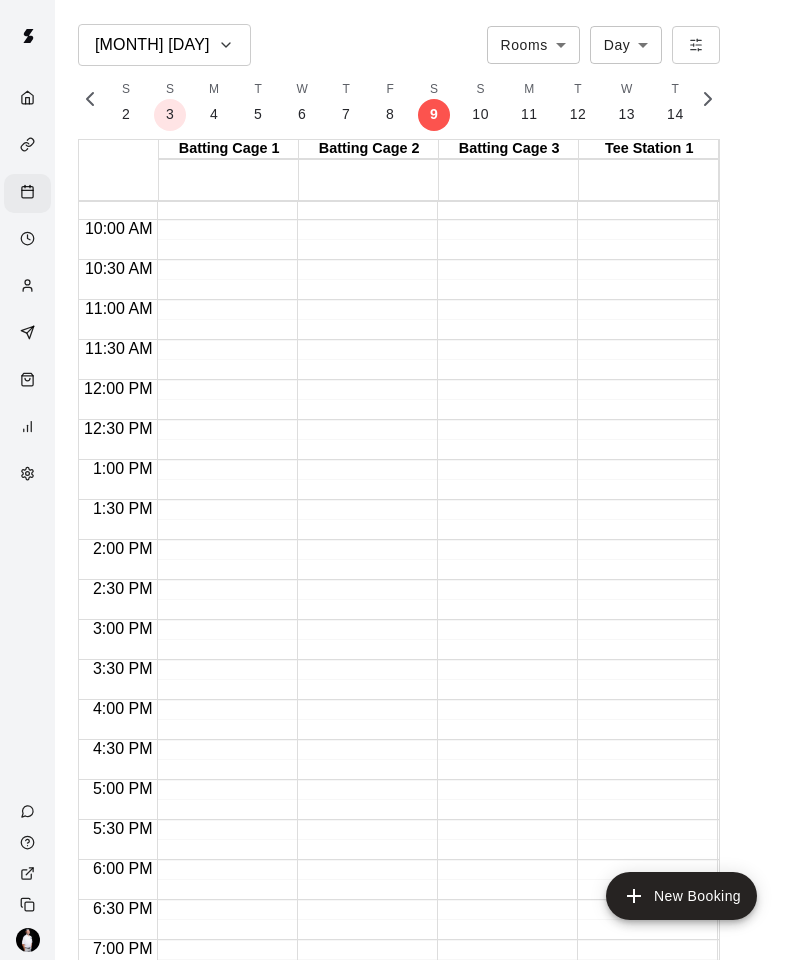 click on "New Booking" at bounding box center (681, 896) 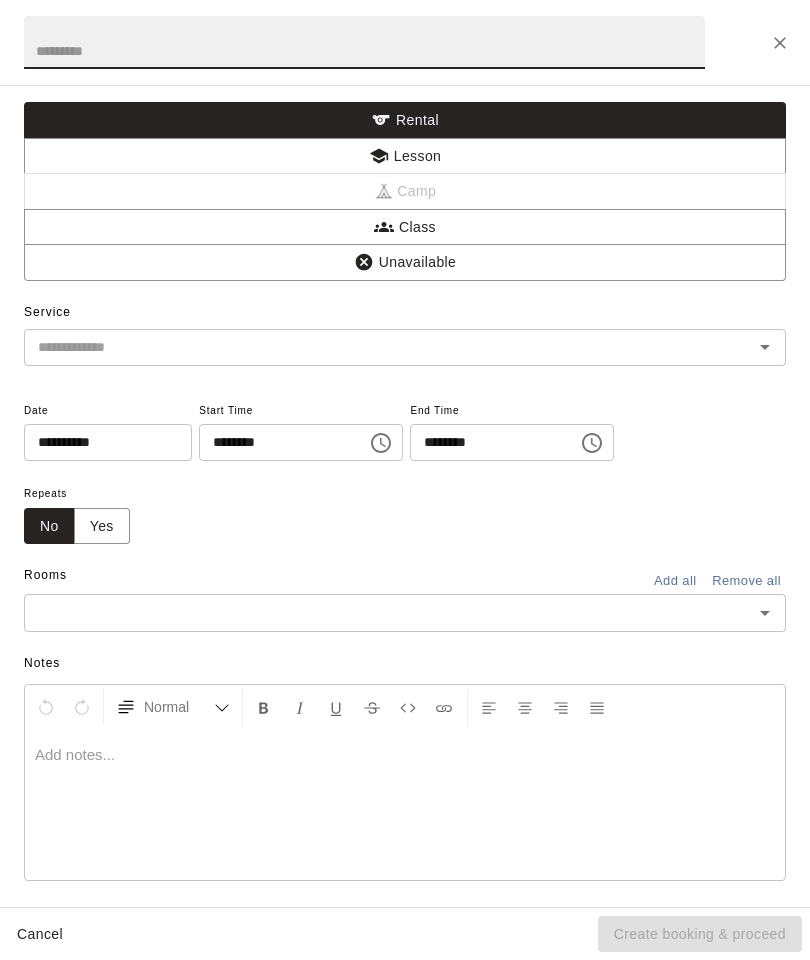 click on "Unavailable" at bounding box center [405, 262] 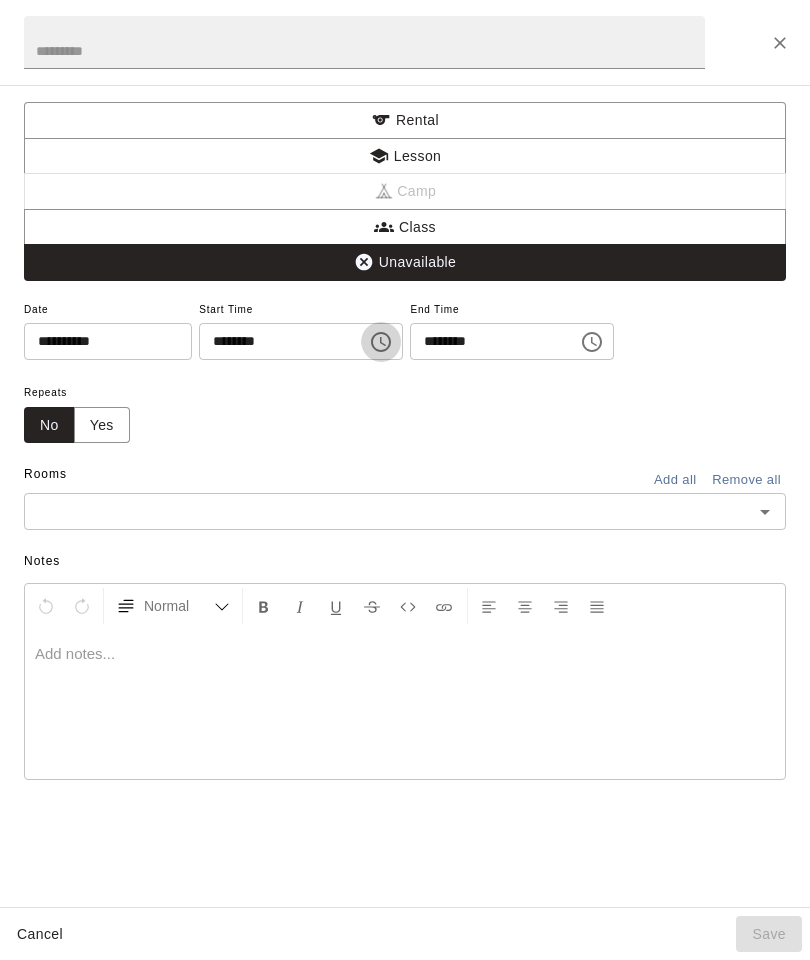 click 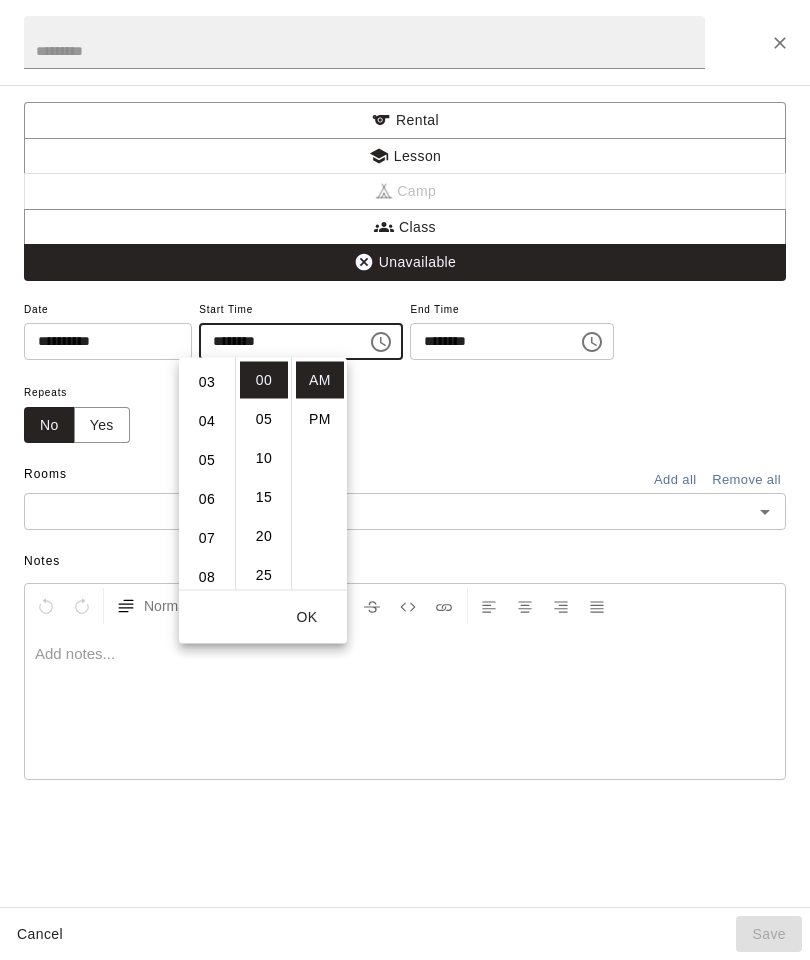 click on "07" at bounding box center [207, 538] 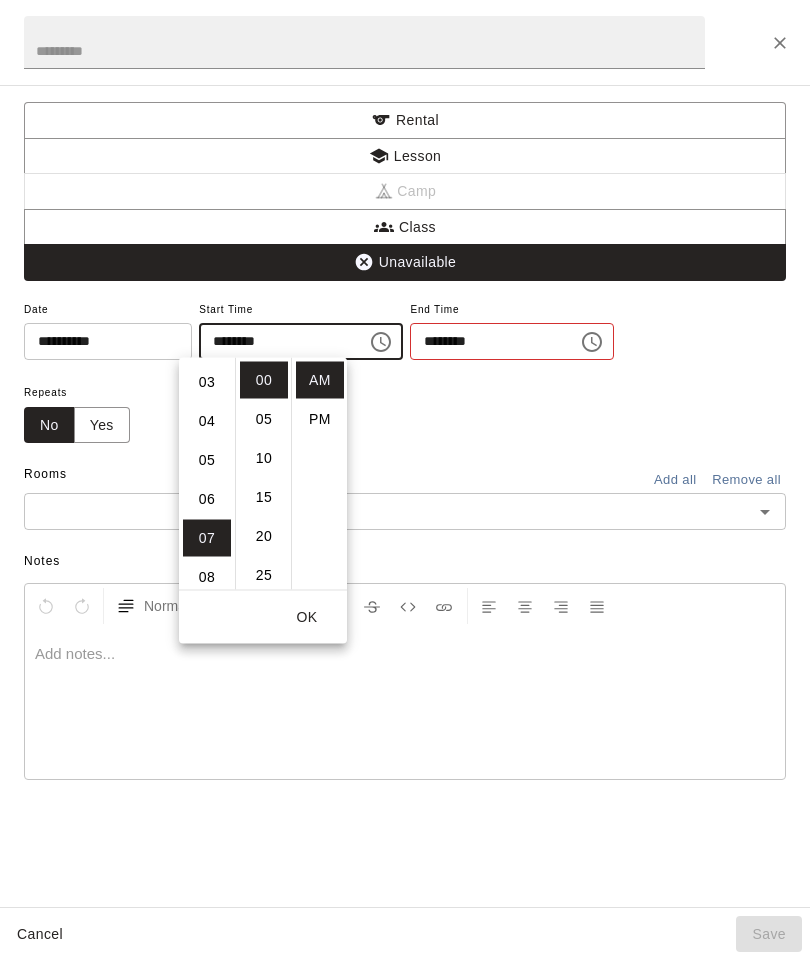 type on "********" 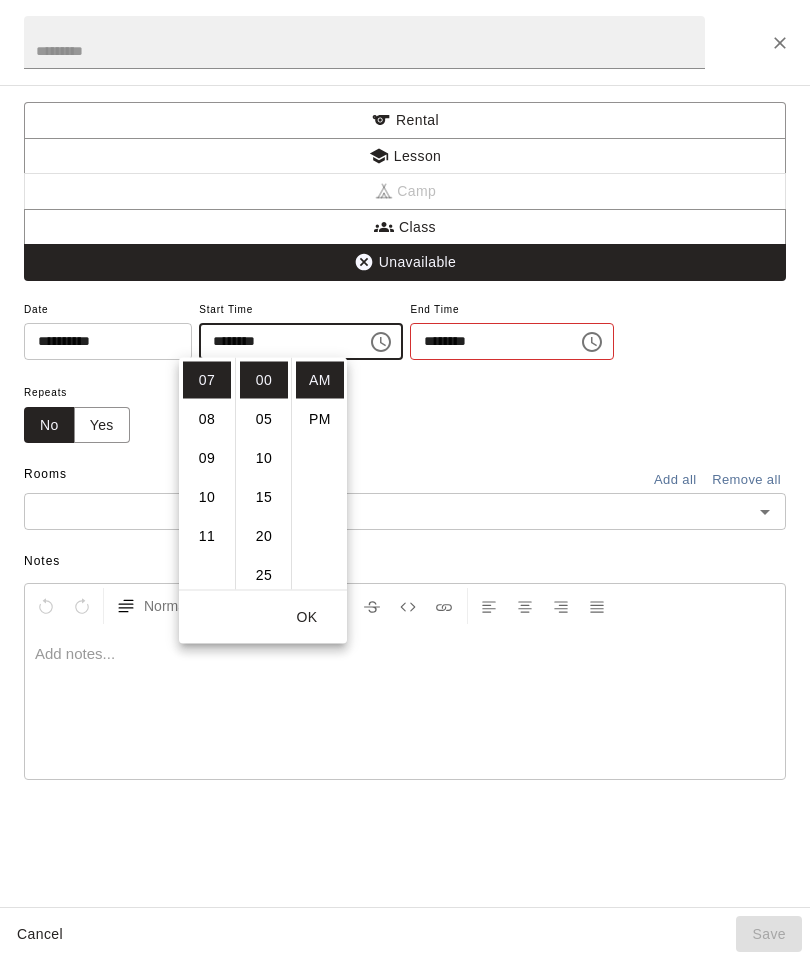click on "OK" at bounding box center [307, 617] 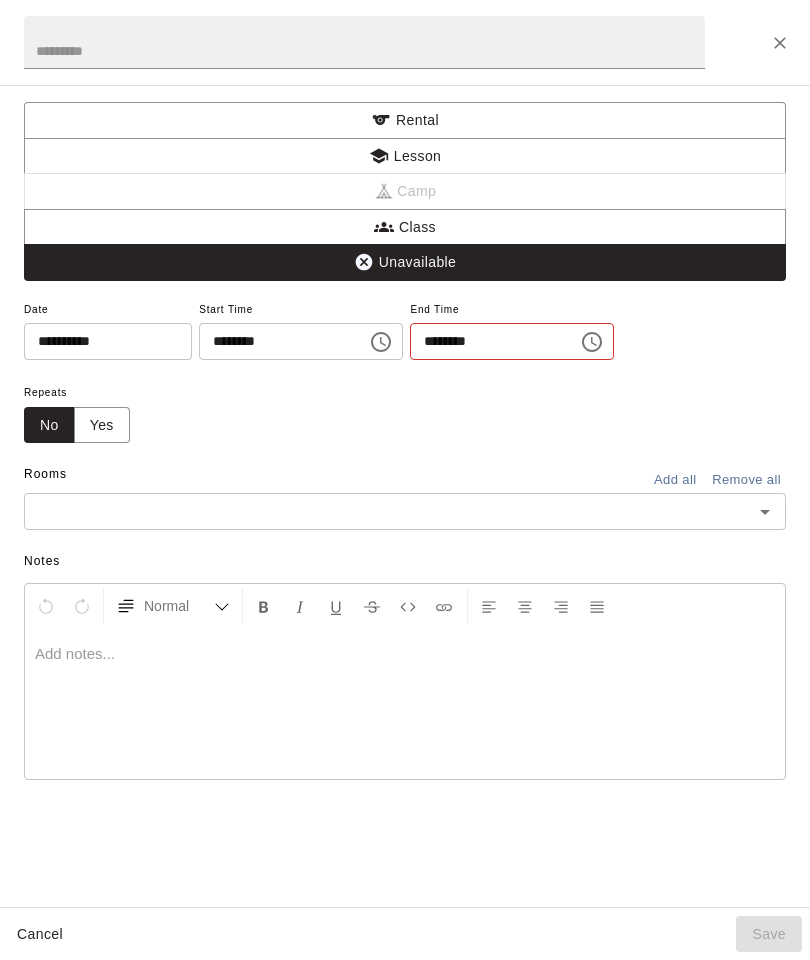 click 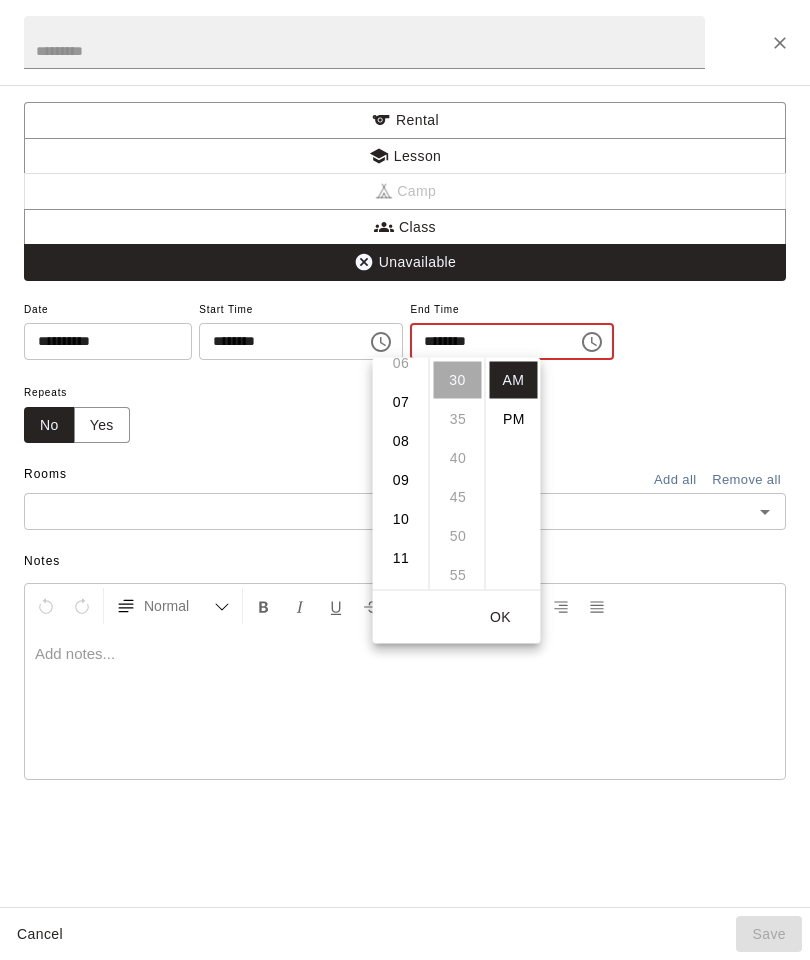 click on "09" at bounding box center (401, 480) 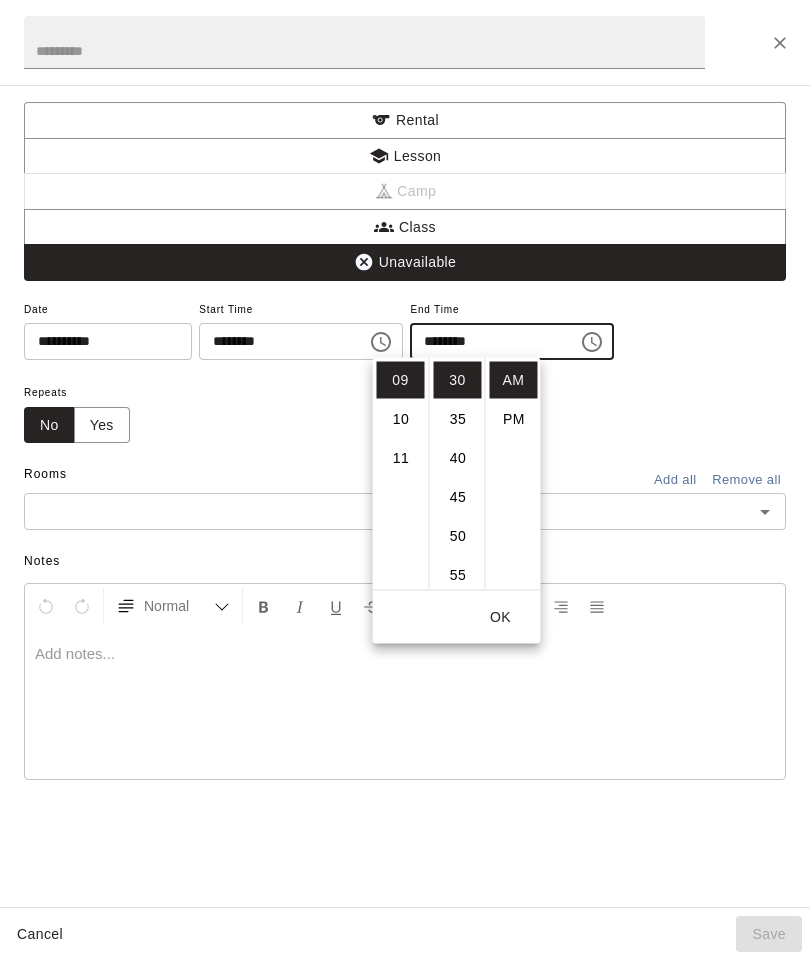 click on "PM" at bounding box center [514, 419] 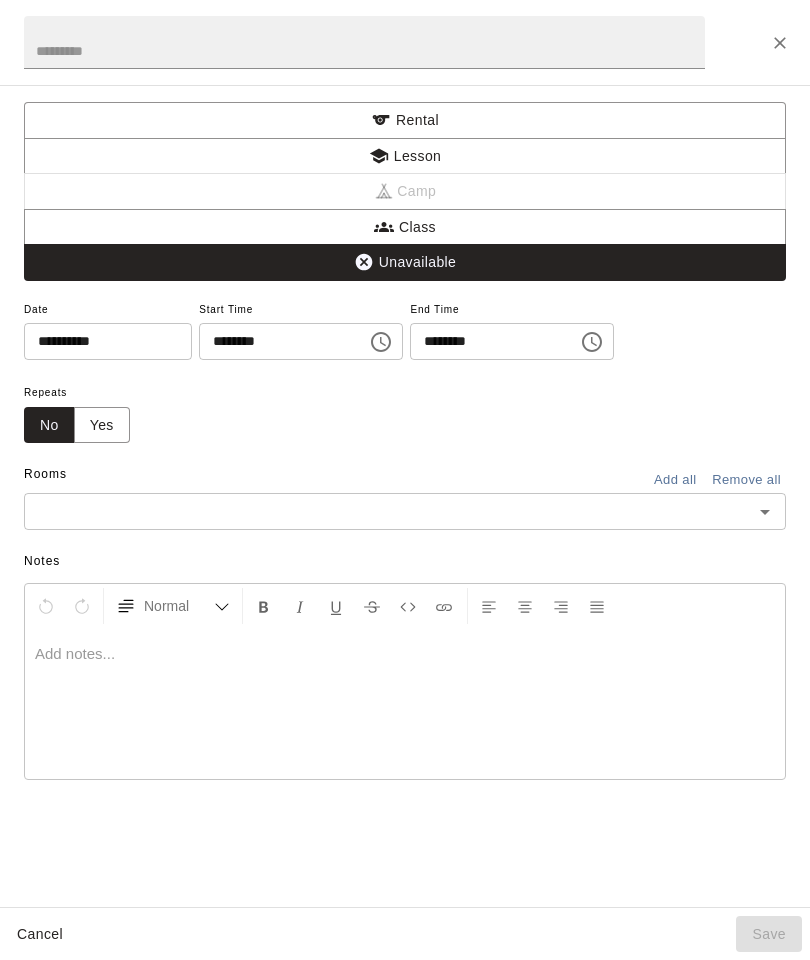 click 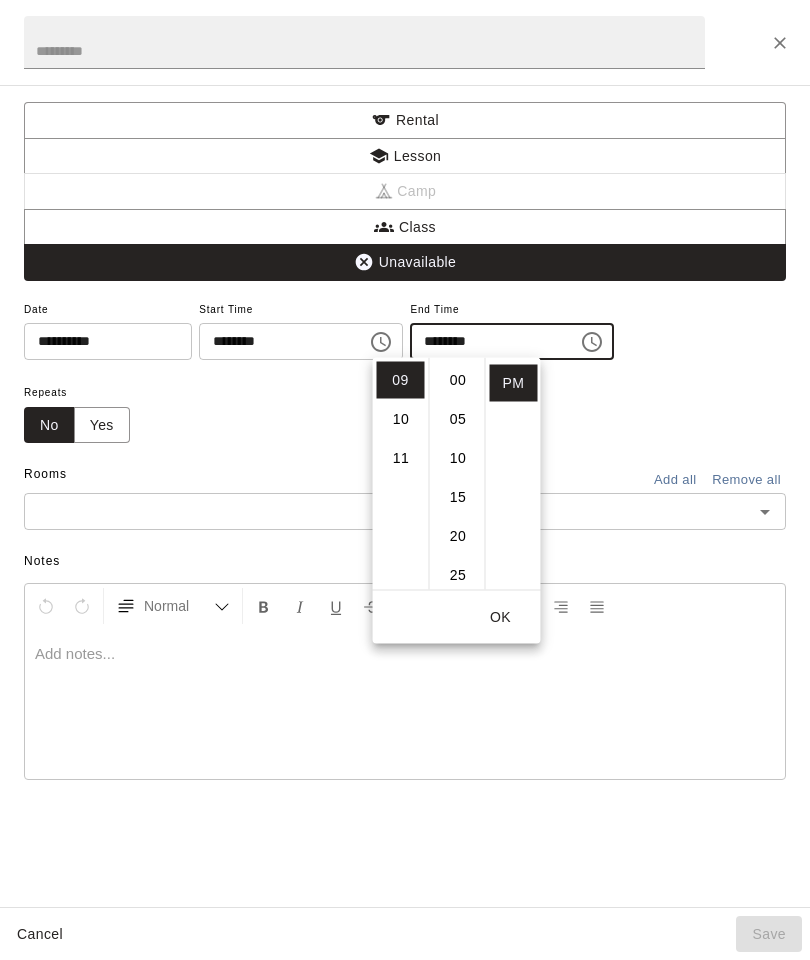 click on "00" at bounding box center [458, 380] 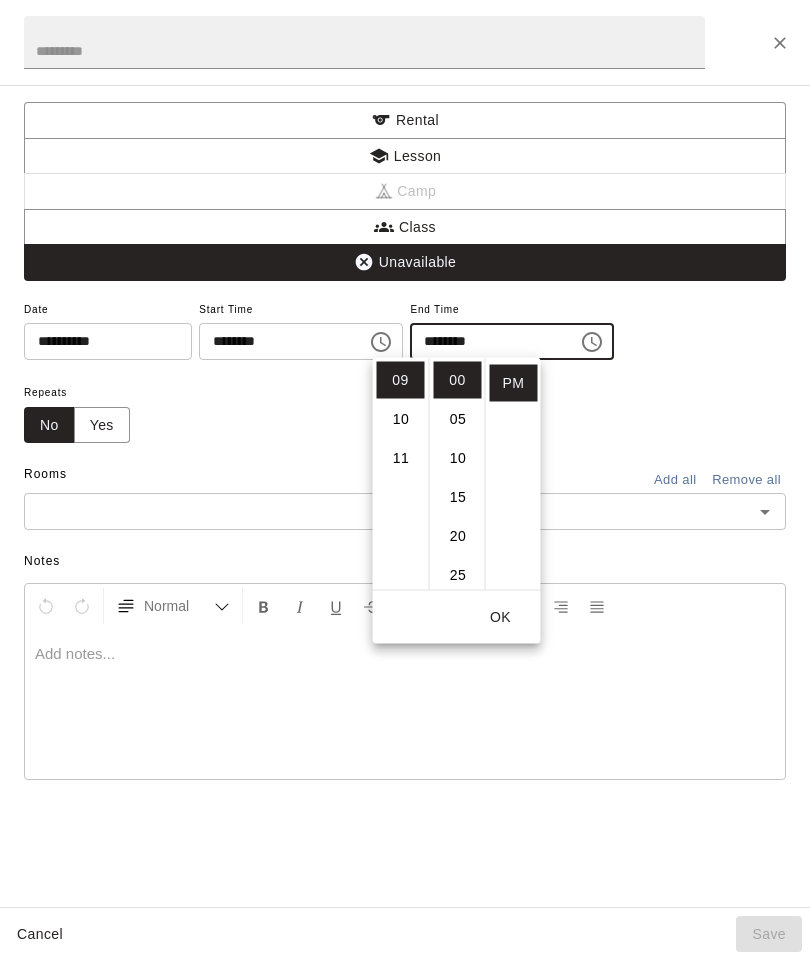 type on "********" 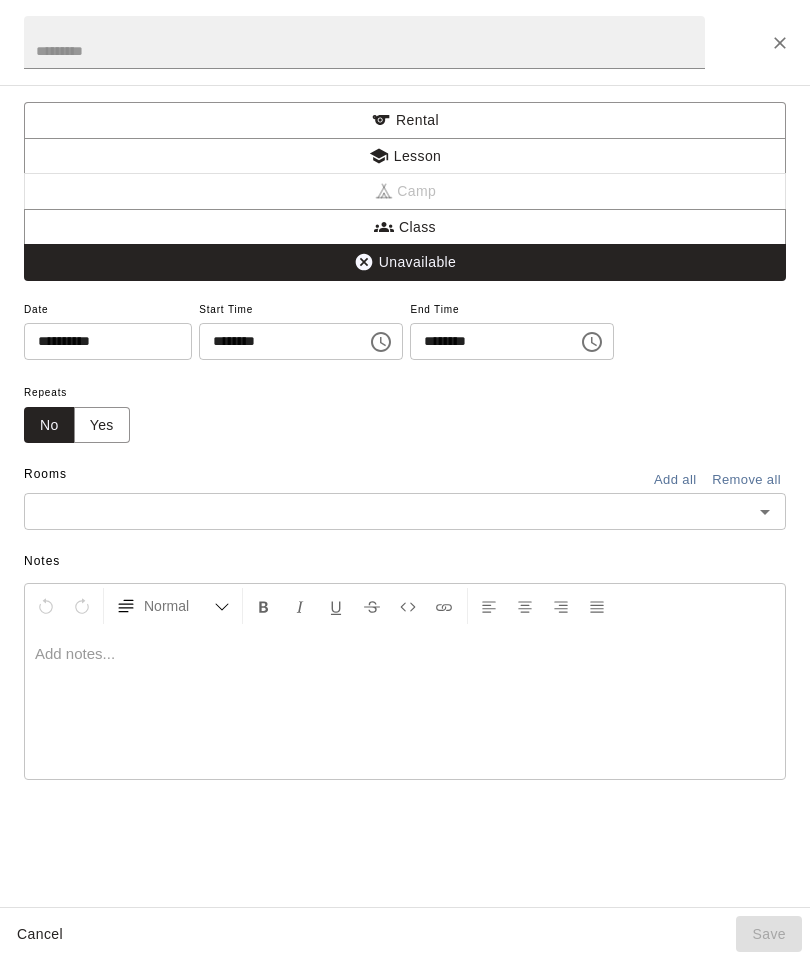 click on "Add all" at bounding box center (675, 480) 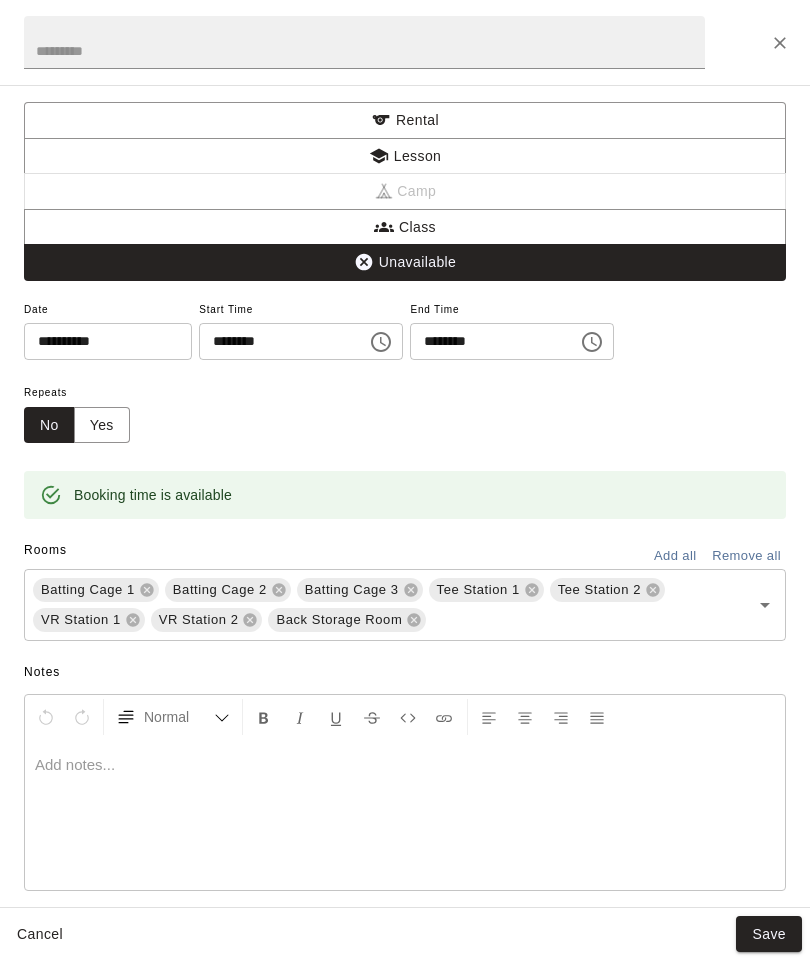 click on "Save" at bounding box center (769, 934) 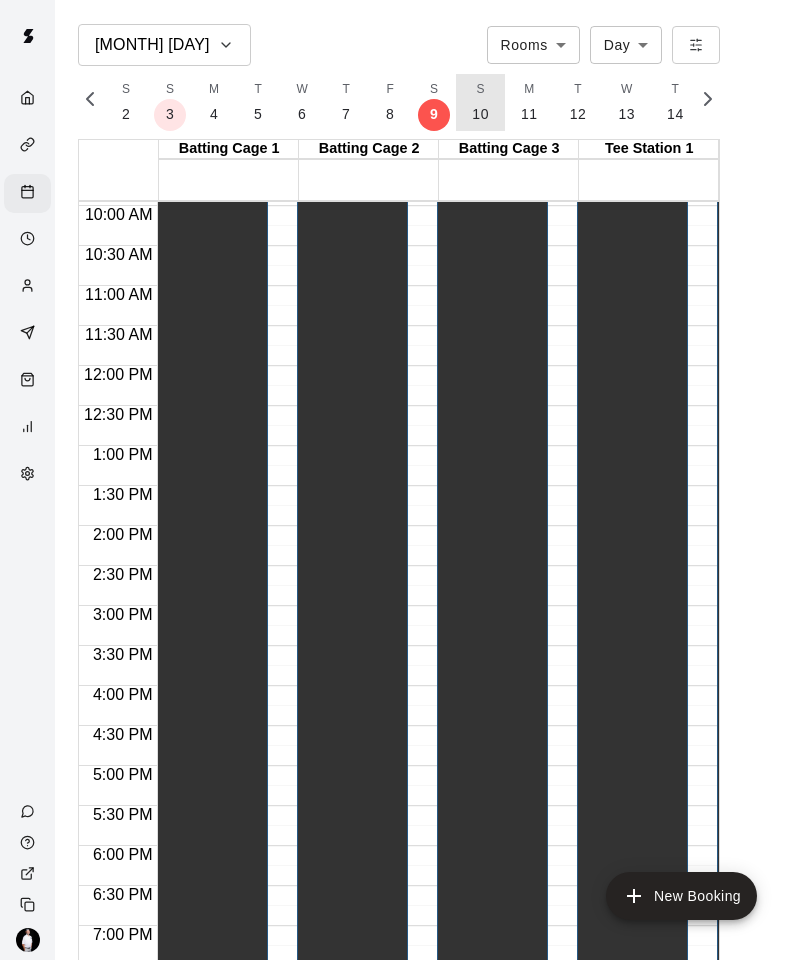 click on "10" at bounding box center (480, 114) 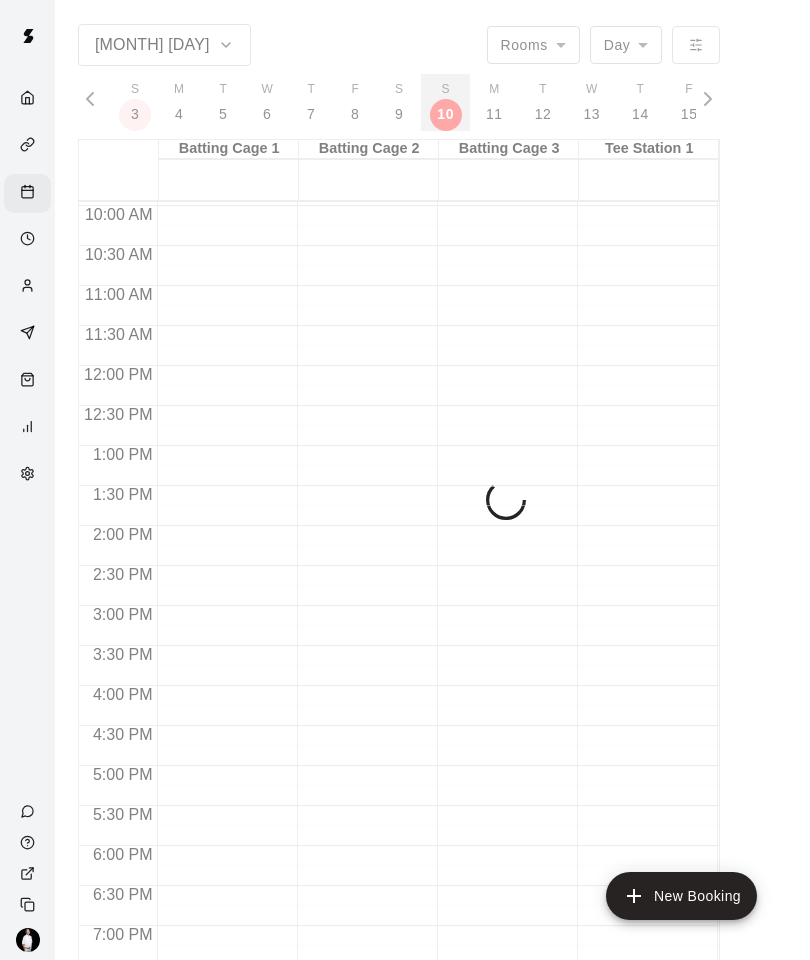 scroll, scrollTop: 0, scrollLeft: 8562, axis: horizontal 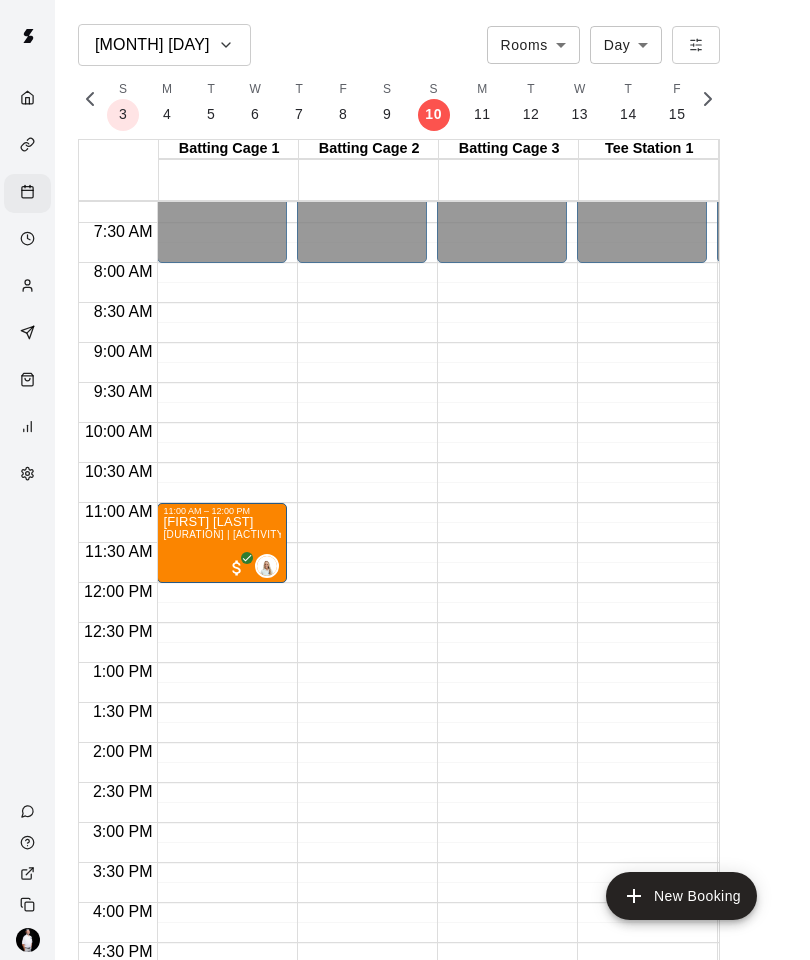 click on "New Booking" at bounding box center (681, 896) 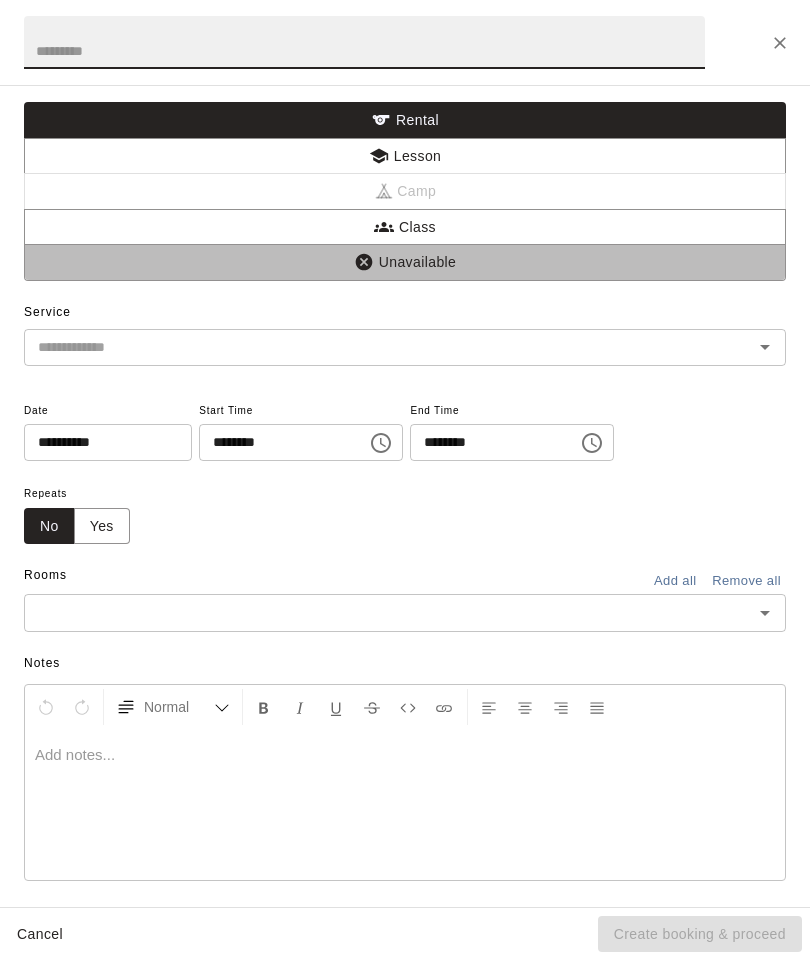 click on "Unavailable" at bounding box center [405, 262] 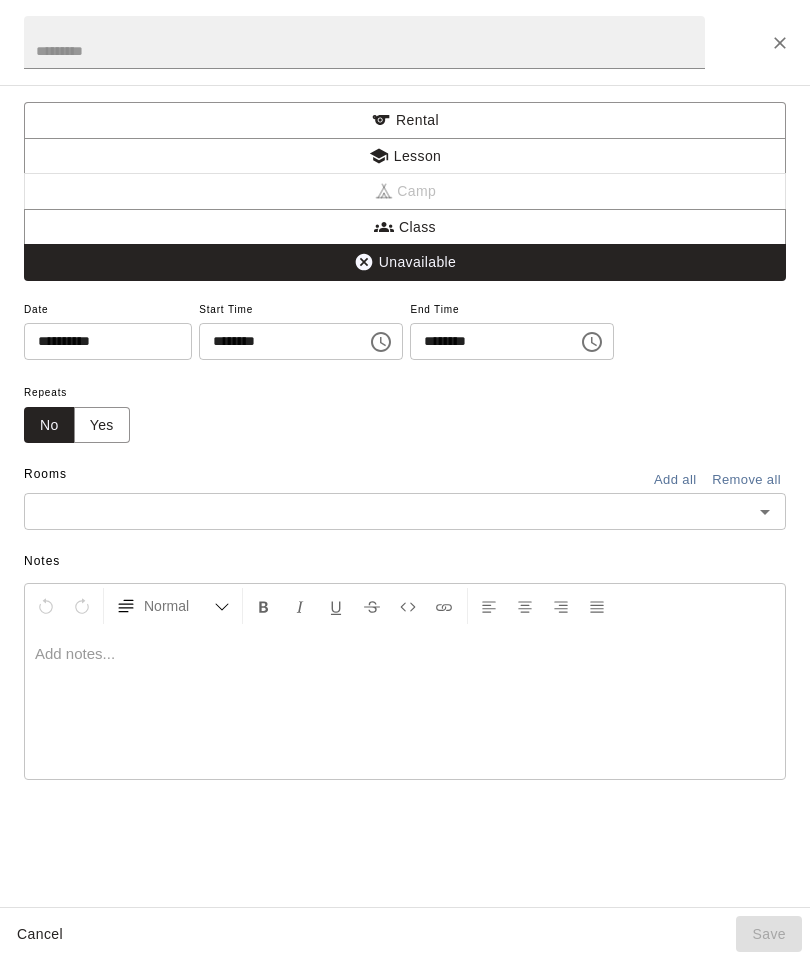 click 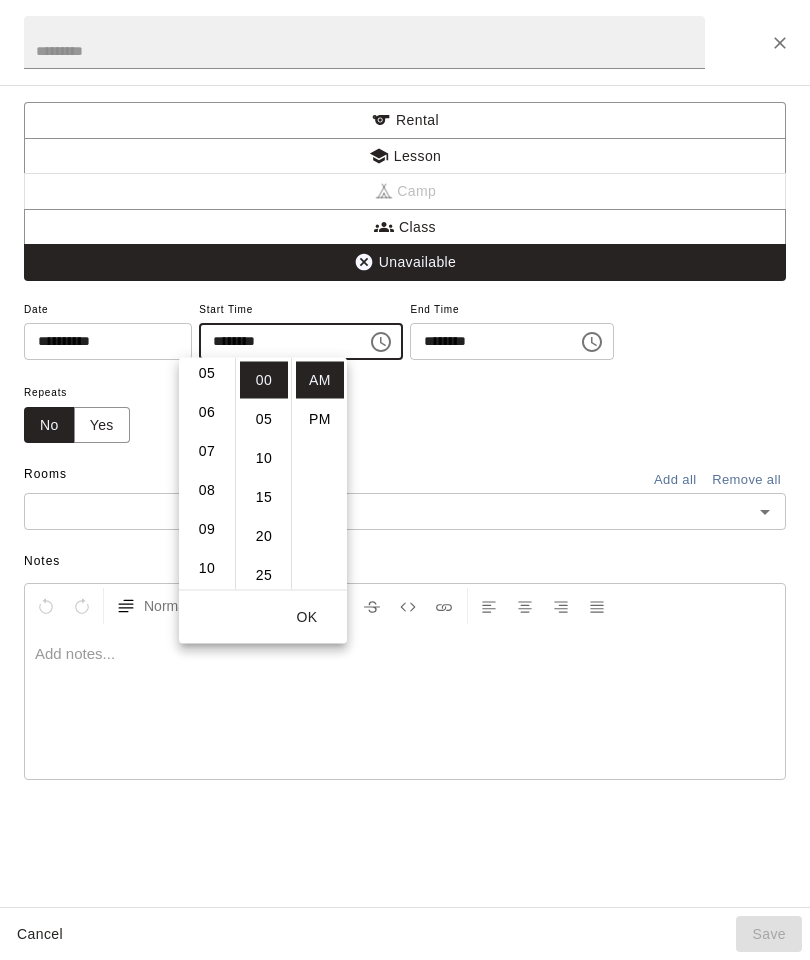 click on "07" at bounding box center [207, 451] 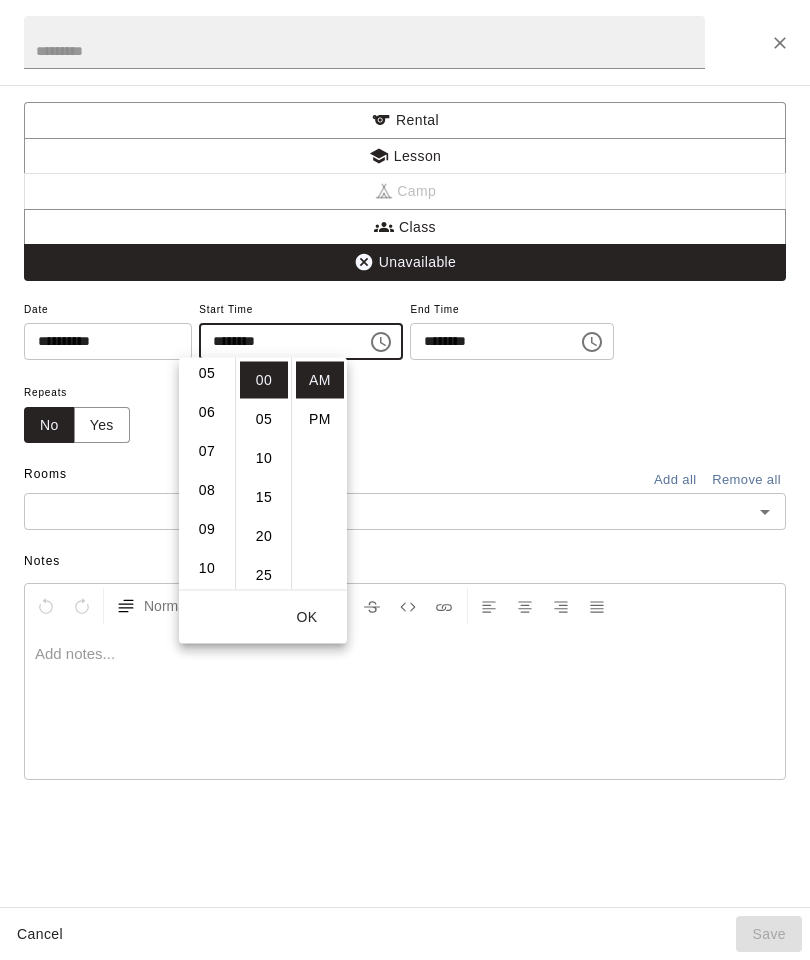 type on "********" 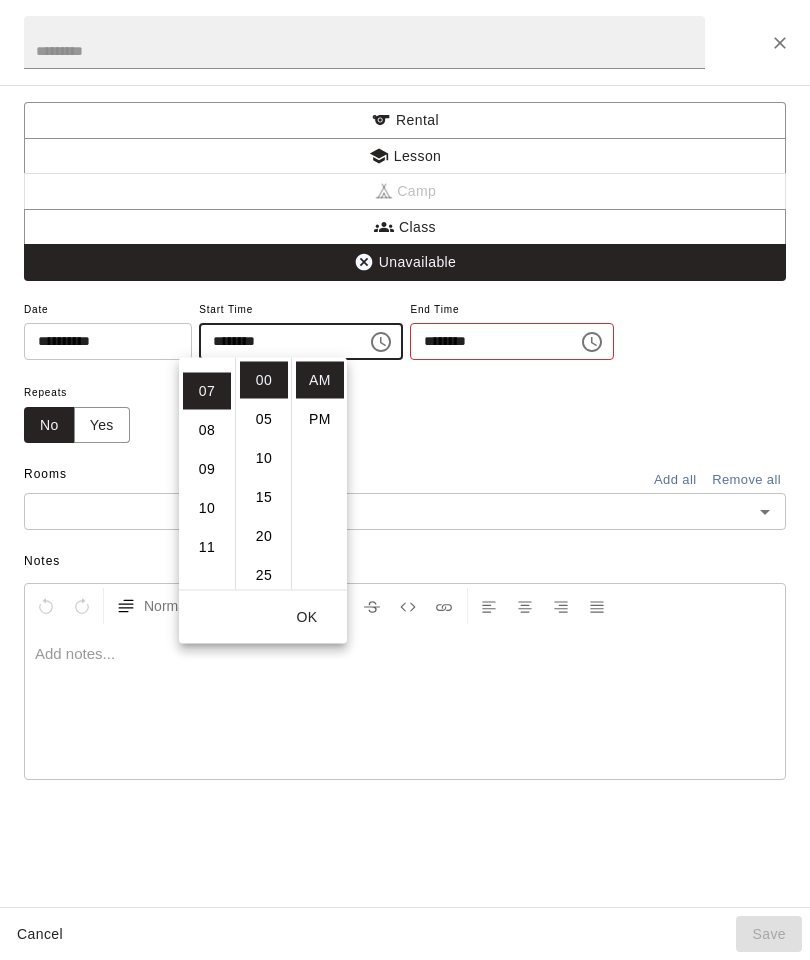 scroll, scrollTop: 273, scrollLeft: 0, axis: vertical 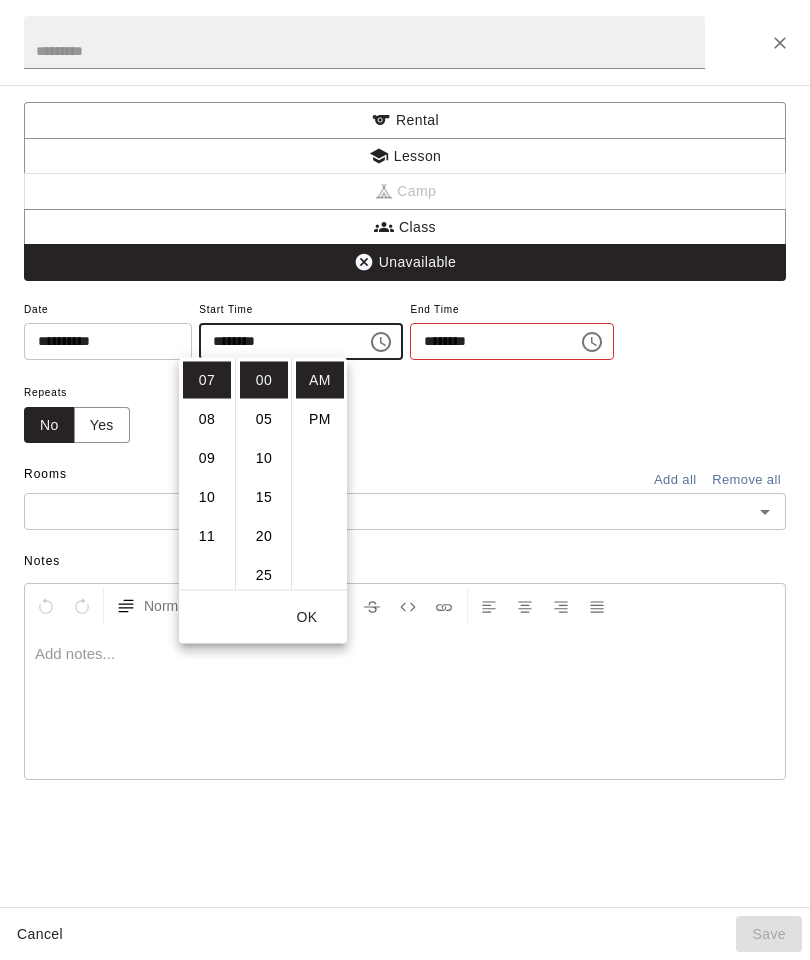 click on "OK" at bounding box center [307, 617] 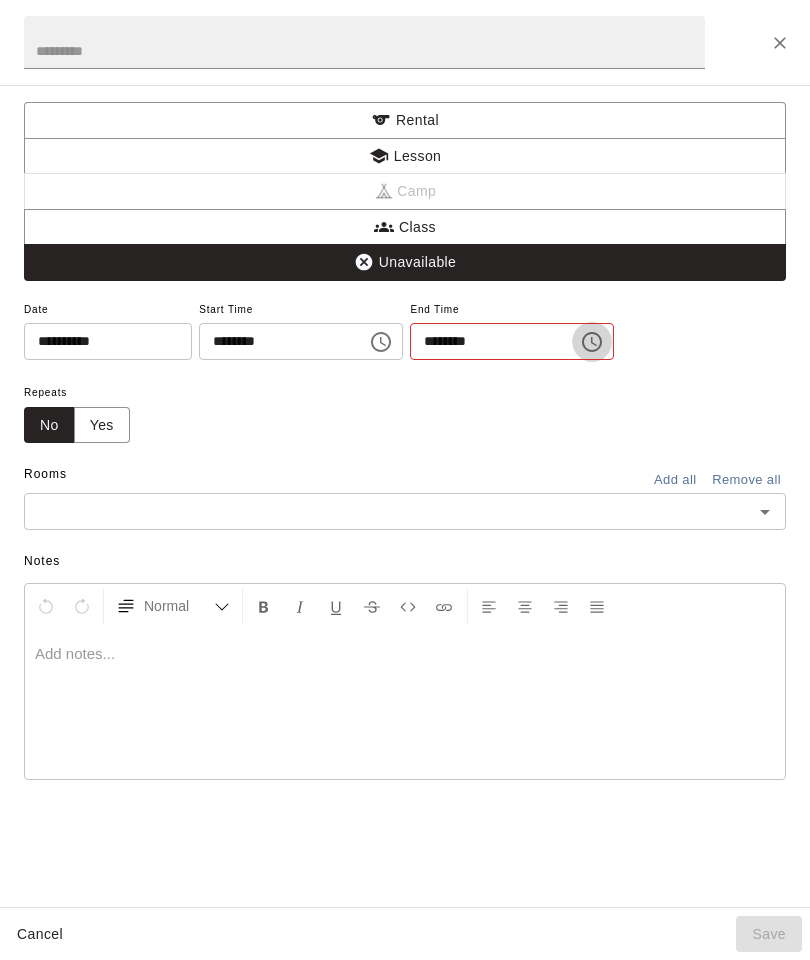 click 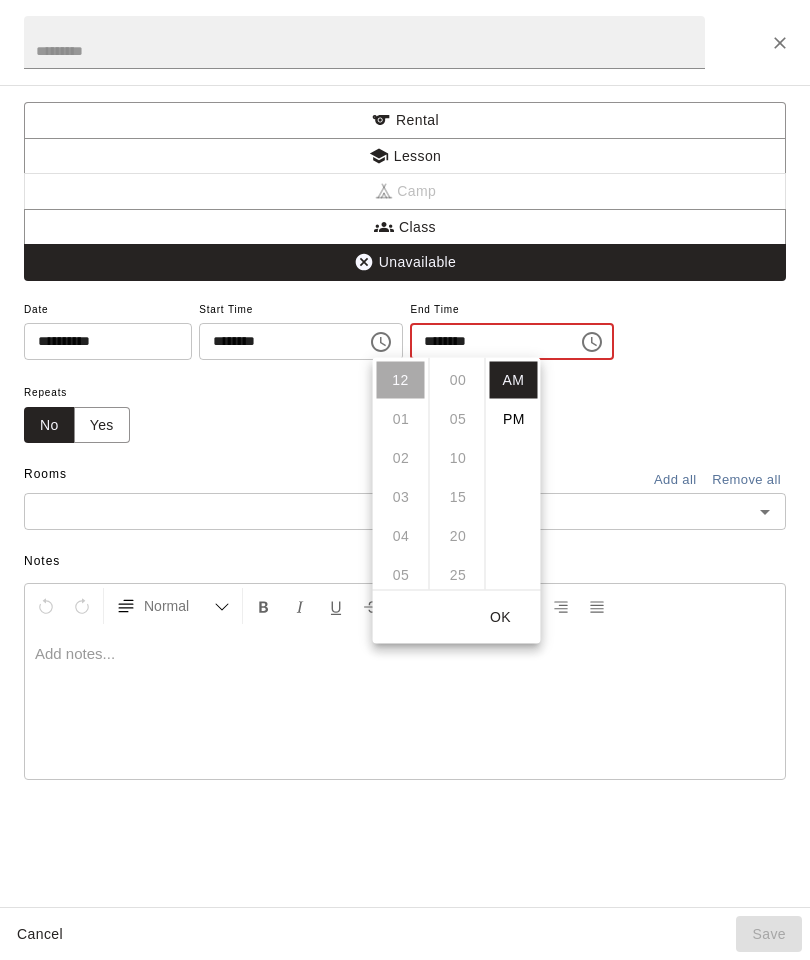 scroll, scrollTop: 234, scrollLeft: 0, axis: vertical 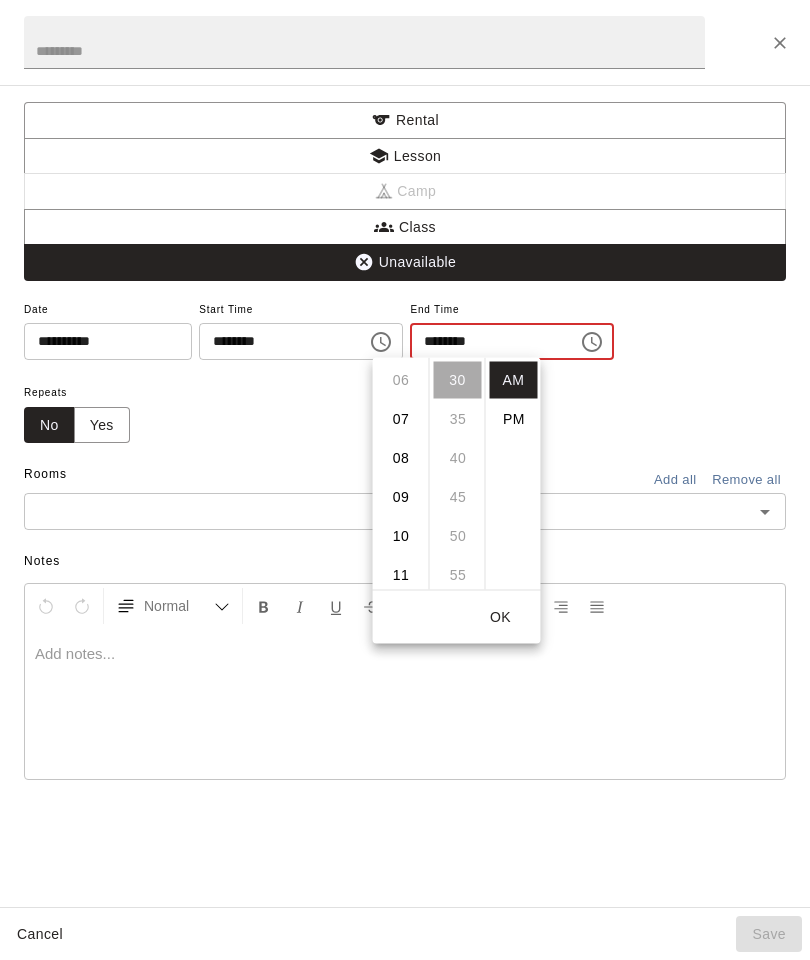 click on "08" at bounding box center [401, 458] 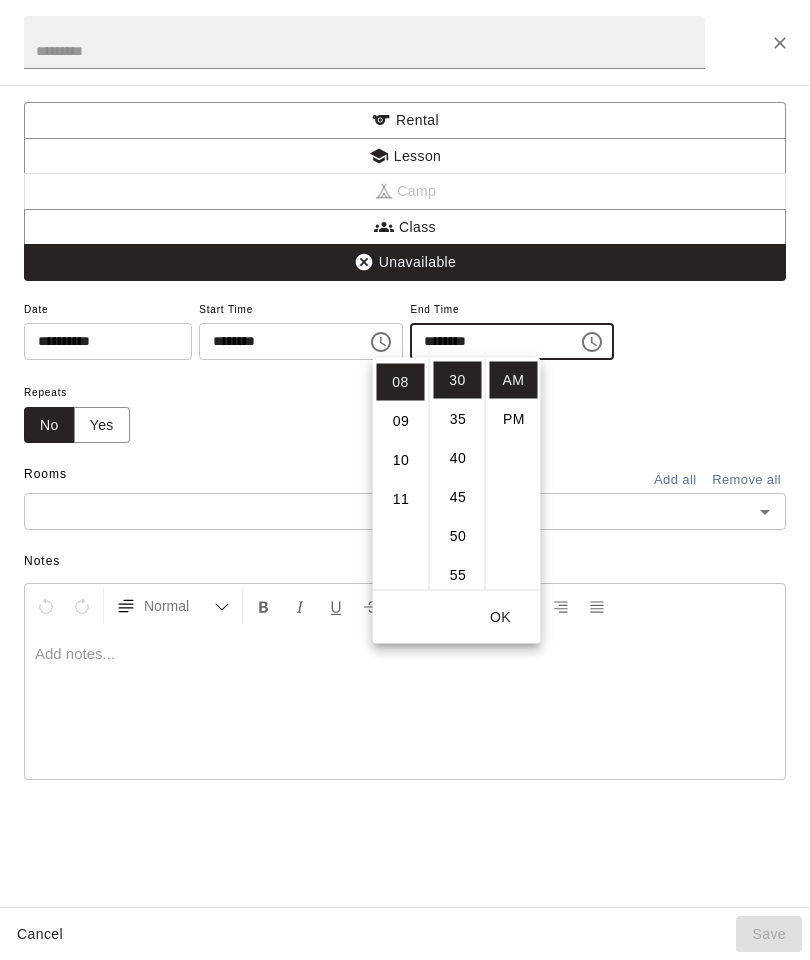 scroll, scrollTop: 312, scrollLeft: 0, axis: vertical 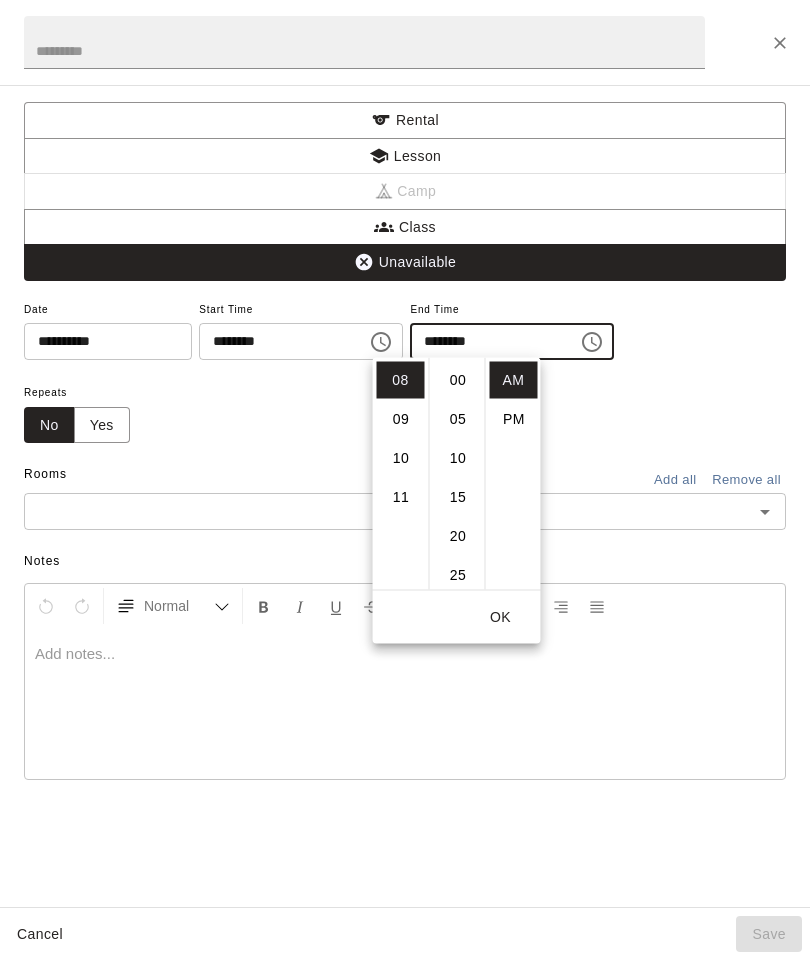 click on "00" at bounding box center [458, 380] 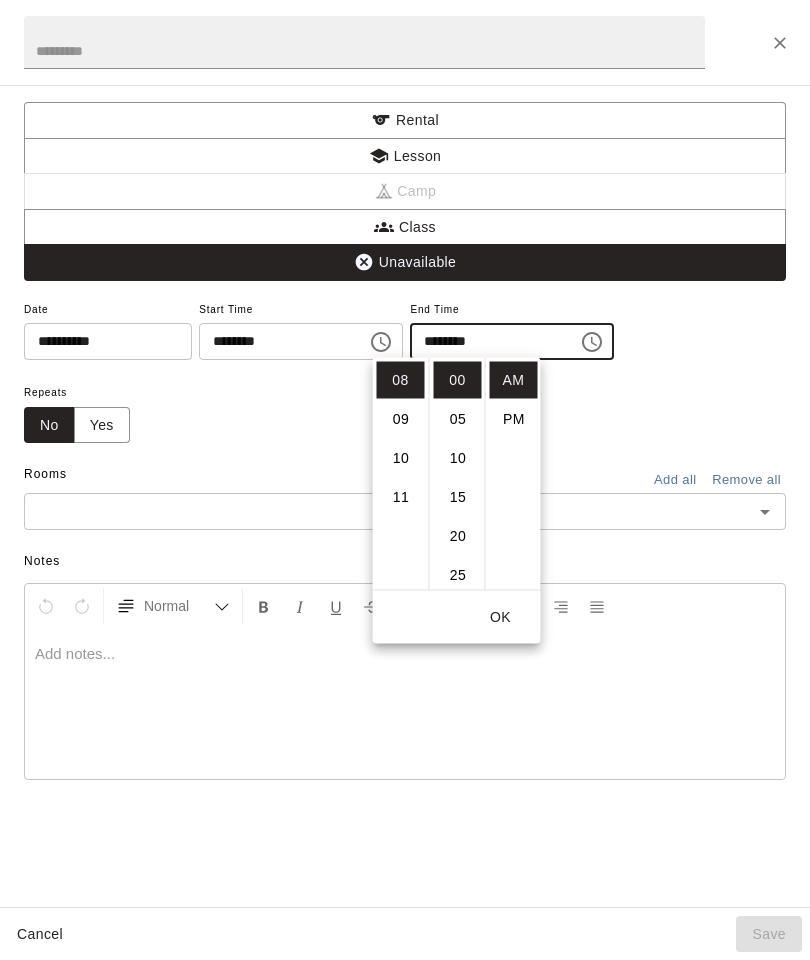 click on "PM" at bounding box center (514, 419) 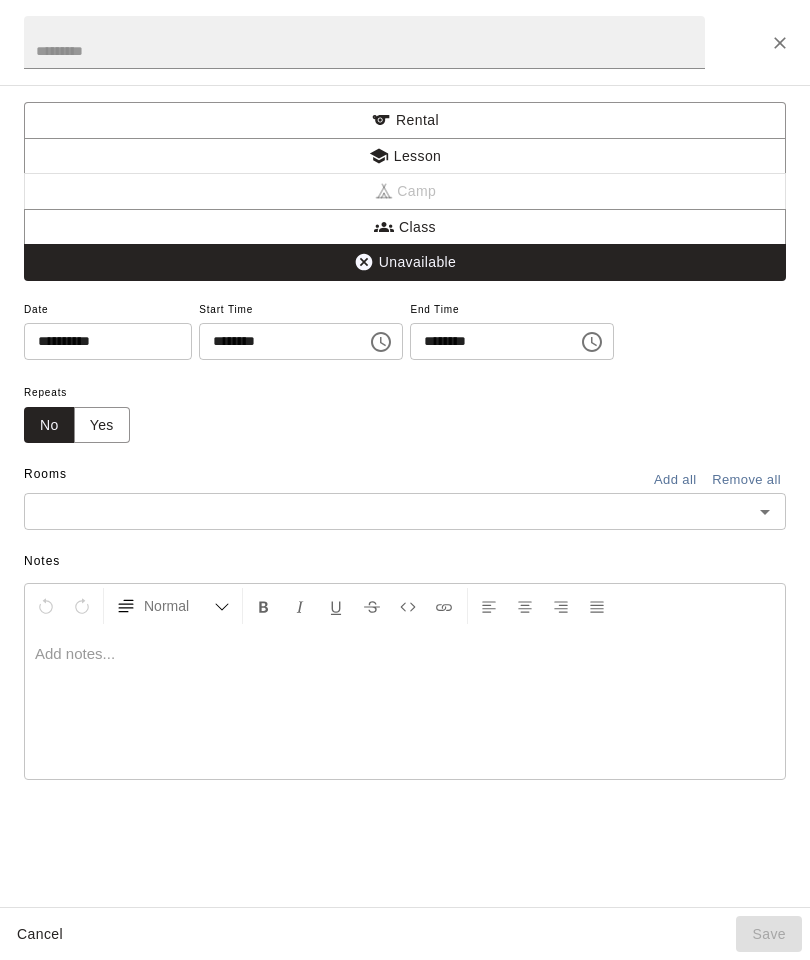 scroll, scrollTop: 35, scrollLeft: 0, axis: vertical 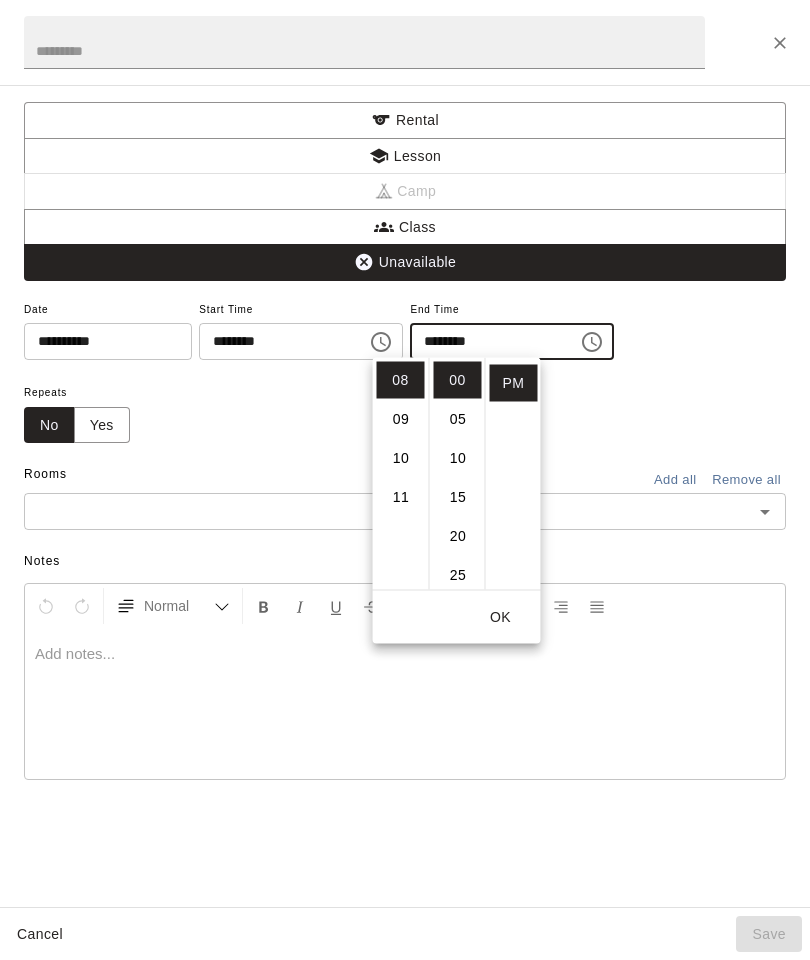 click on "09" at bounding box center (401, 419) 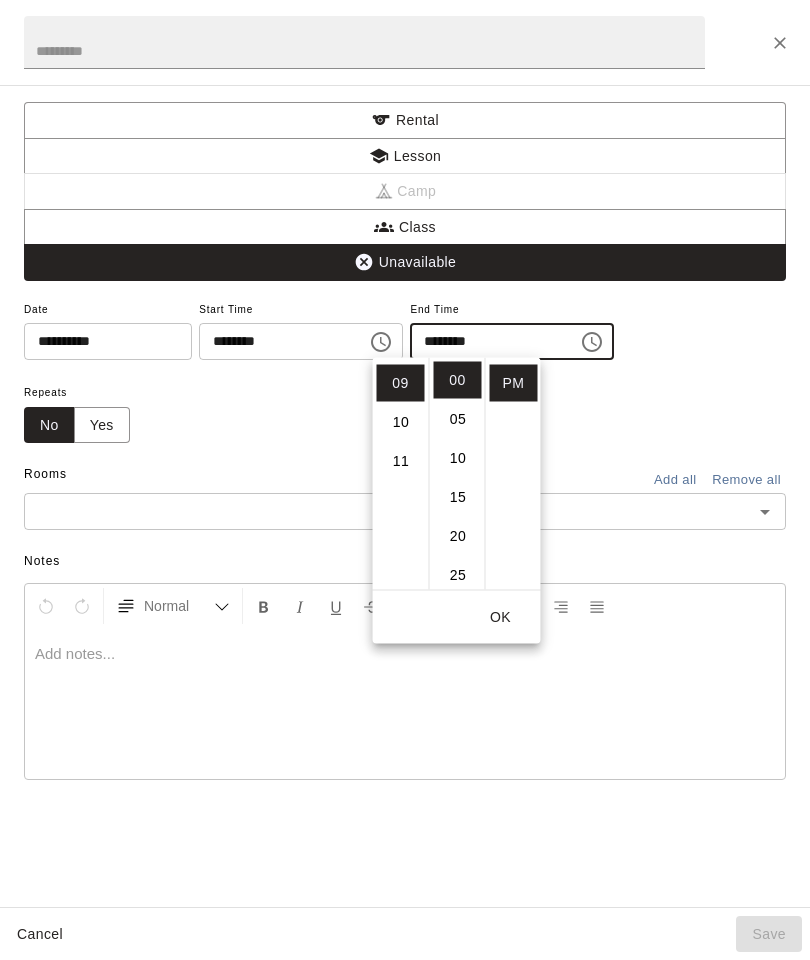 scroll, scrollTop: 351, scrollLeft: 0, axis: vertical 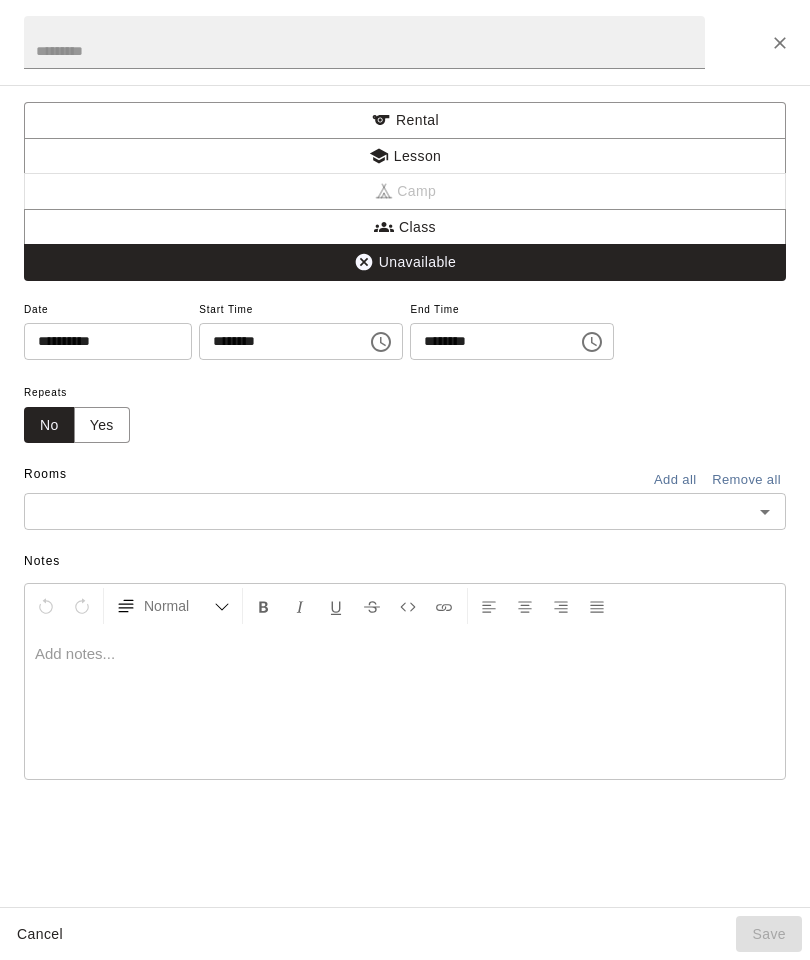 click on "Repeats No Yes" at bounding box center [388, 411] 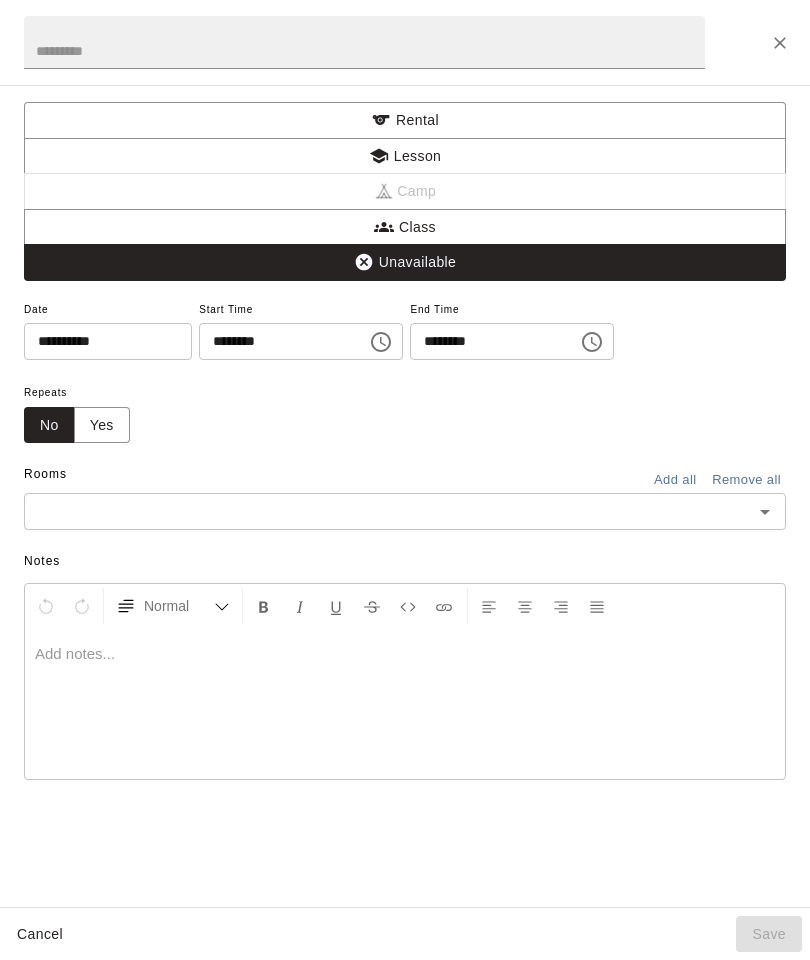 click at bounding box center [388, 511] 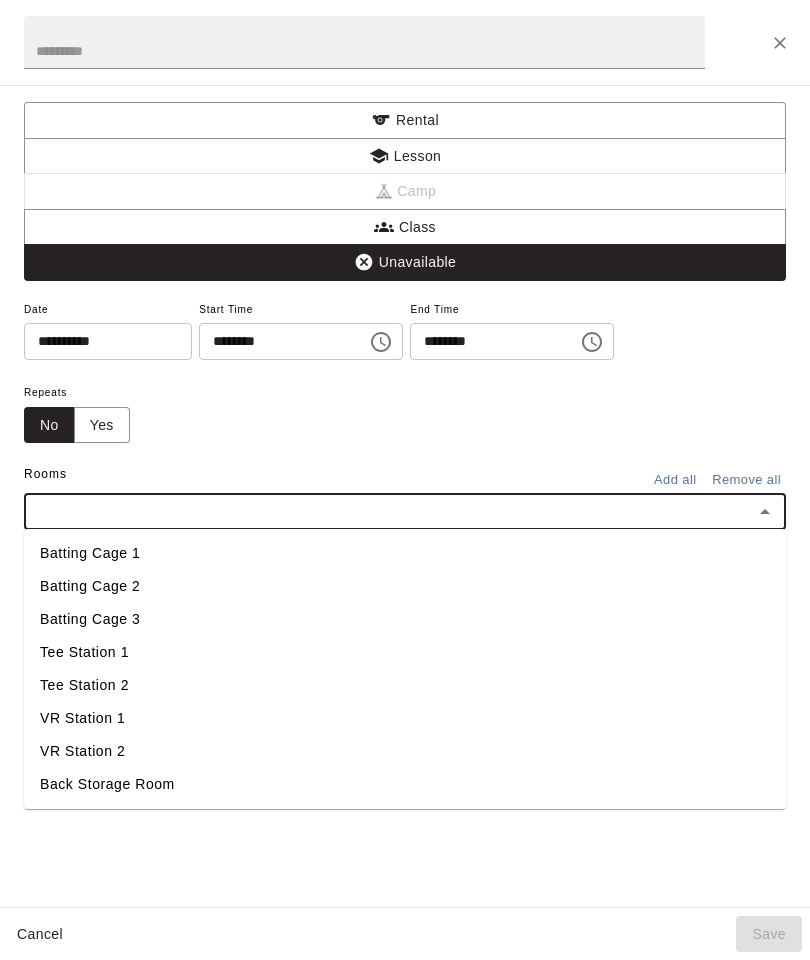 click on "Add all" at bounding box center (675, 480) 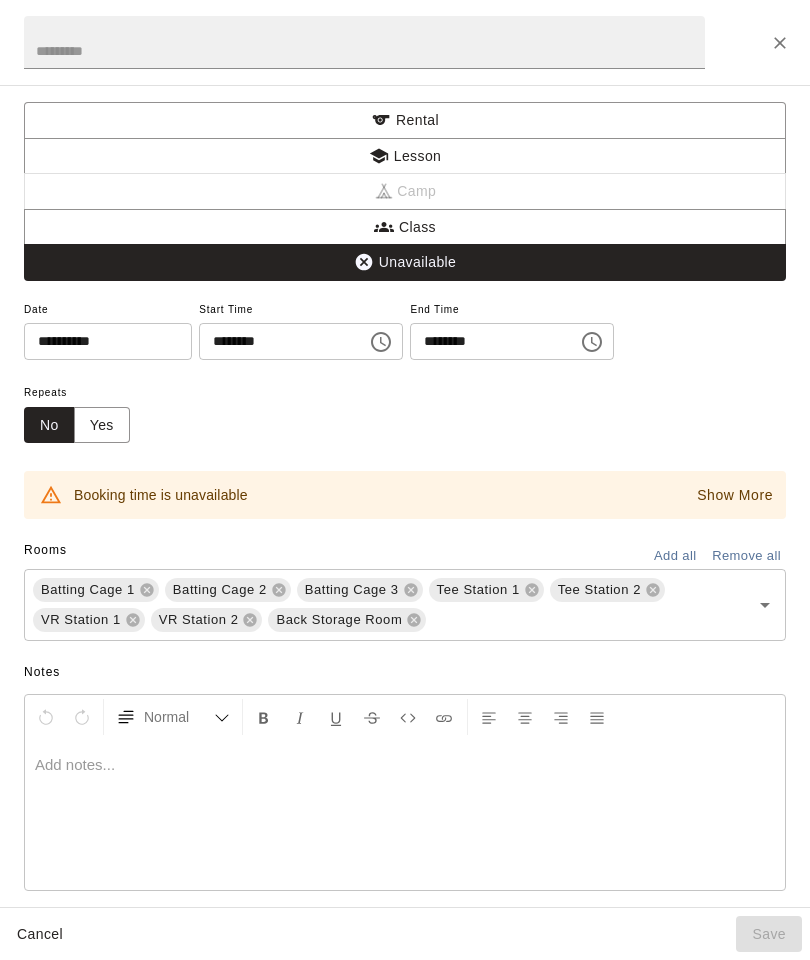 click on "Show More" at bounding box center [735, 495] 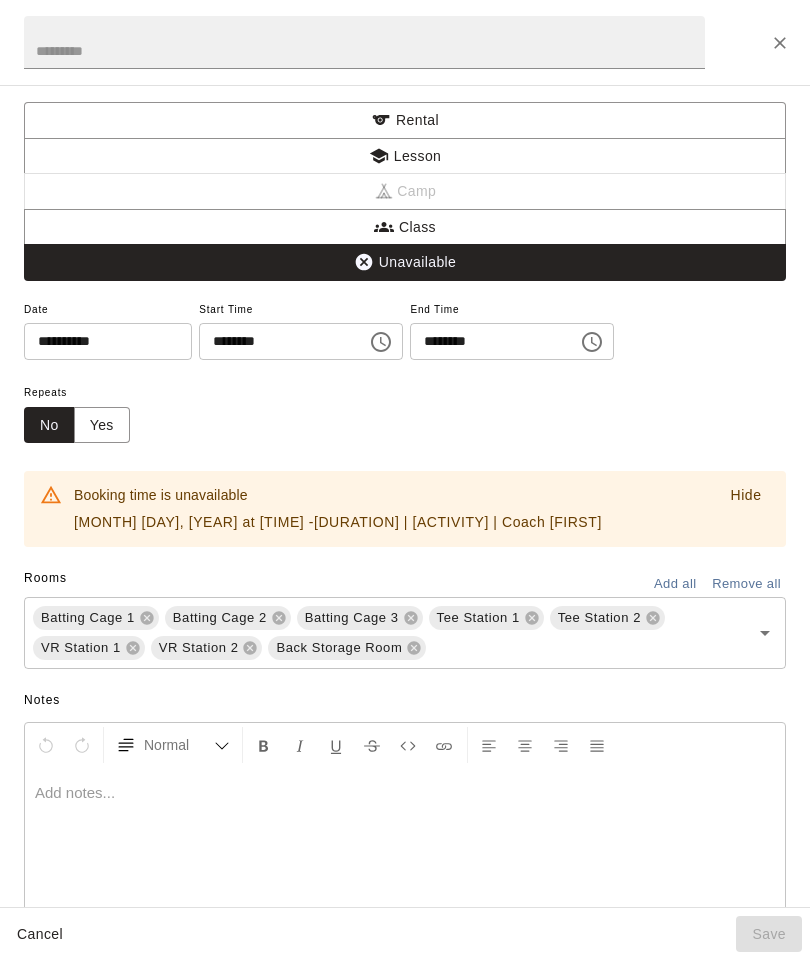 click 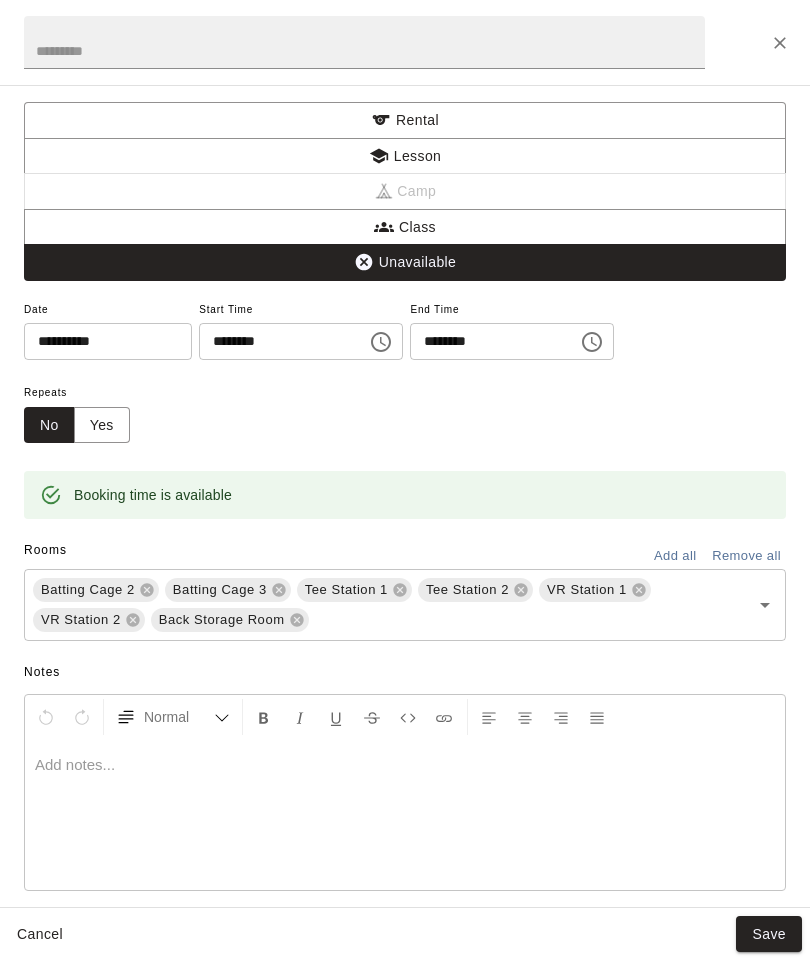 click on "Save" at bounding box center [769, 934] 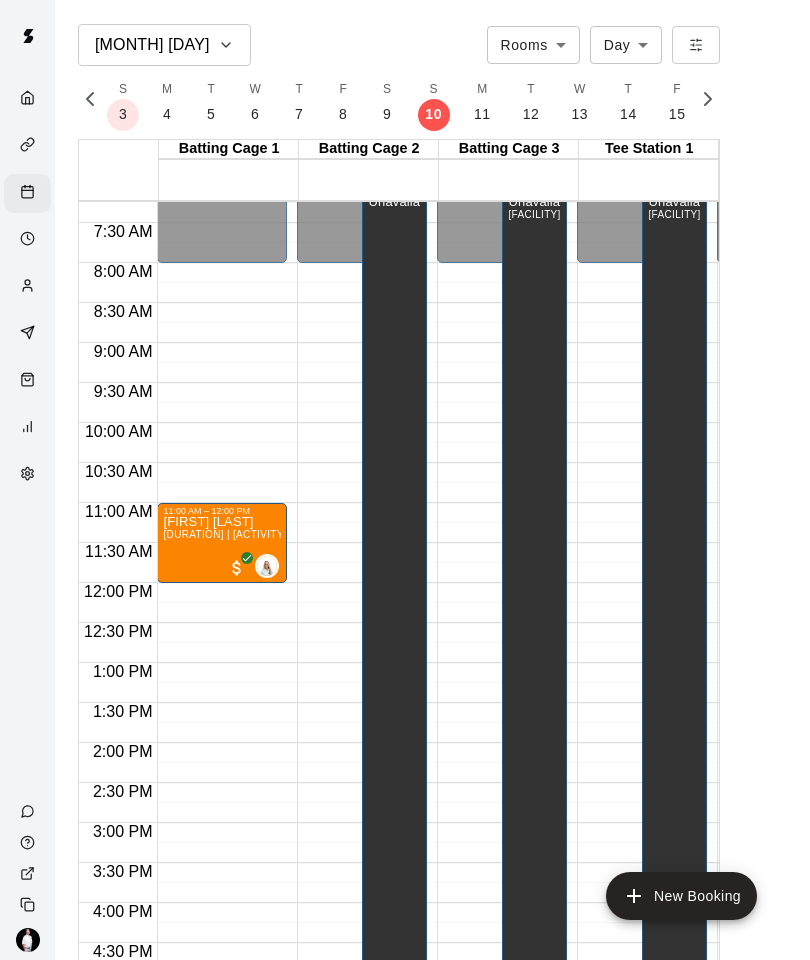 click on "New Booking" at bounding box center (681, 896) 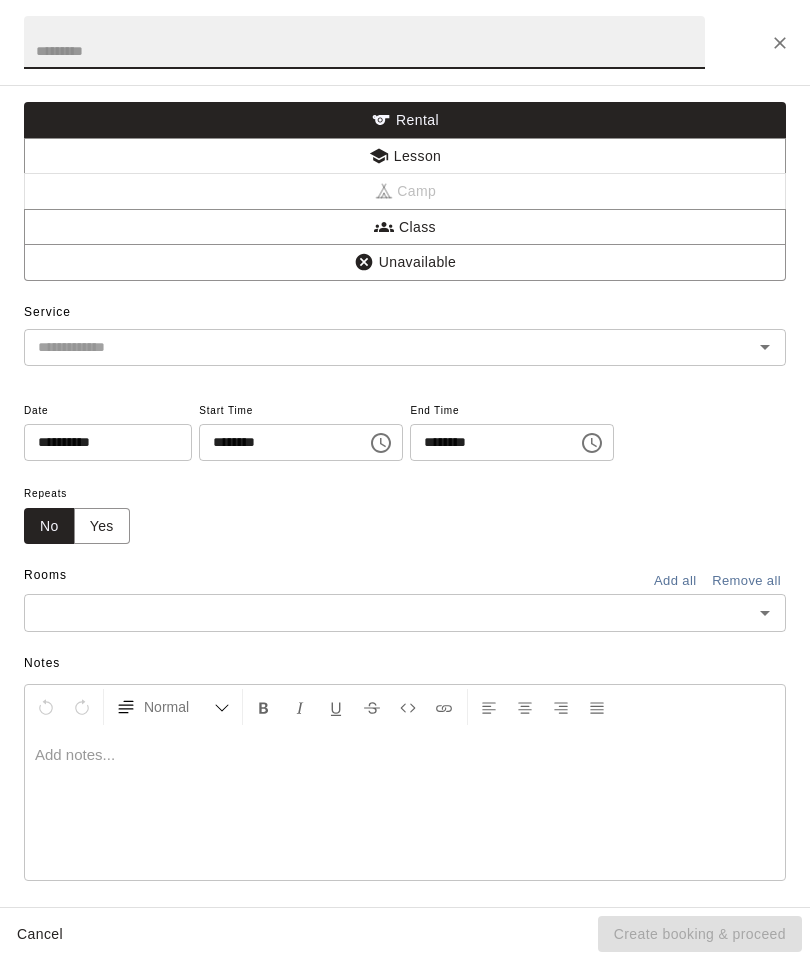 click on "Unavailable" at bounding box center [405, 262] 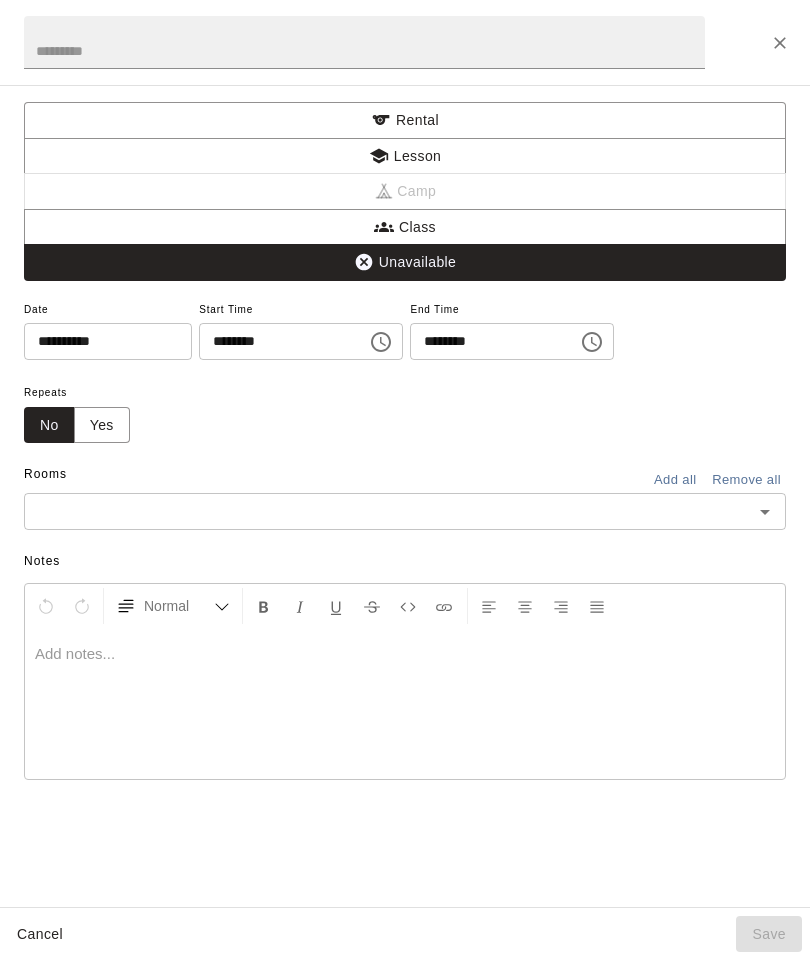 click 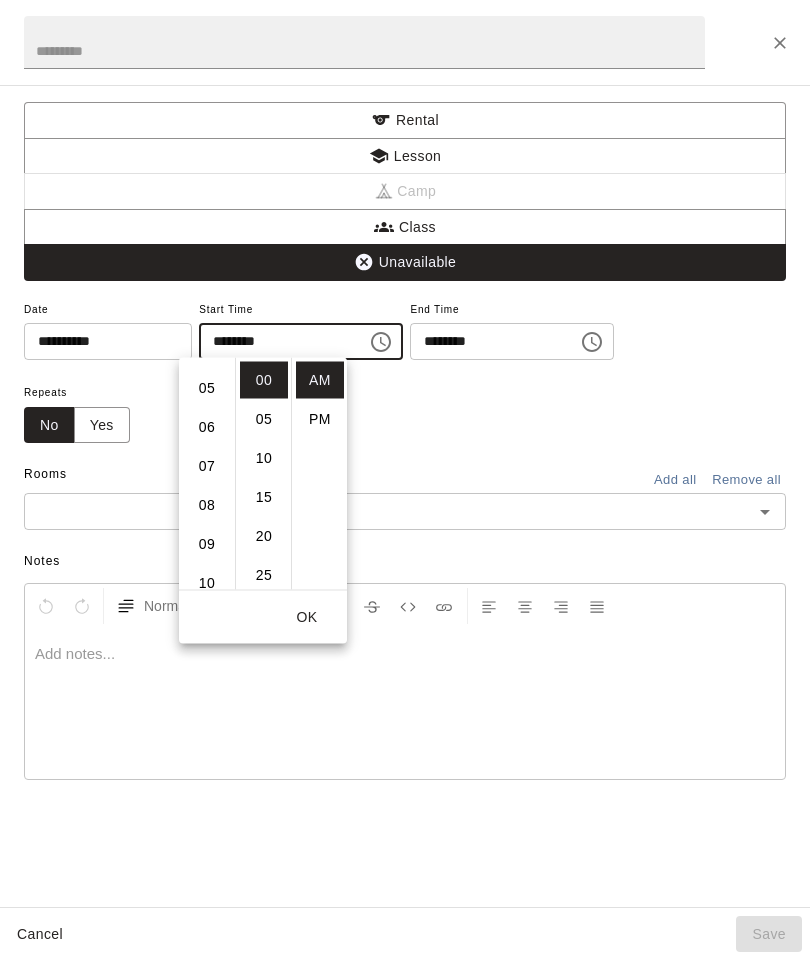 click on "08" at bounding box center (207, 505) 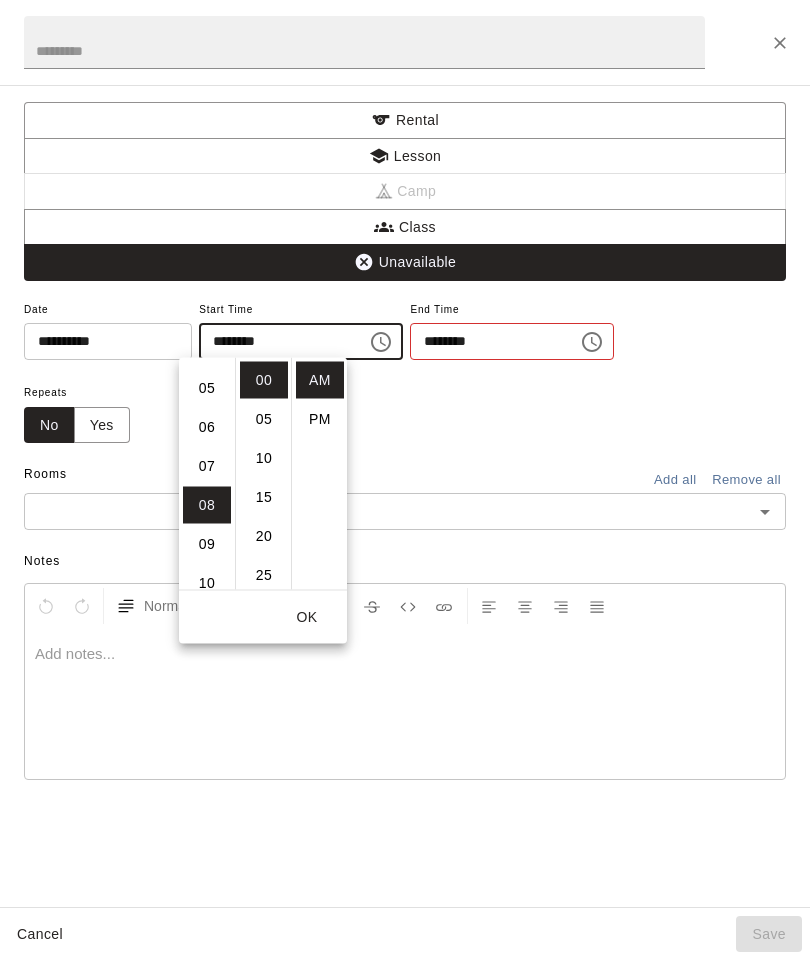 type on "********" 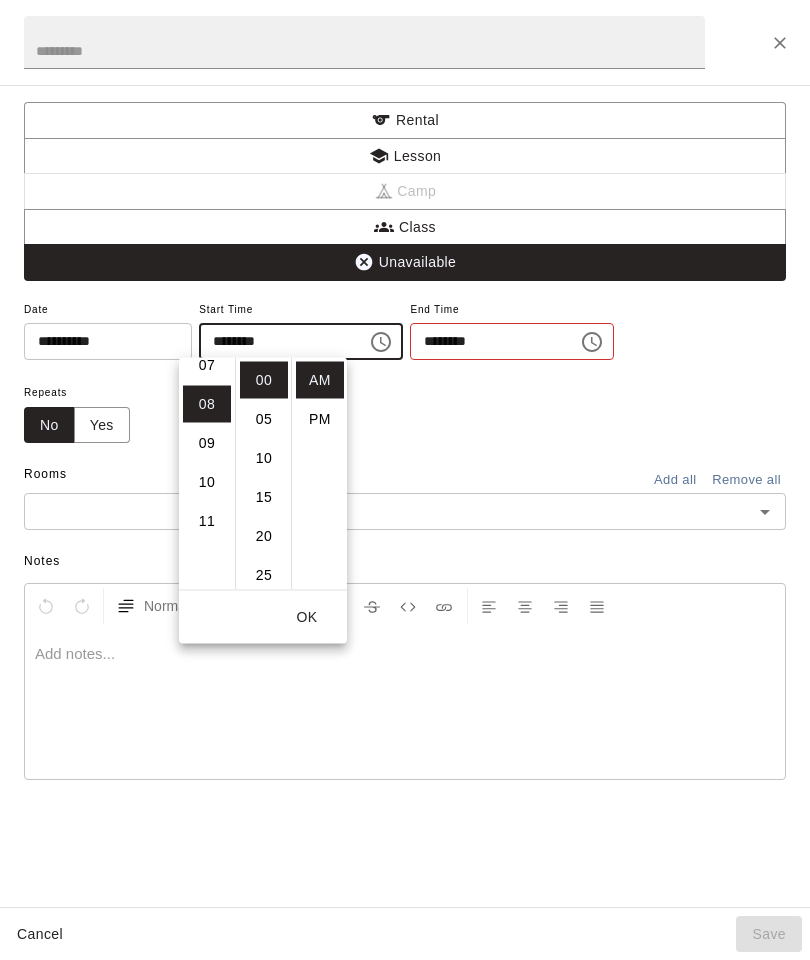 scroll, scrollTop: 312, scrollLeft: 0, axis: vertical 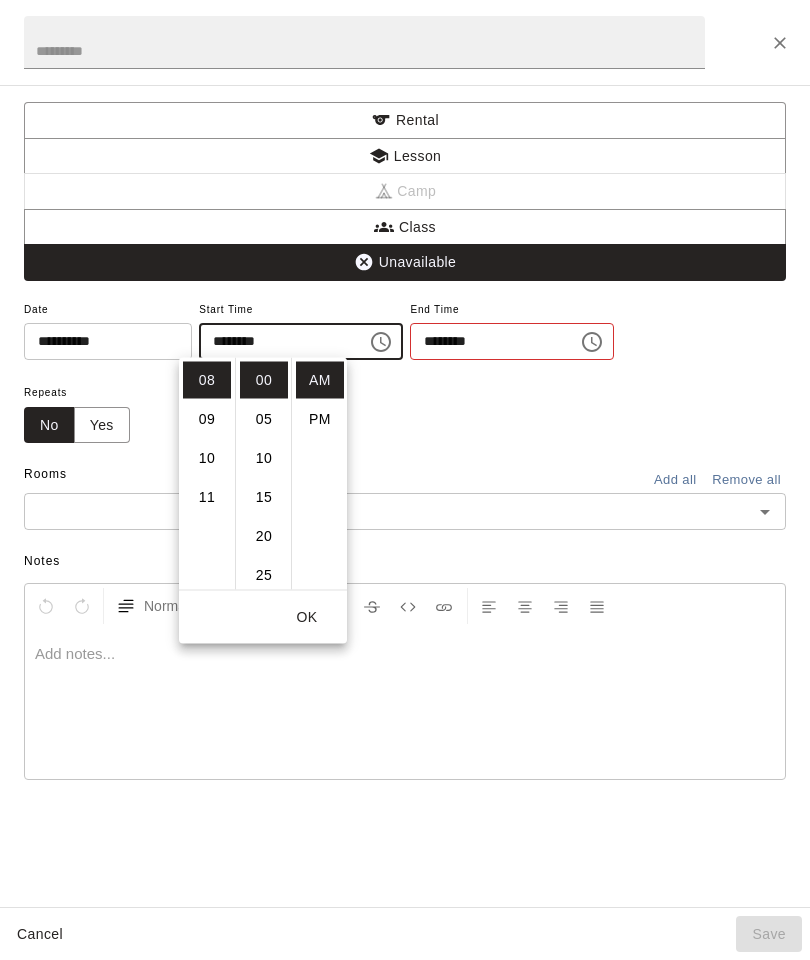click on "OK" at bounding box center (307, 617) 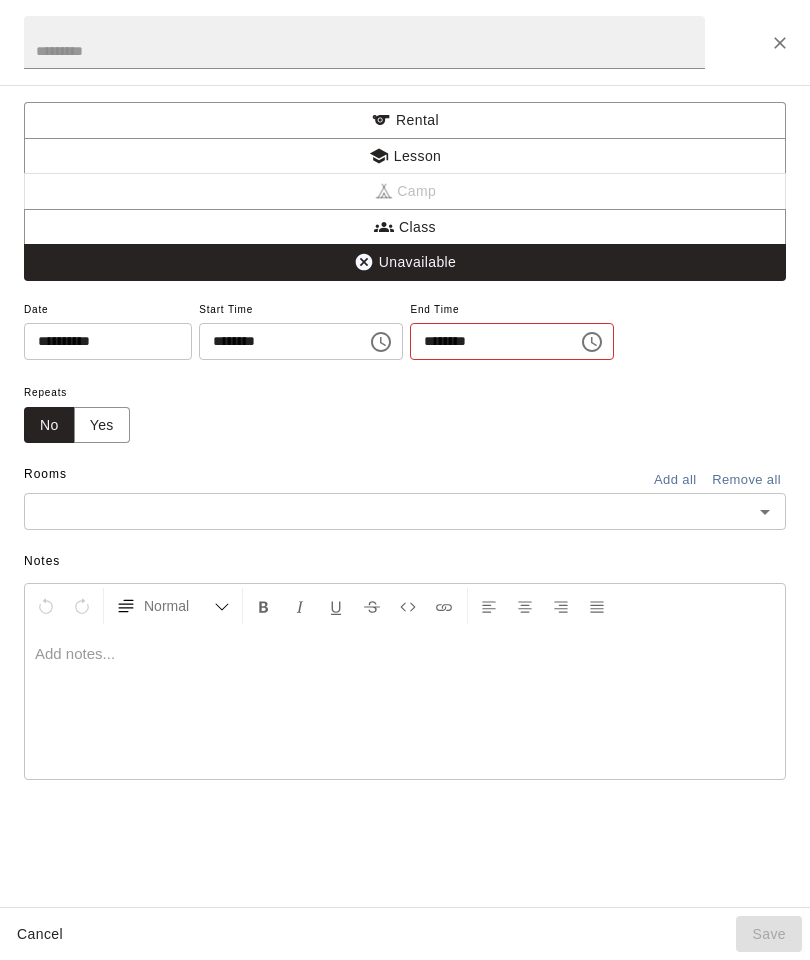 click 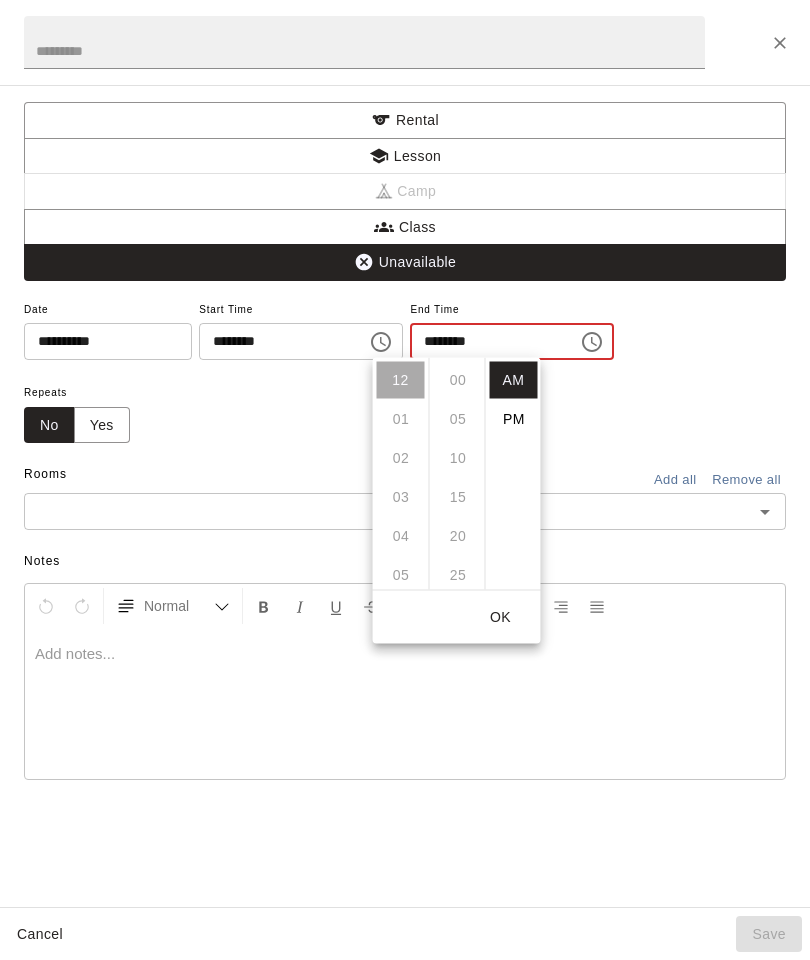 scroll, scrollTop: 234, scrollLeft: 0, axis: vertical 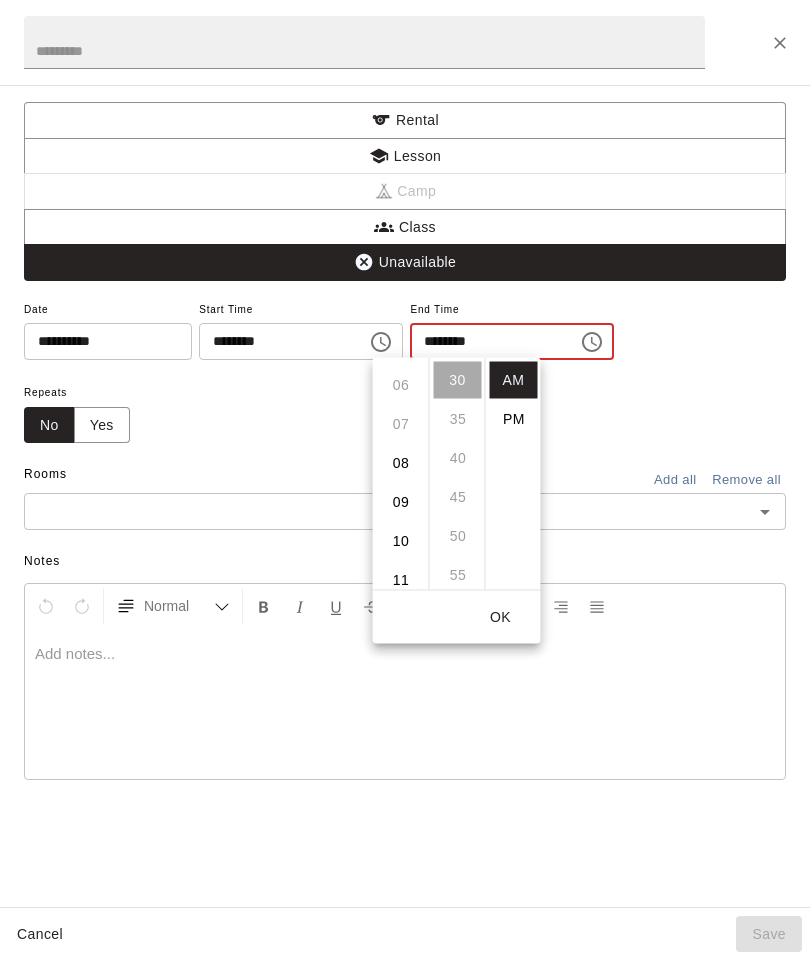 click on "11" at bounding box center (401, 580) 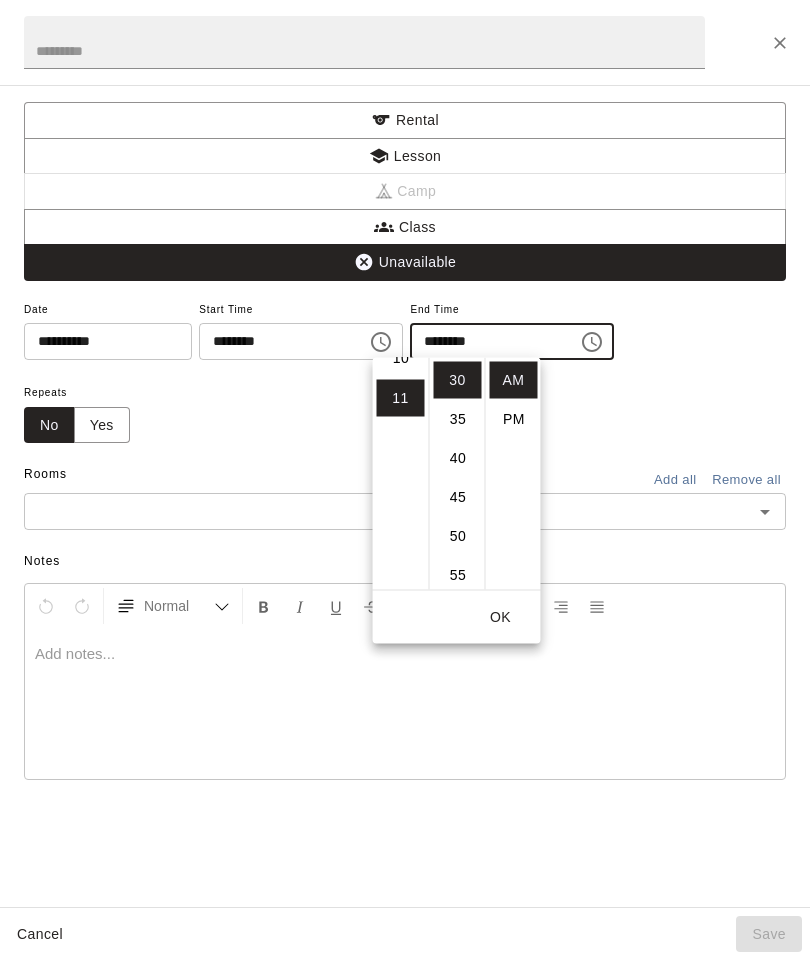 scroll, scrollTop: 426, scrollLeft: 0, axis: vertical 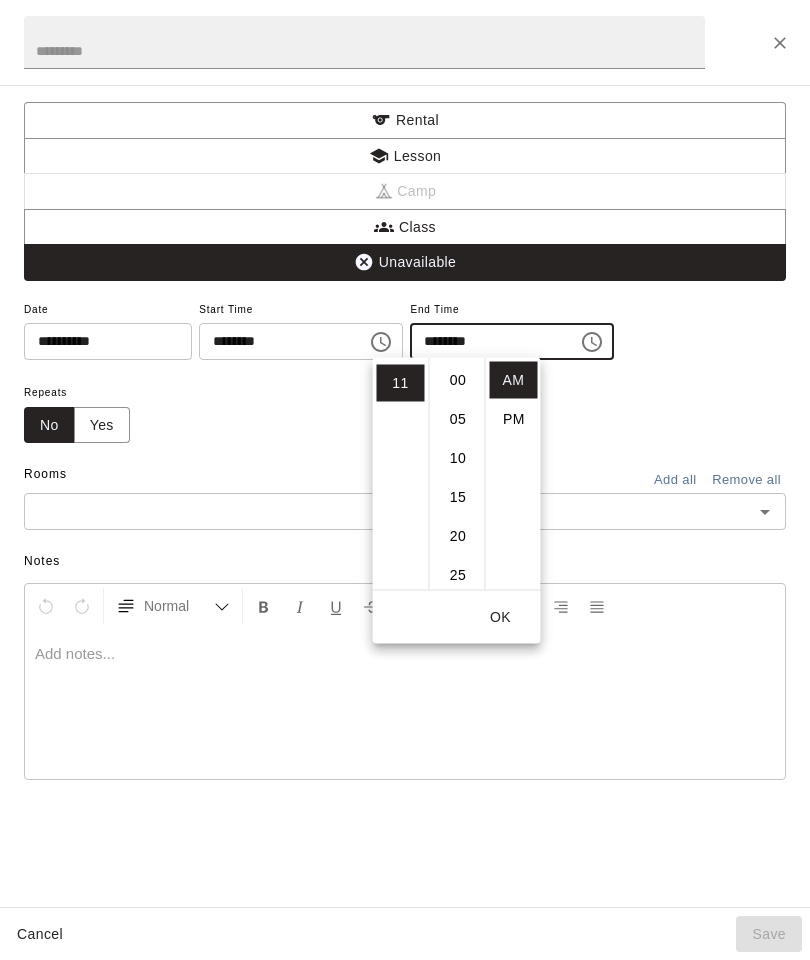 click on "00" at bounding box center (458, 380) 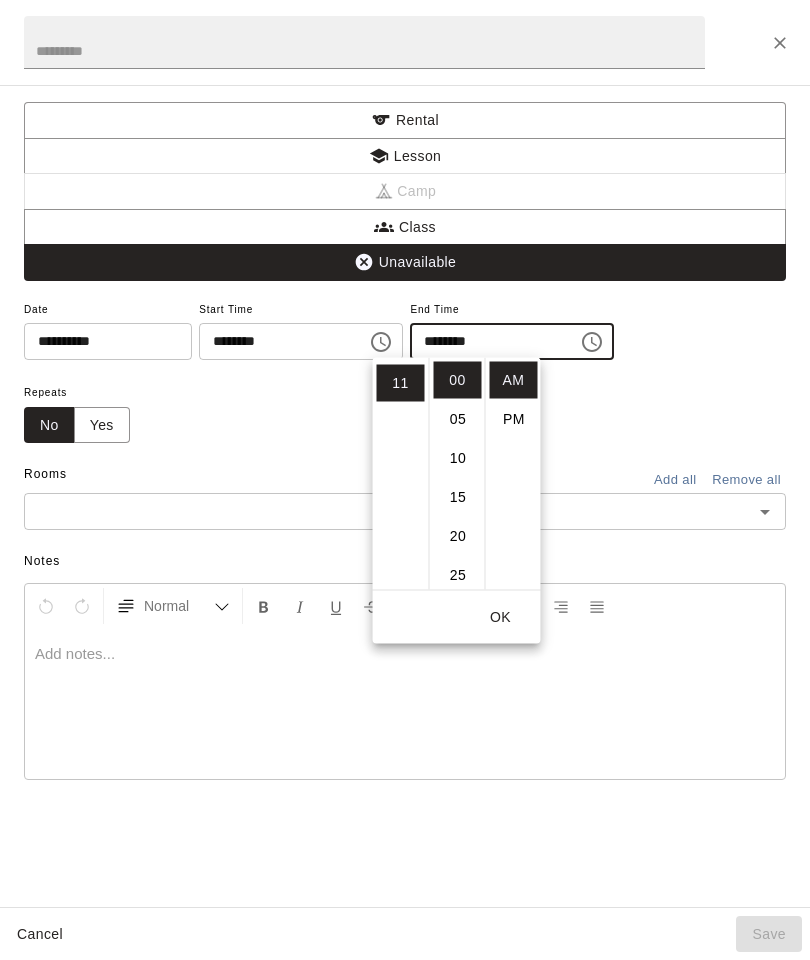 click on "OK" at bounding box center (501, 617) 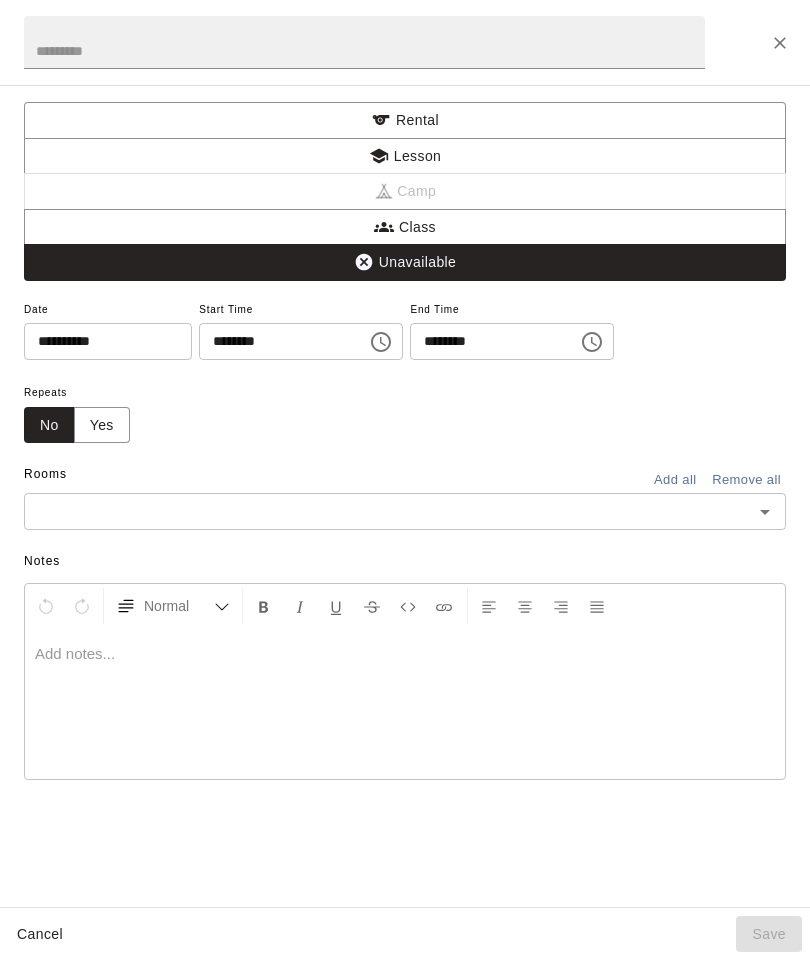 click at bounding box center [388, 511] 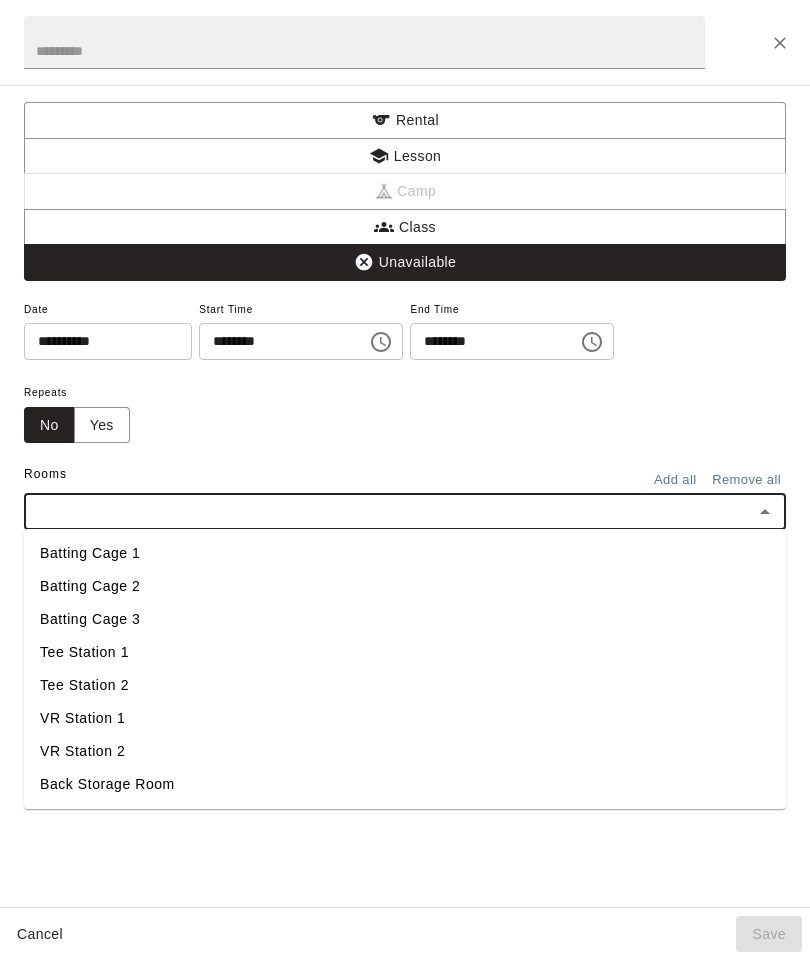click on "Batting Cage 1" at bounding box center [405, 553] 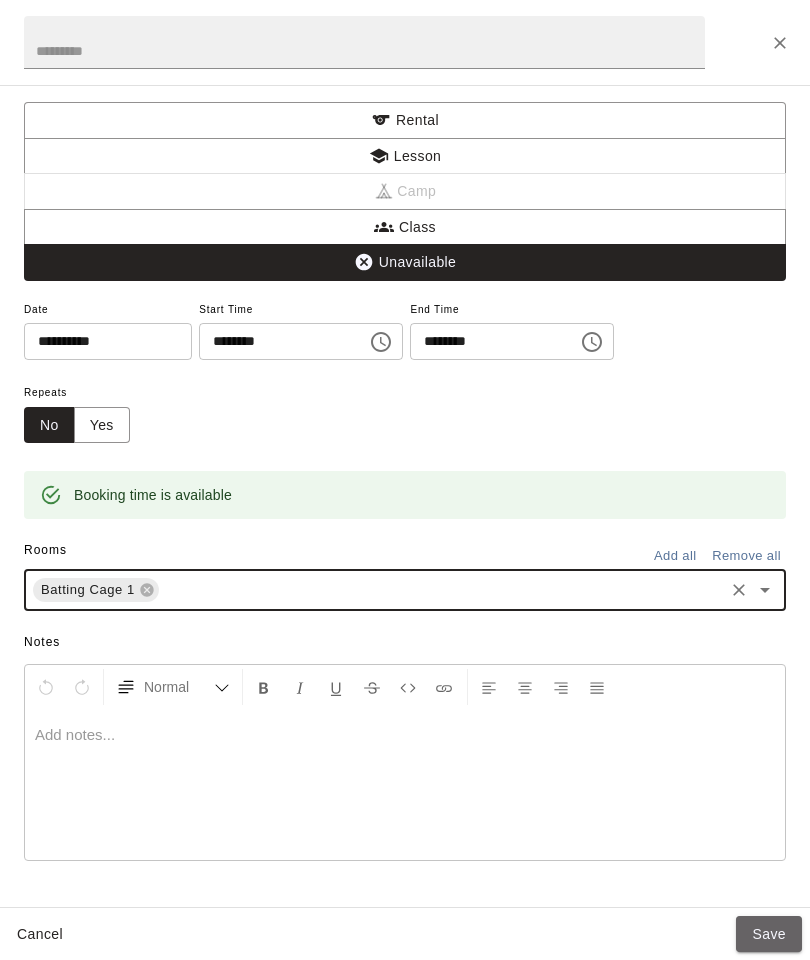 click on "Save" at bounding box center [769, 934] 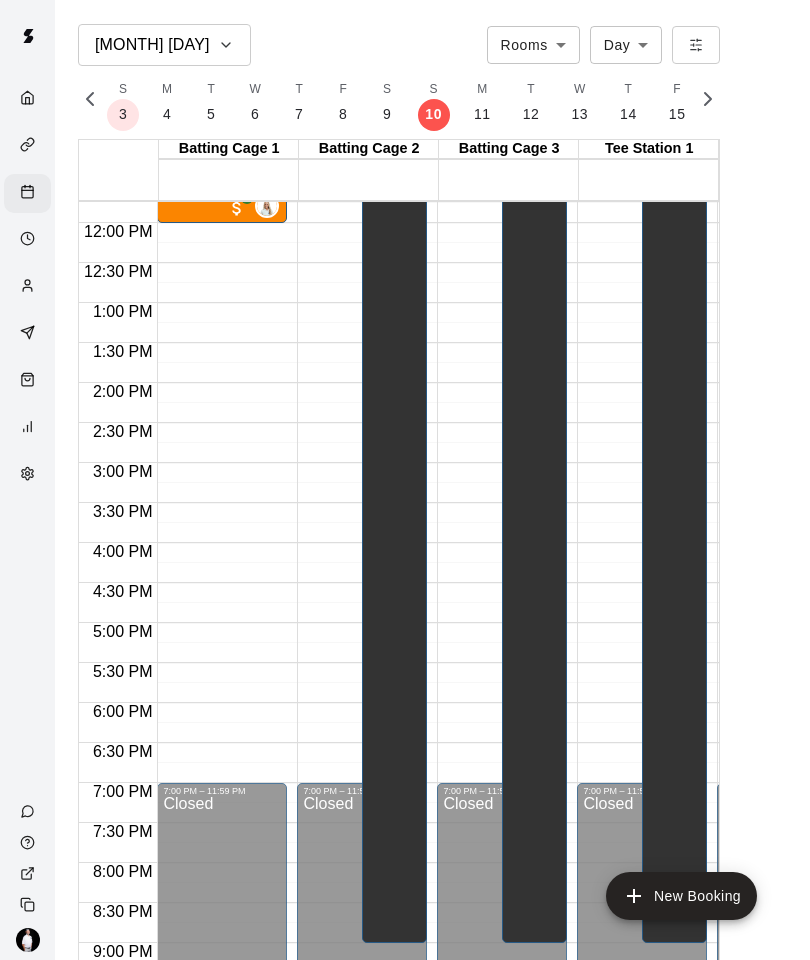 scroll, scrollTop: 939, scrollLeft: 0, axis: vertical 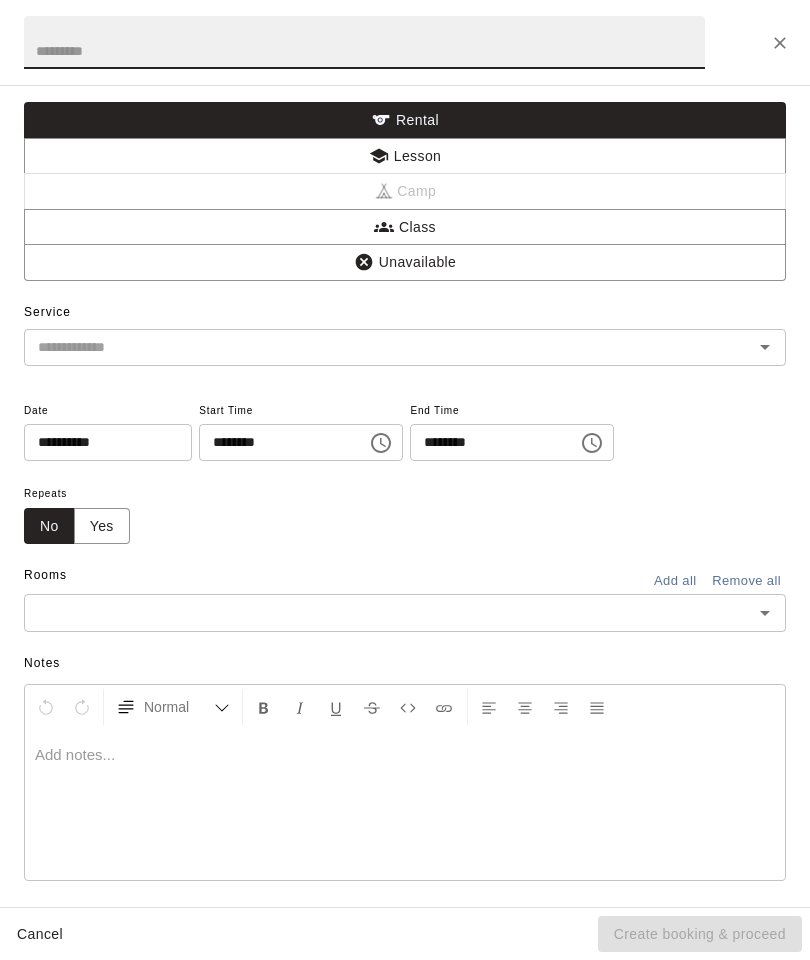 click on "Class" at bounding box center [405, 227] 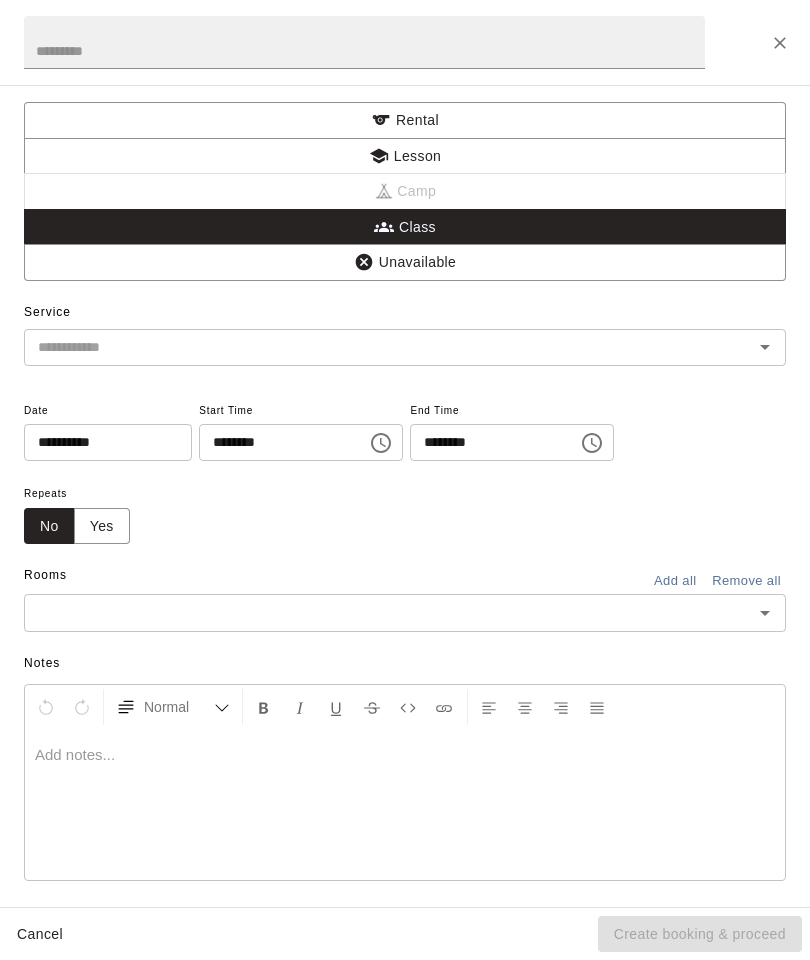 click on "Unavailable" at bounding box center (405, 262) 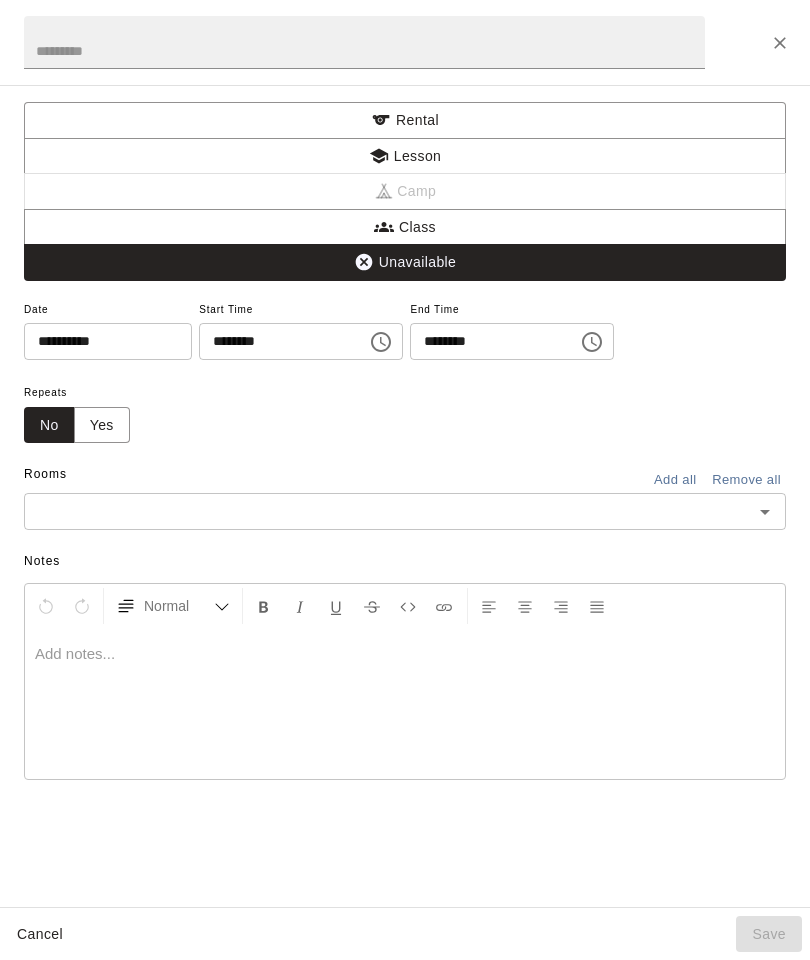 click 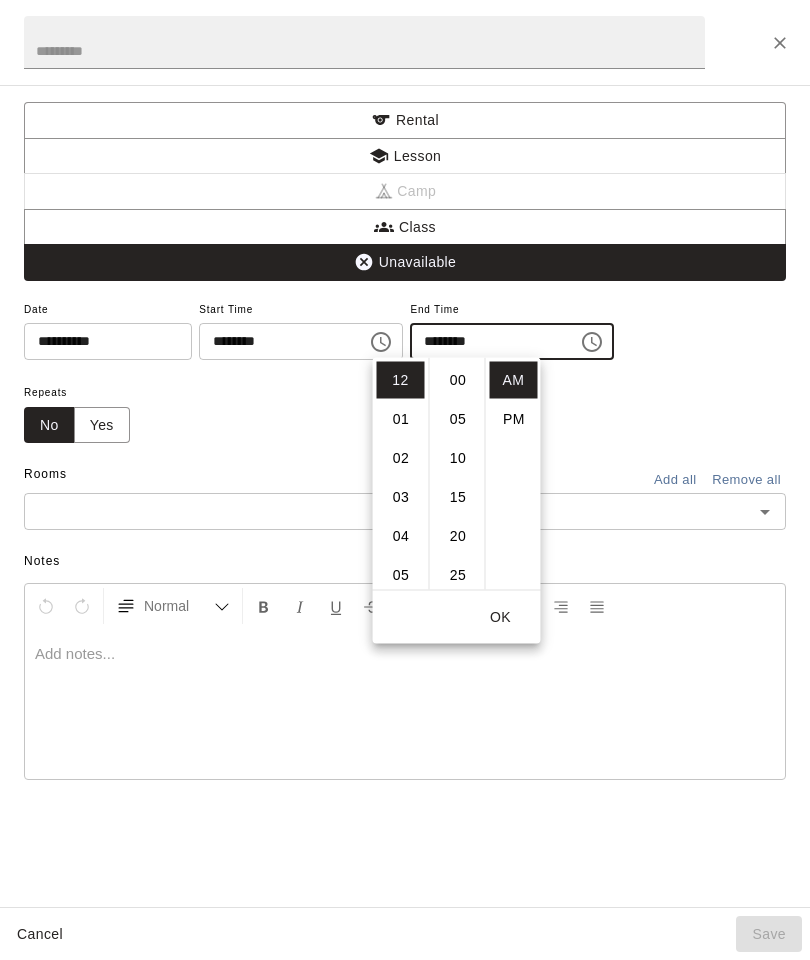 scroll, scrollTop: 234, scrollLeft: 0, axis: vertical 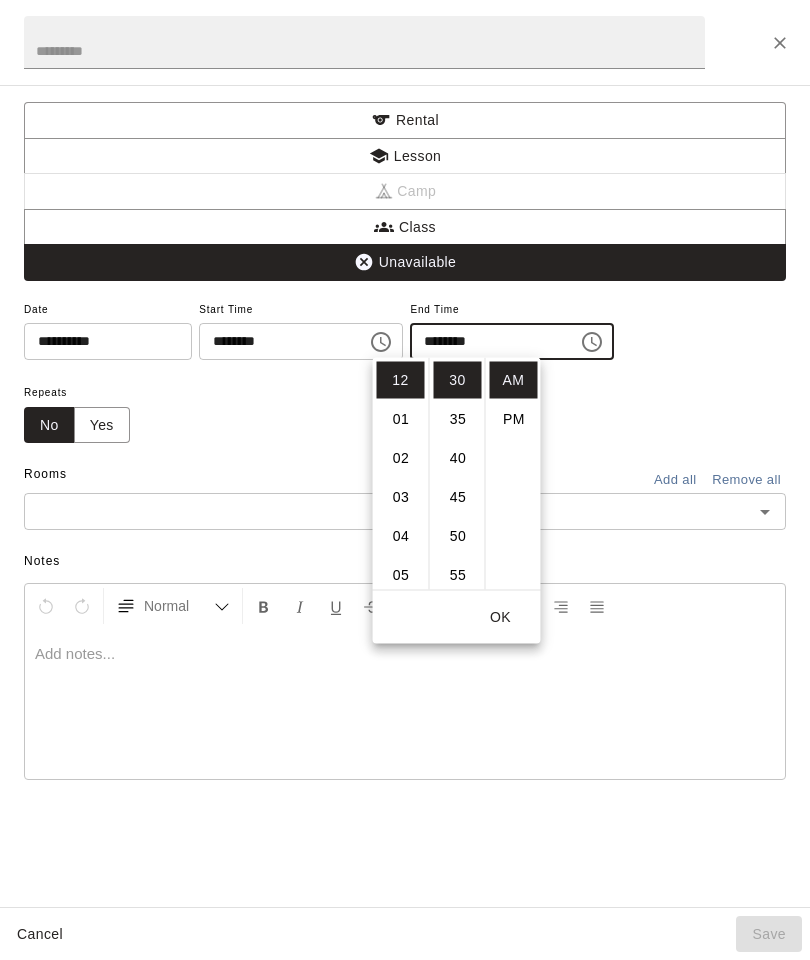 click at bounding box center [381, 342] 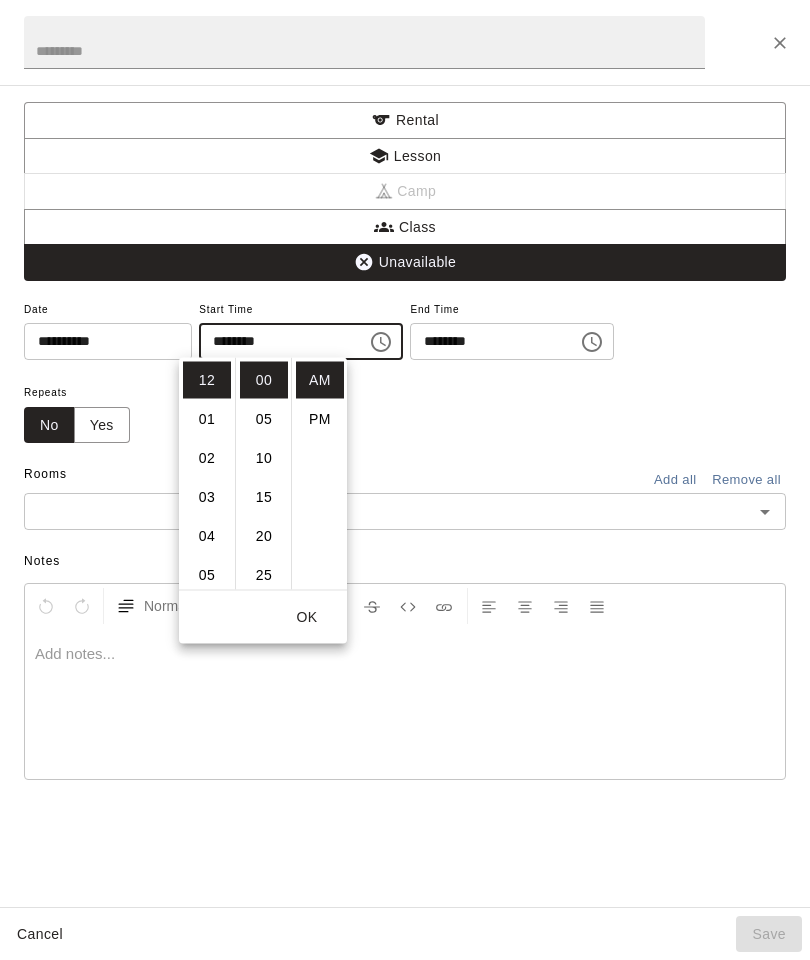 click on "PM" at bounding box center (320, 419) 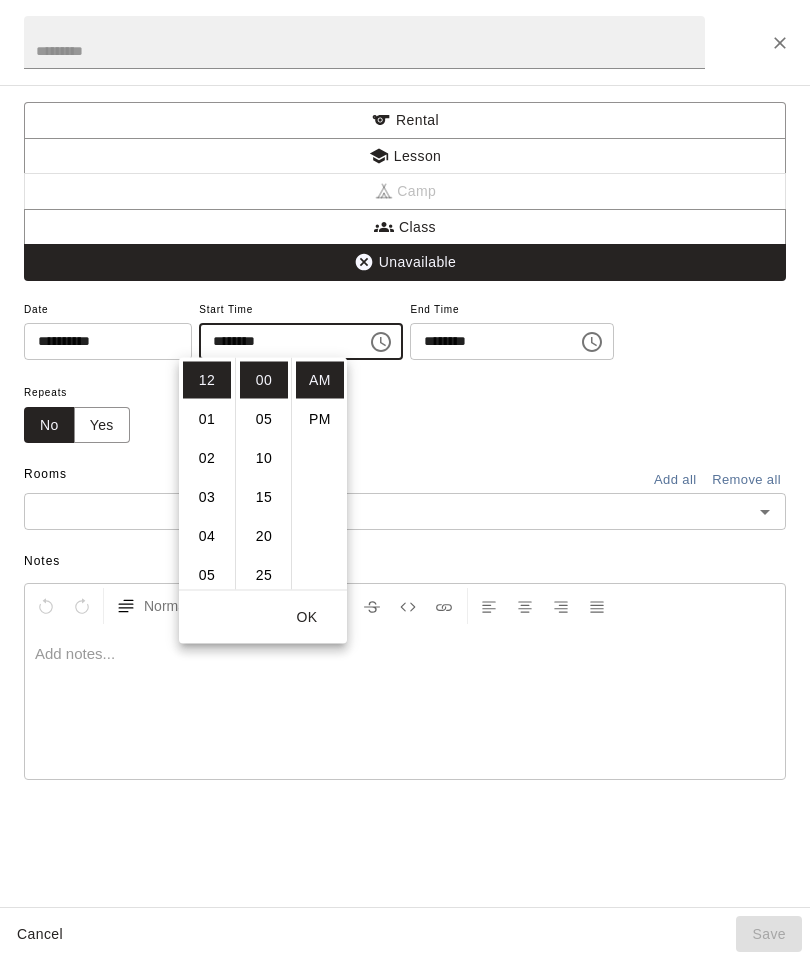 type on "********" 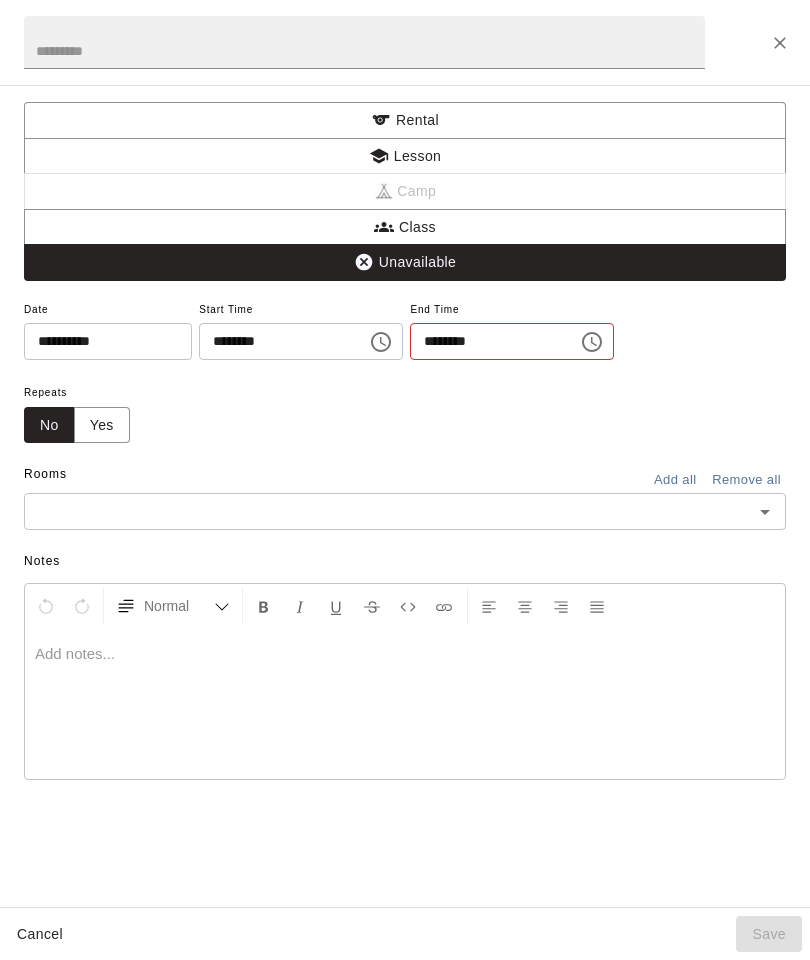 scroll, scrollTop: 27, scrollLeft: 0, axis: vertical 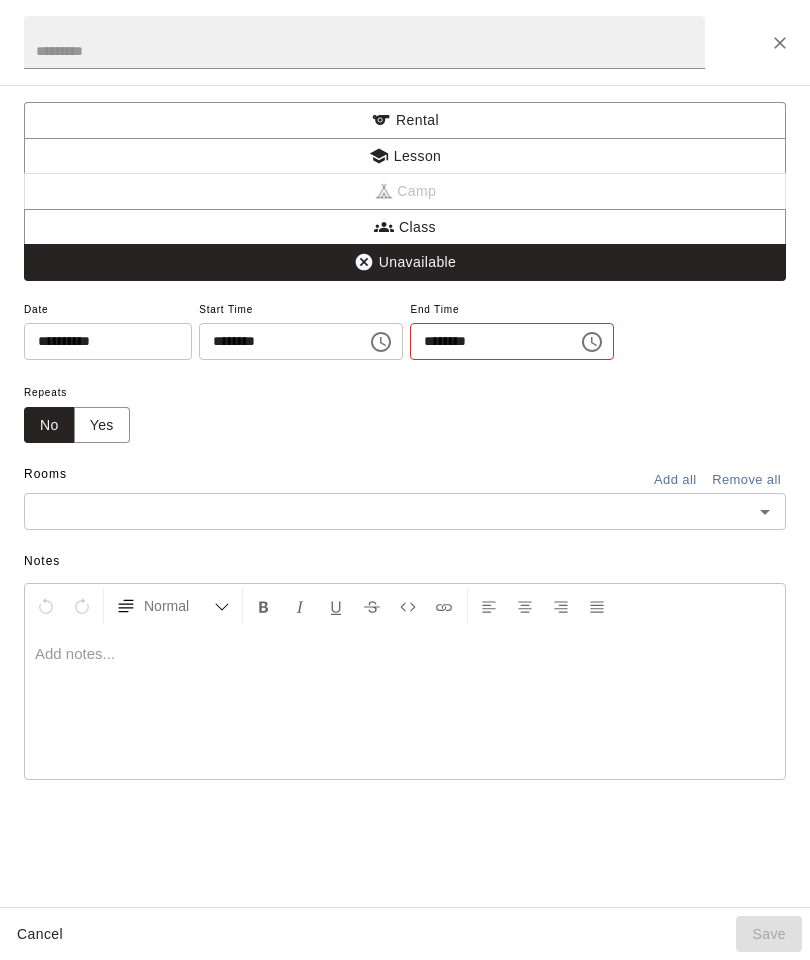click 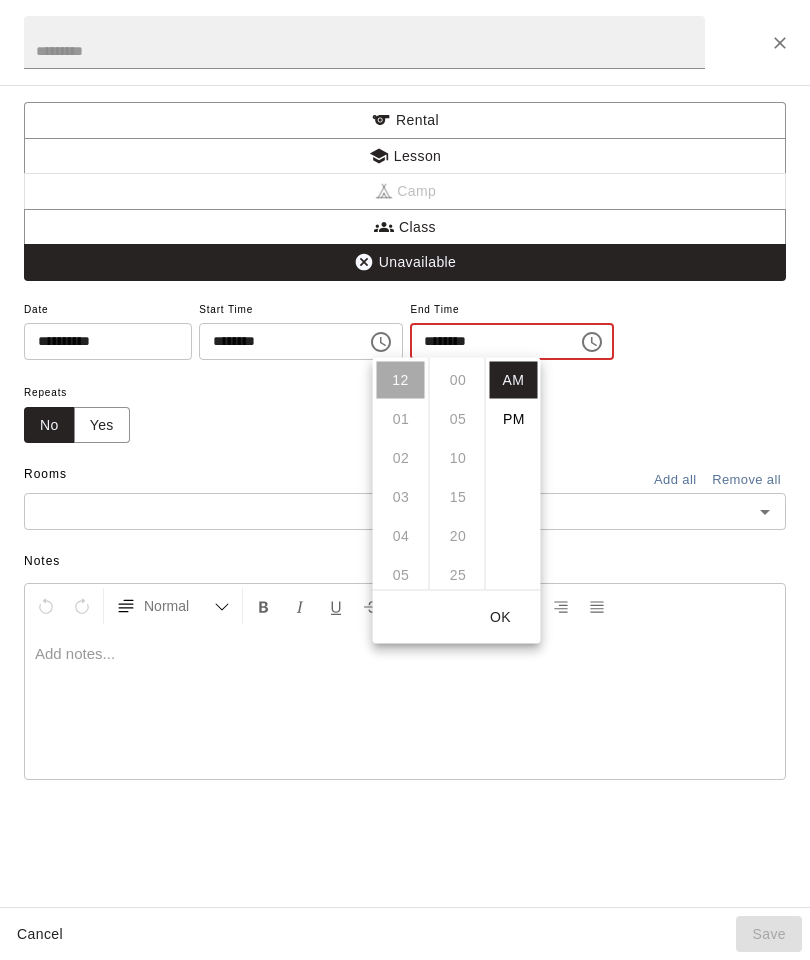 scroll, scrollTop: 234, scrollLeft: 0, axis: vertical 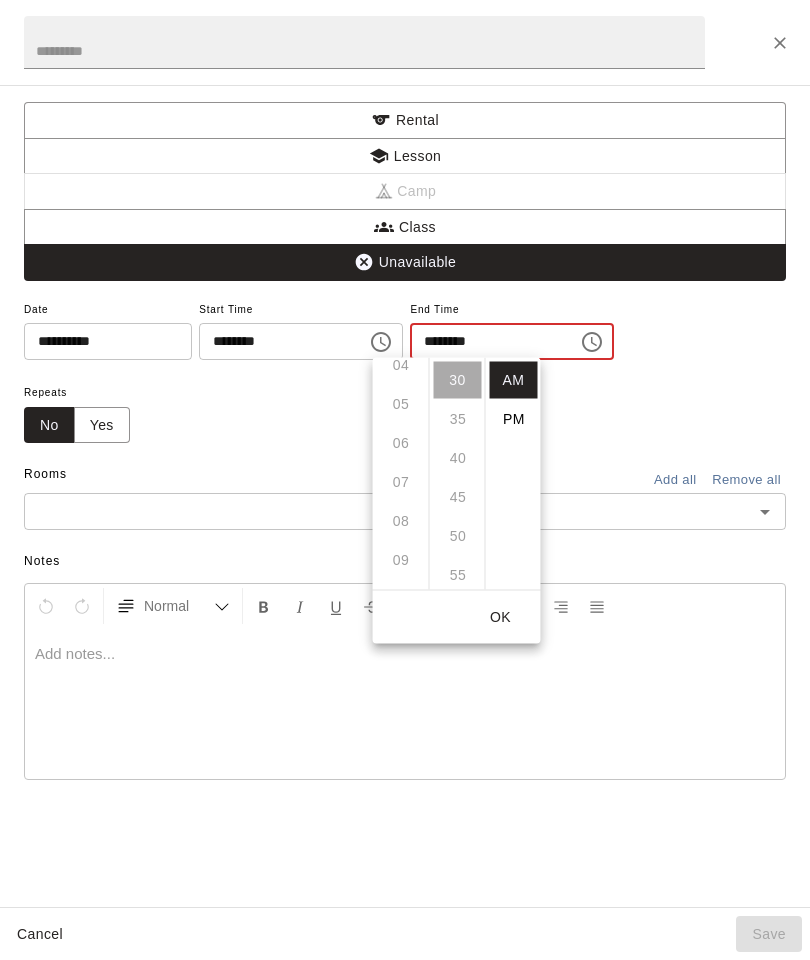 click on "PM" at bounding box center (514, 419) 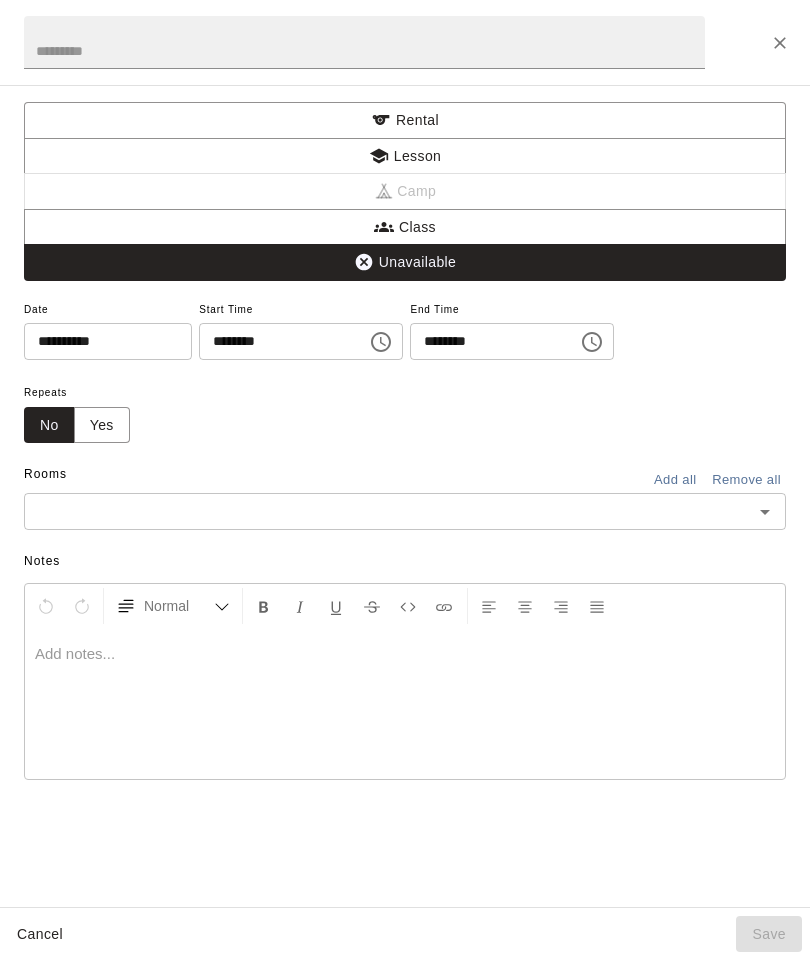 scroll, scrollTop: 7, scrollLeft: 0, axis: vertical 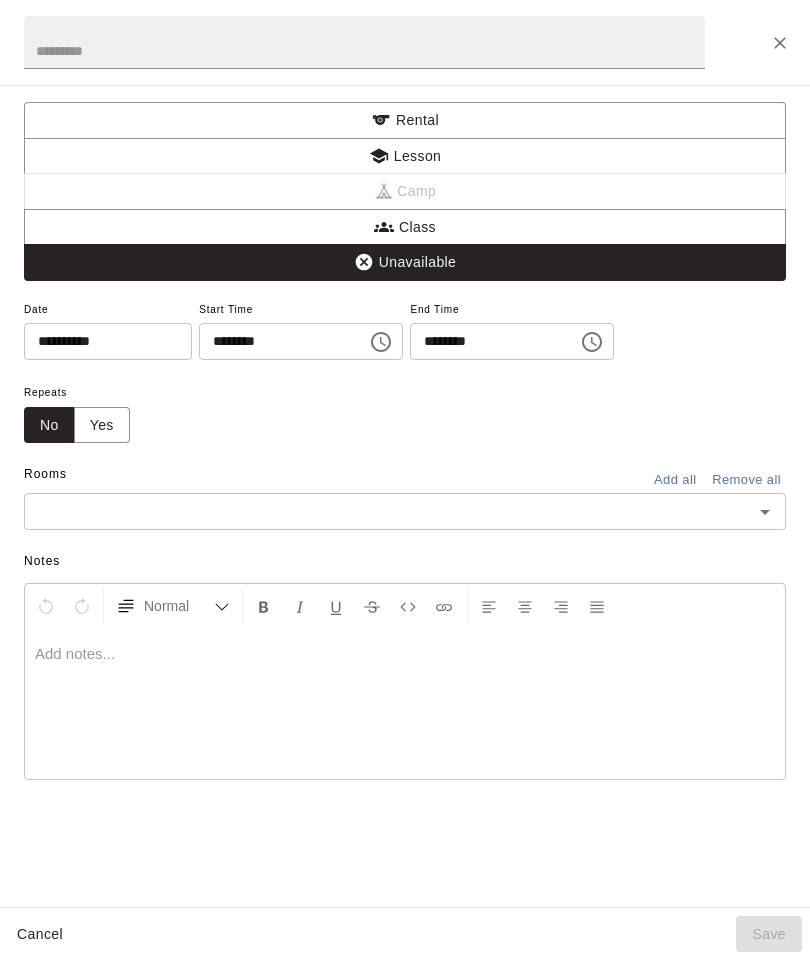click on "********" at bounding box center [487, 341] 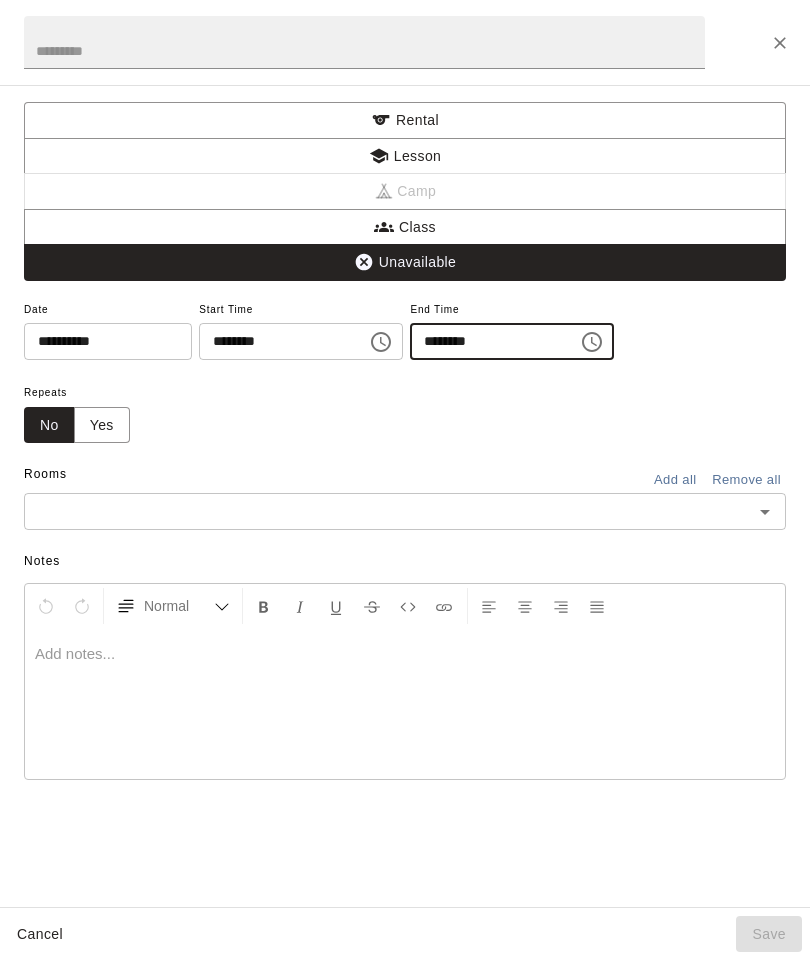 click 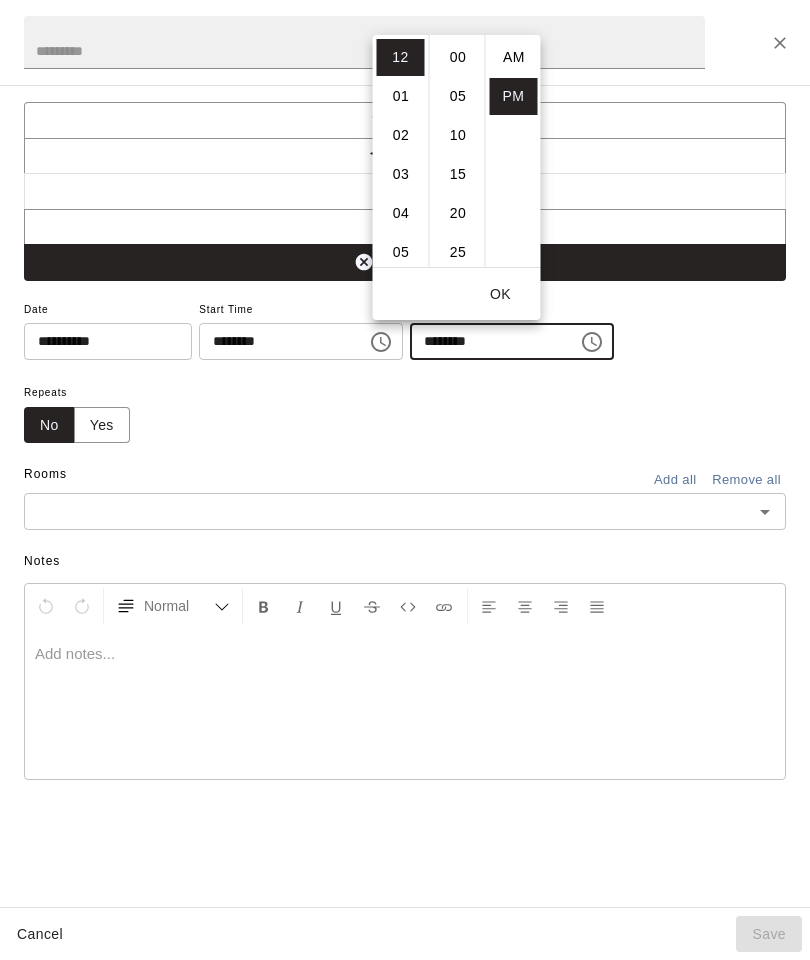 scroll, scrollTop: 234, scrollLeft: 0, axis: vertical 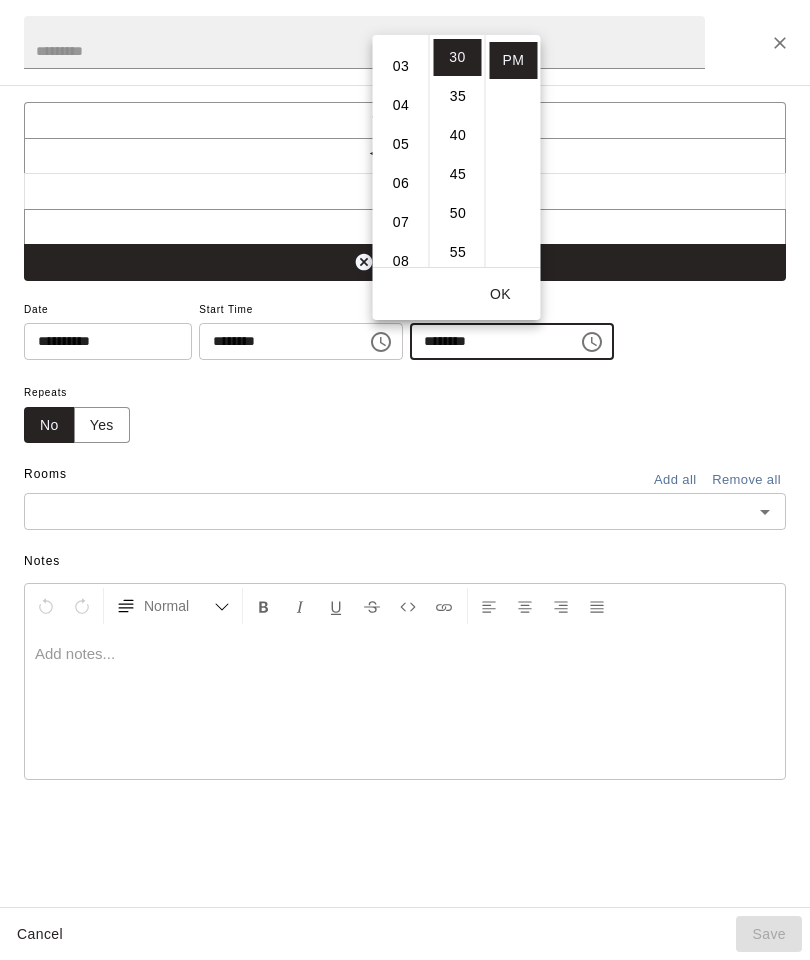 click on "07" at bounding box center [401, 222] 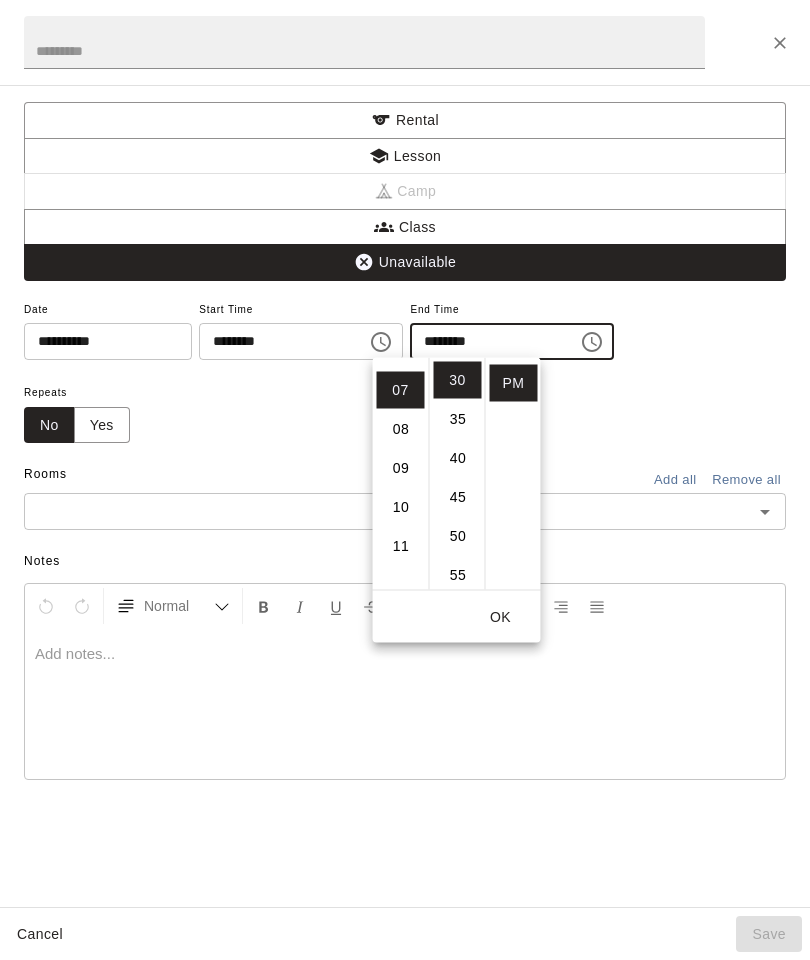 scroll, scrollTop: 273, scrollLeft: 0, axis: vertical 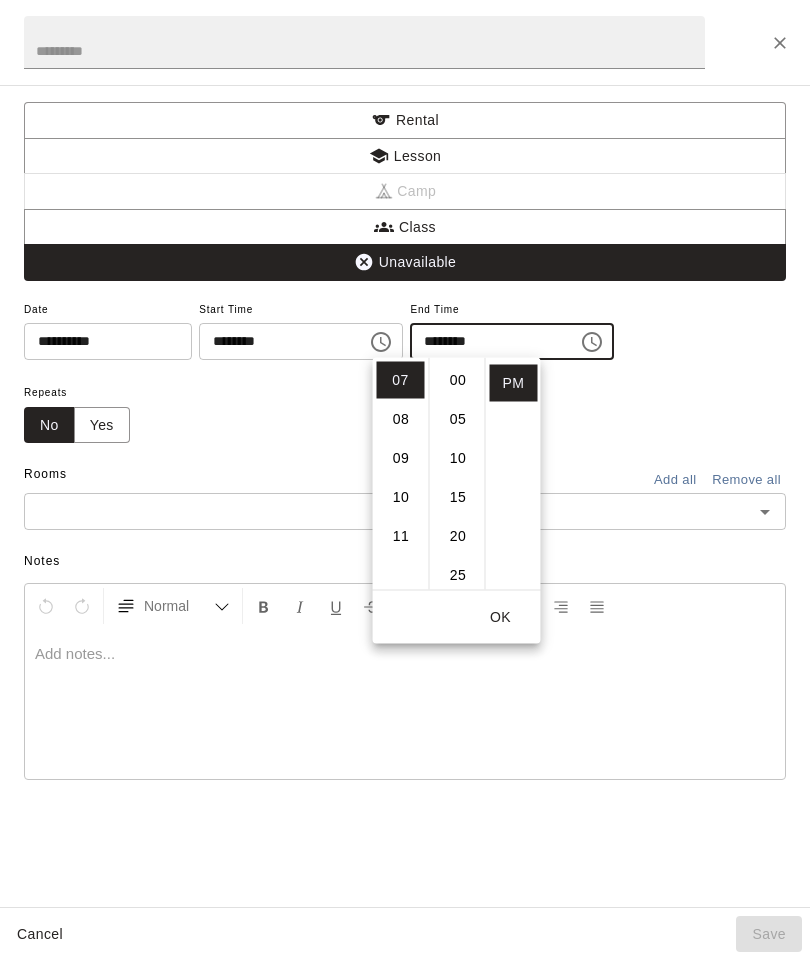 click on "00" at bounding box center (458, 380) 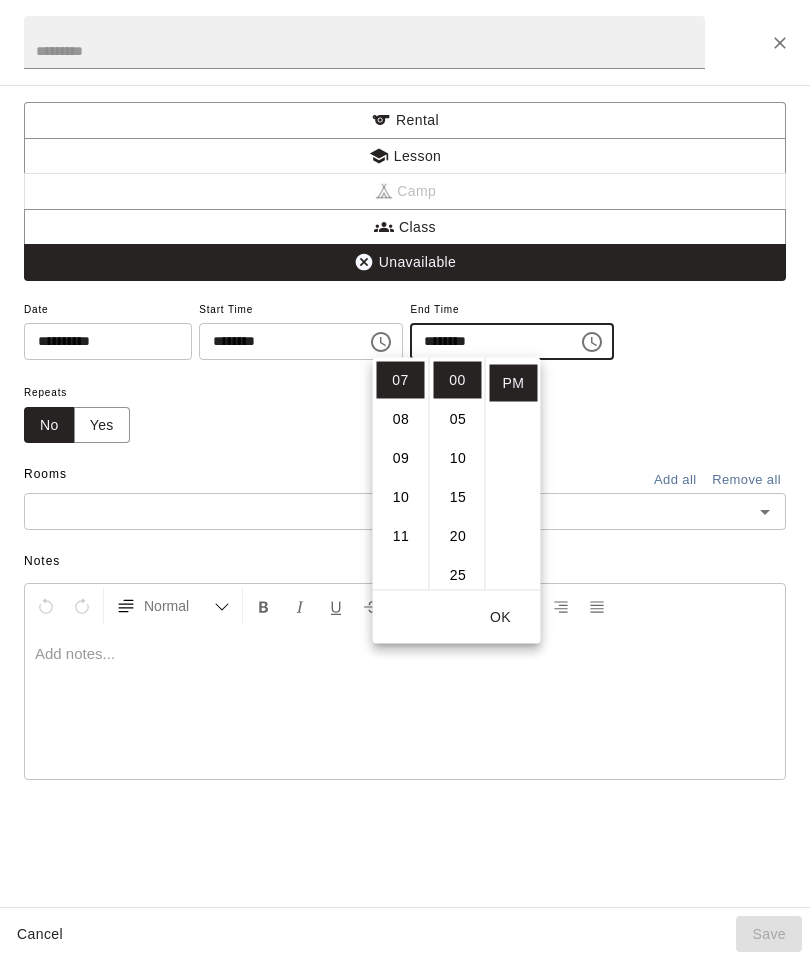 type on "********" 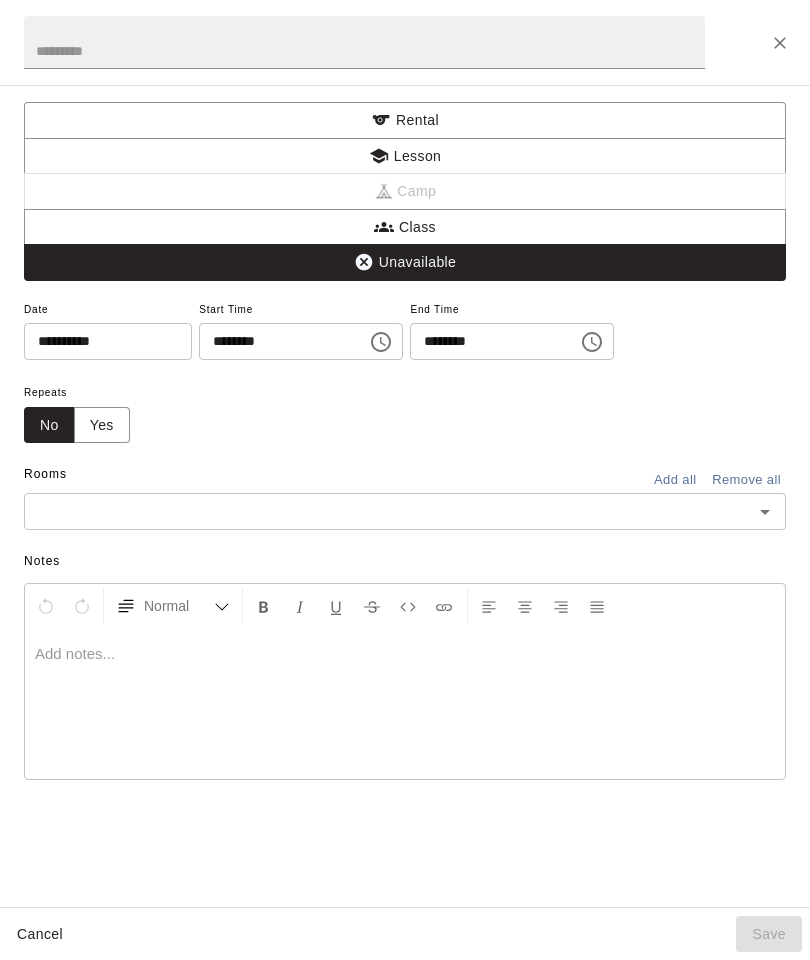 click at bounding box center [388, 511] 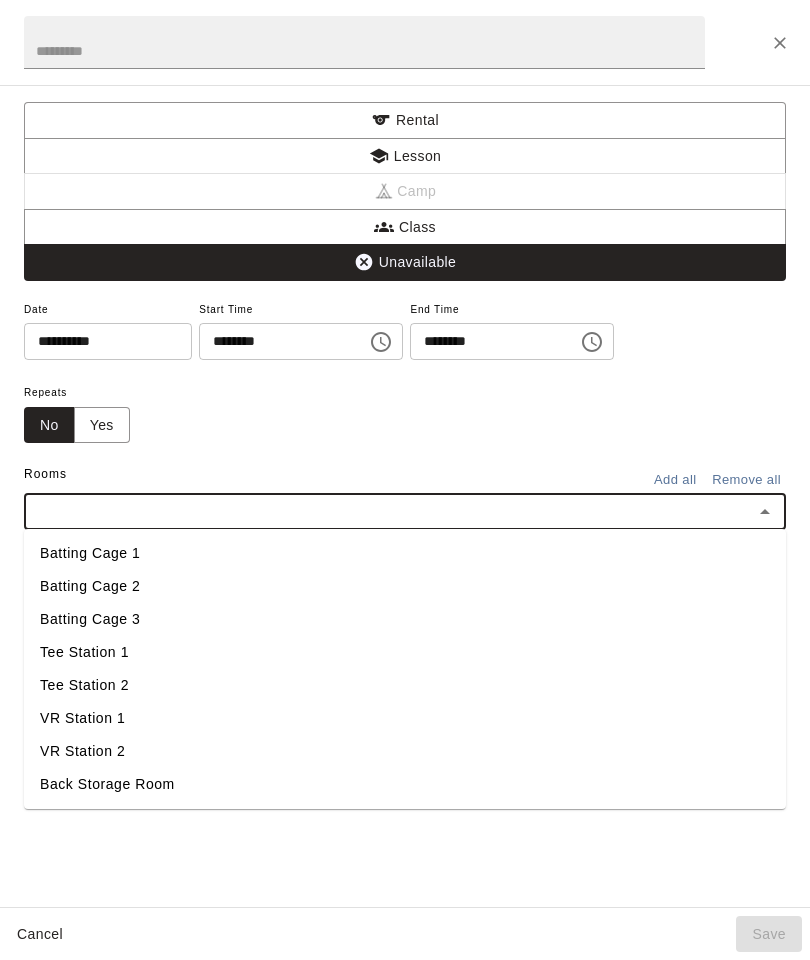 click on "Batting Cage 1" at bounding box center [405, 553] 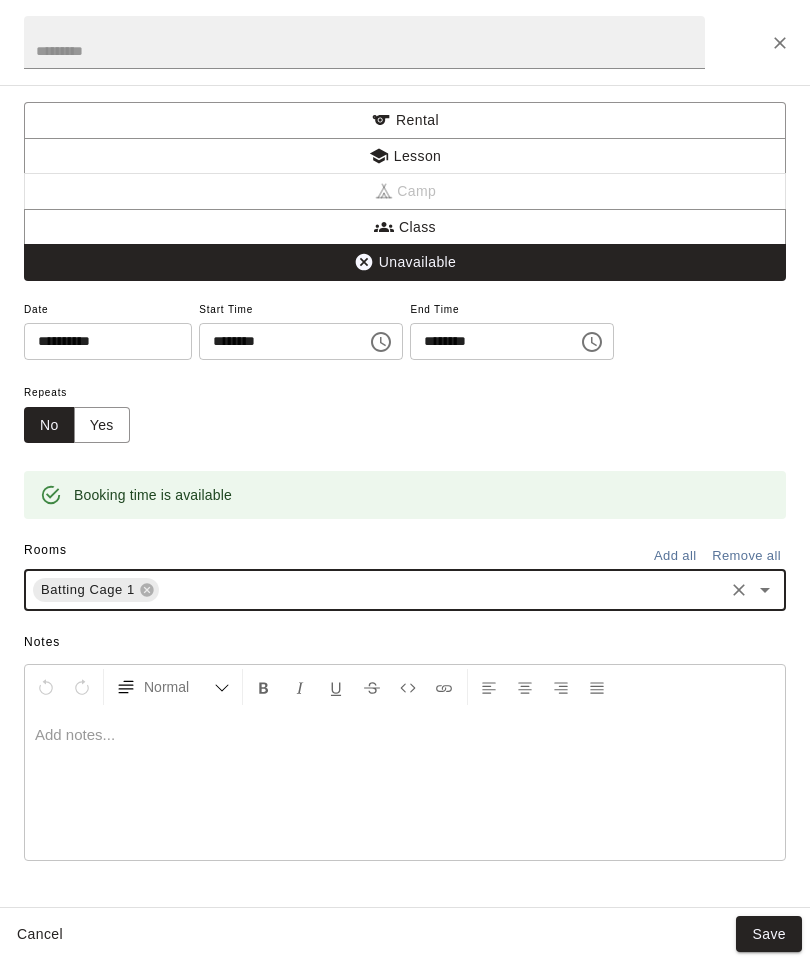 click on "Save" at bounding box center [769, 934] 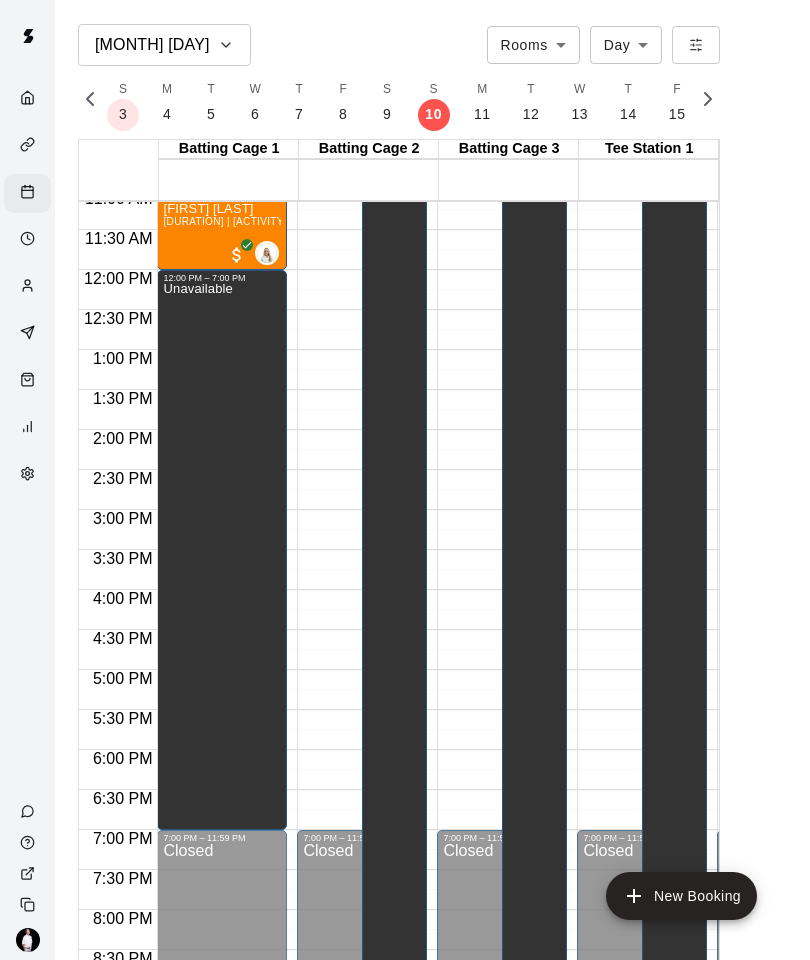scroll, scrollTop: 847, scrollLeft: 5, axis: both 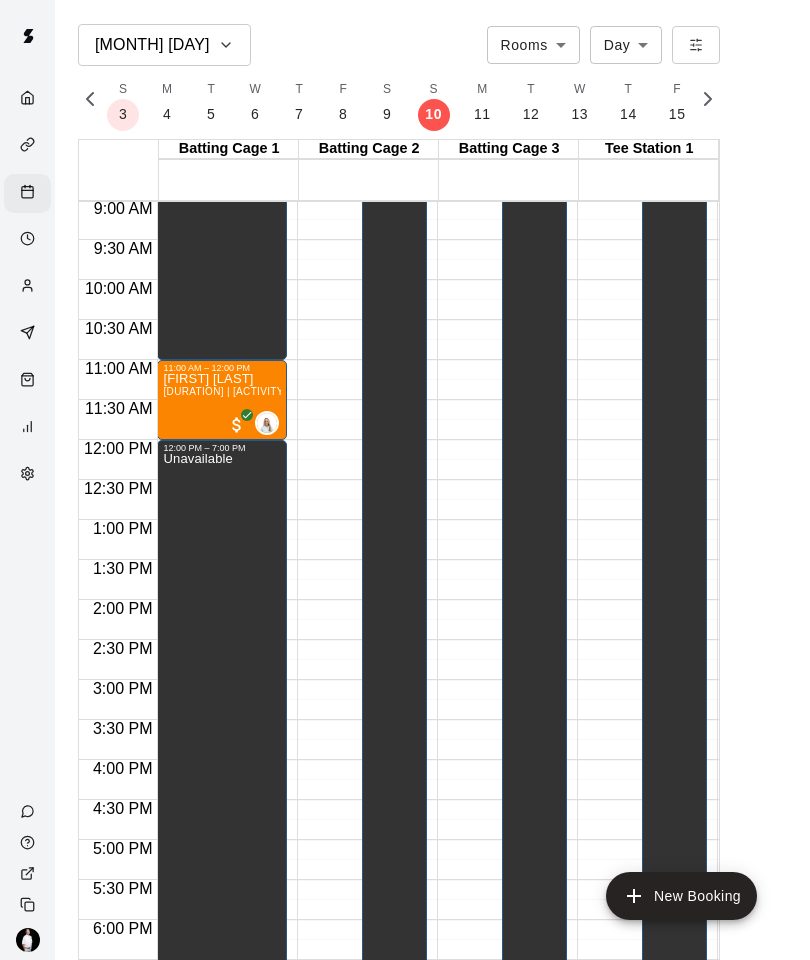 click at bounding box center (32, 193) 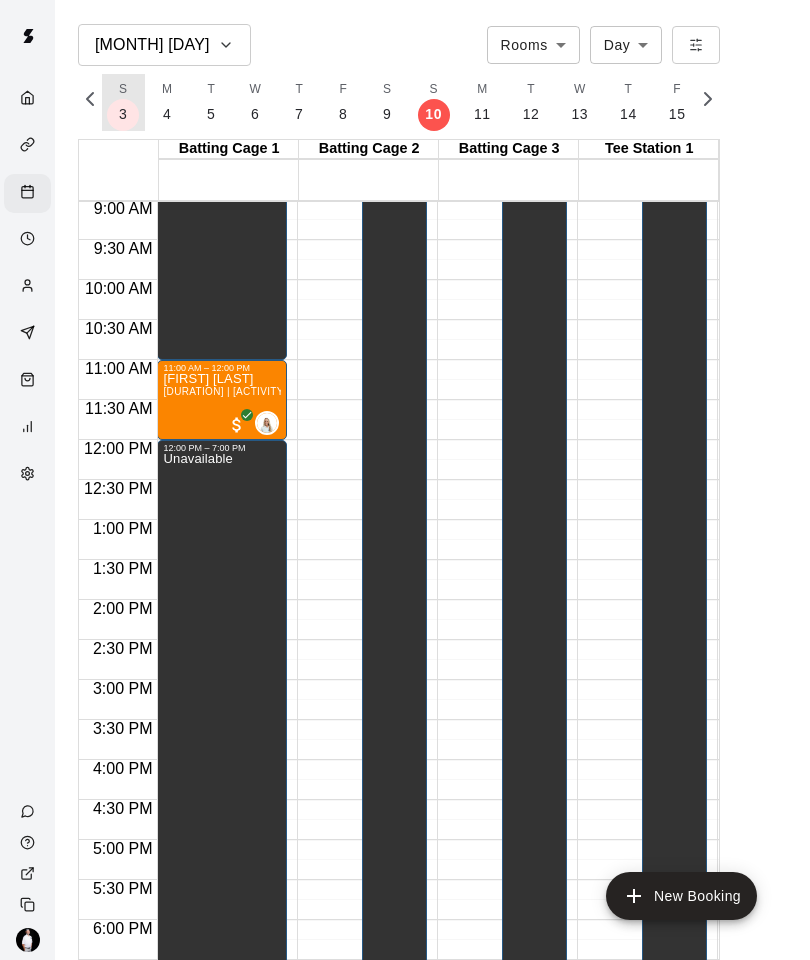 click on "S 3" at bounding box center [123, 102] 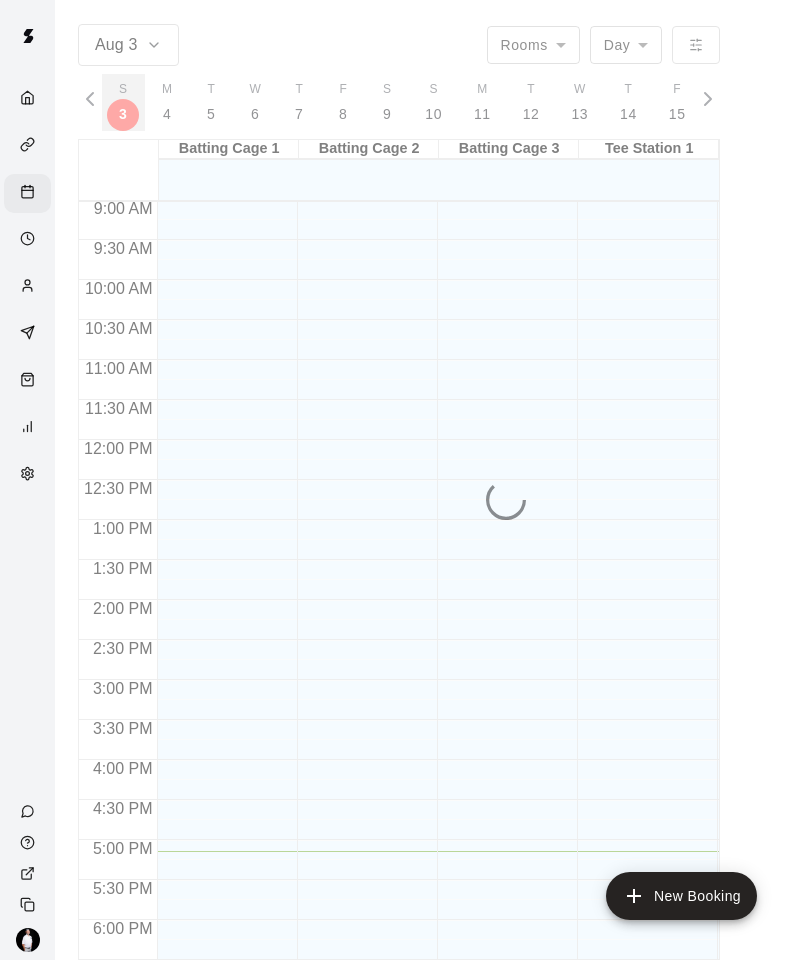 scroll, scrollTop: 0, scrollLeft: 8233, axis: horizontal 